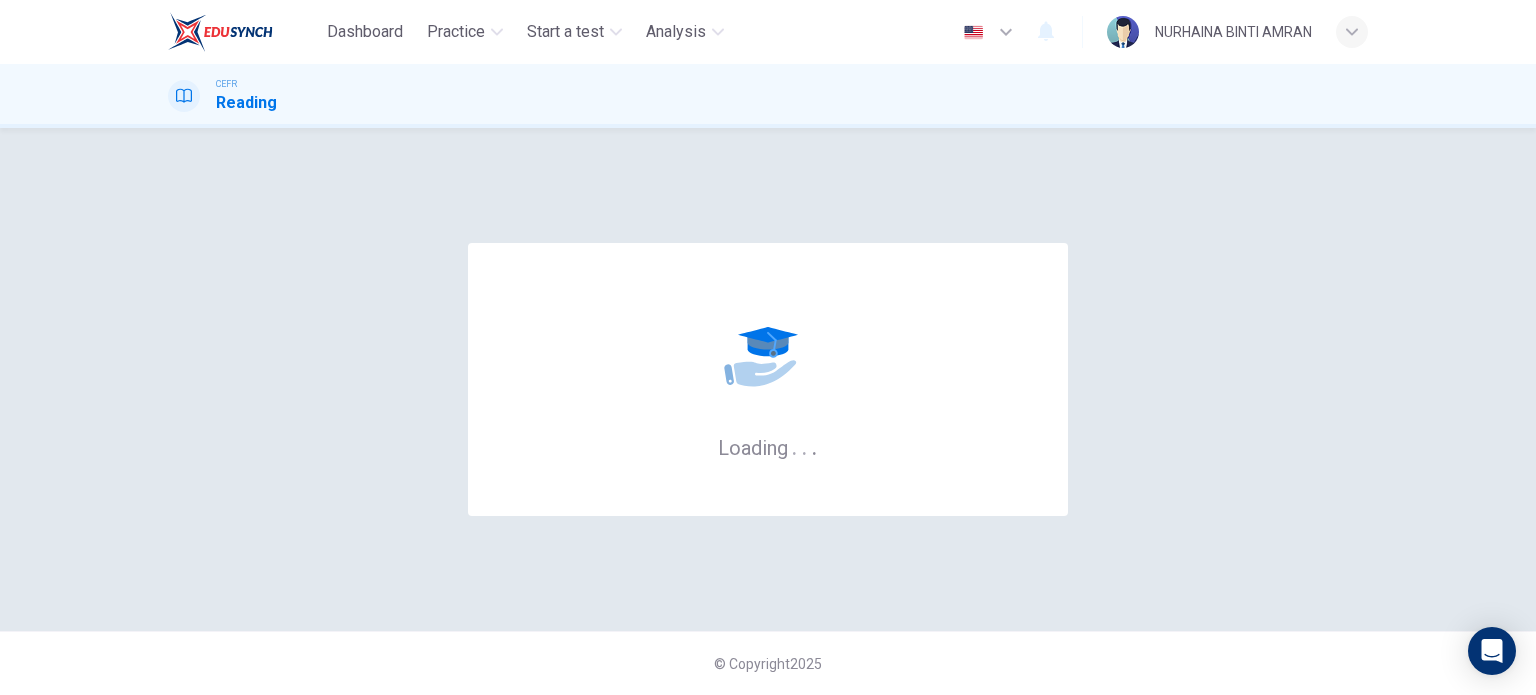 scroll, scrollTop: 0, scrollLeft: 0, axis: both 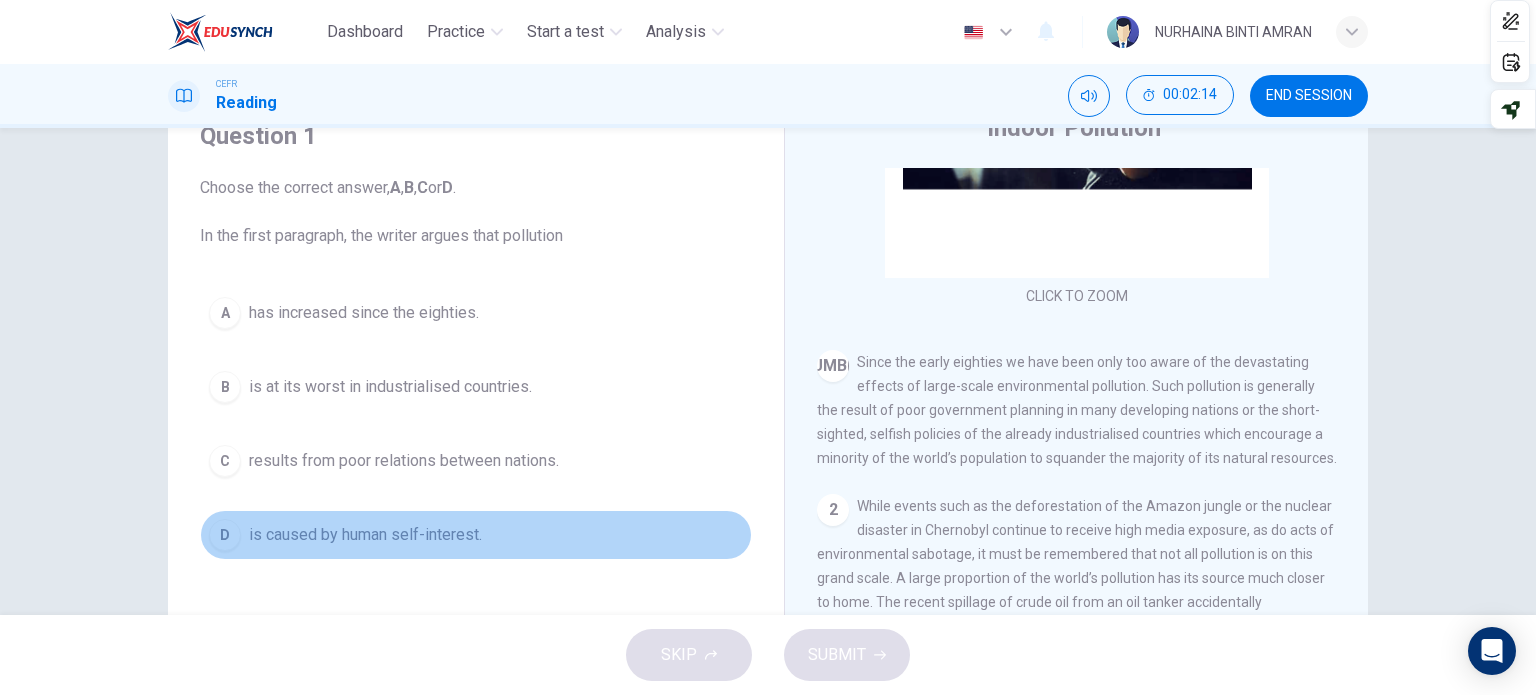 click on "is caused by human self-interest." at bounding box center [364, 313] 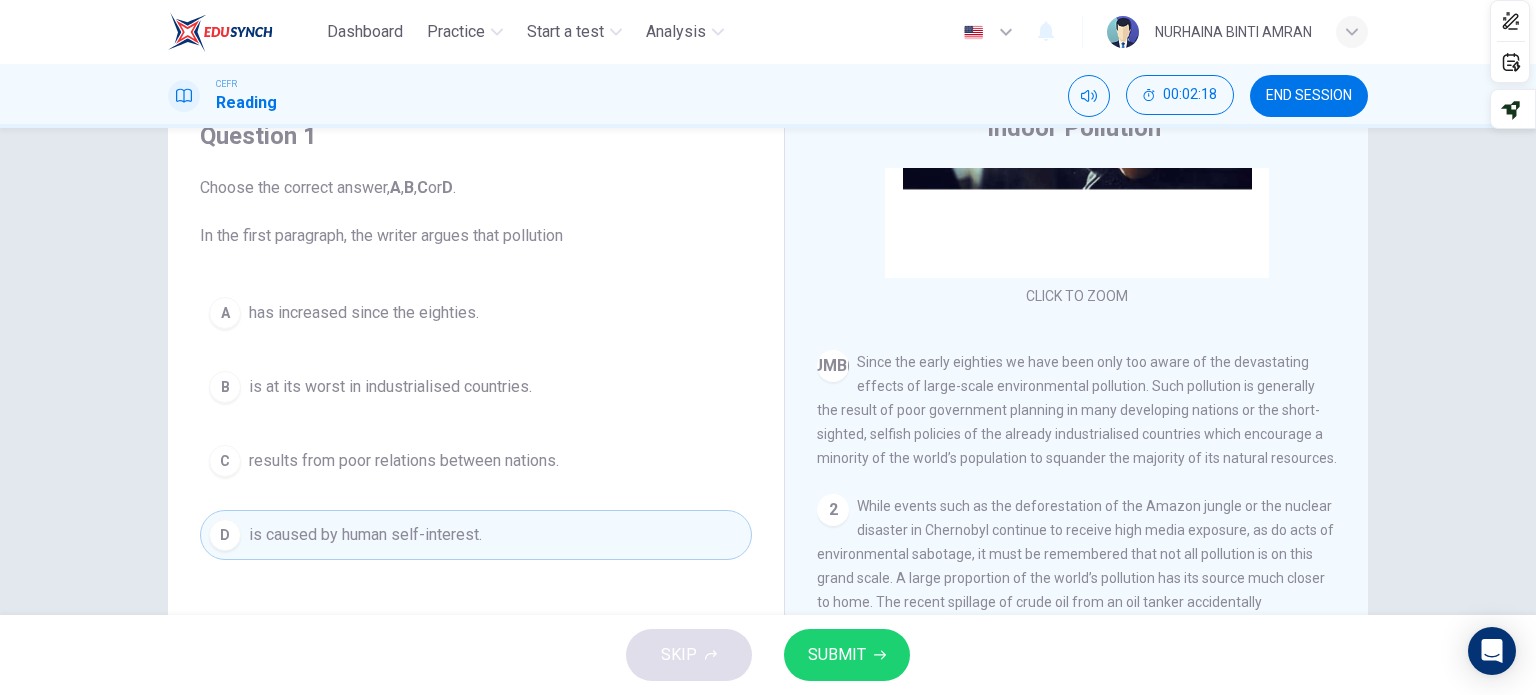 click on "SUBMIT" at bounding box center [837, 655] 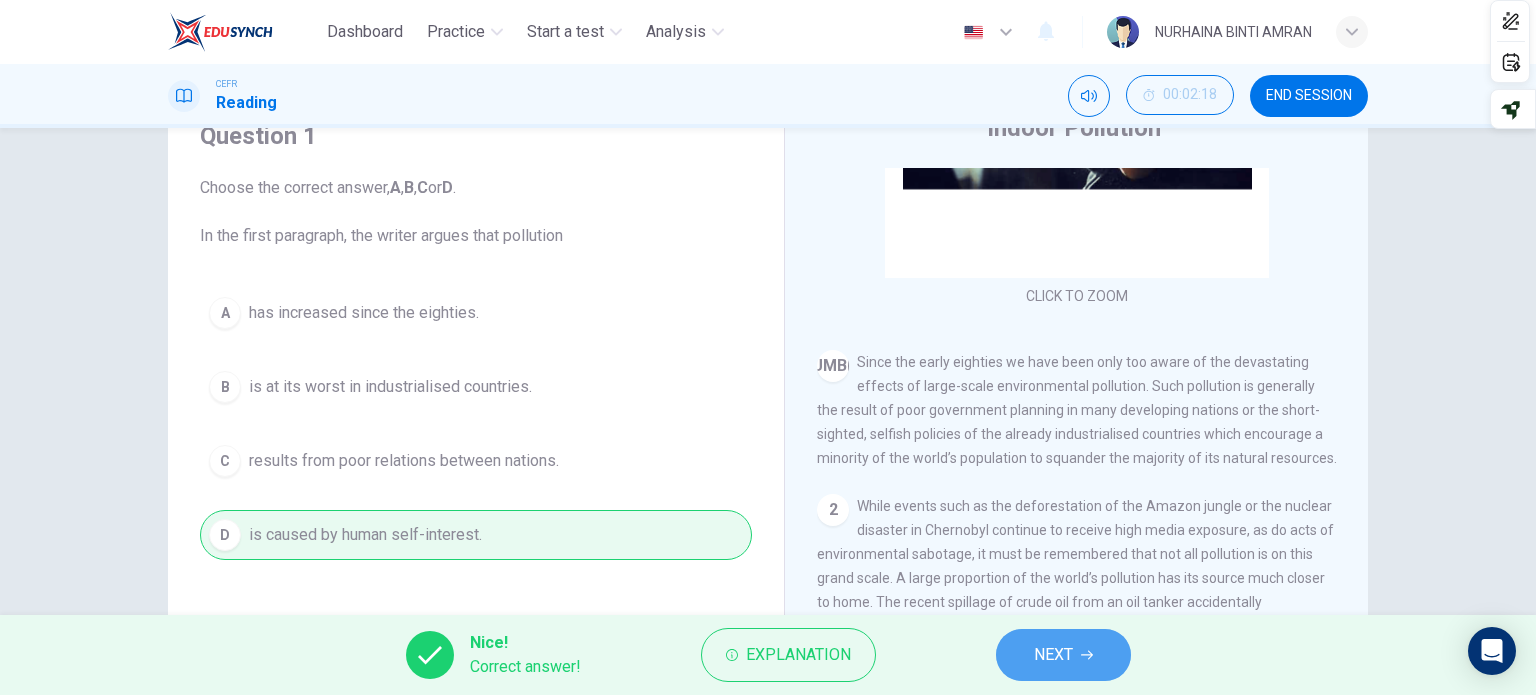 click on "NEXT" at bounding box center [1053, 655] 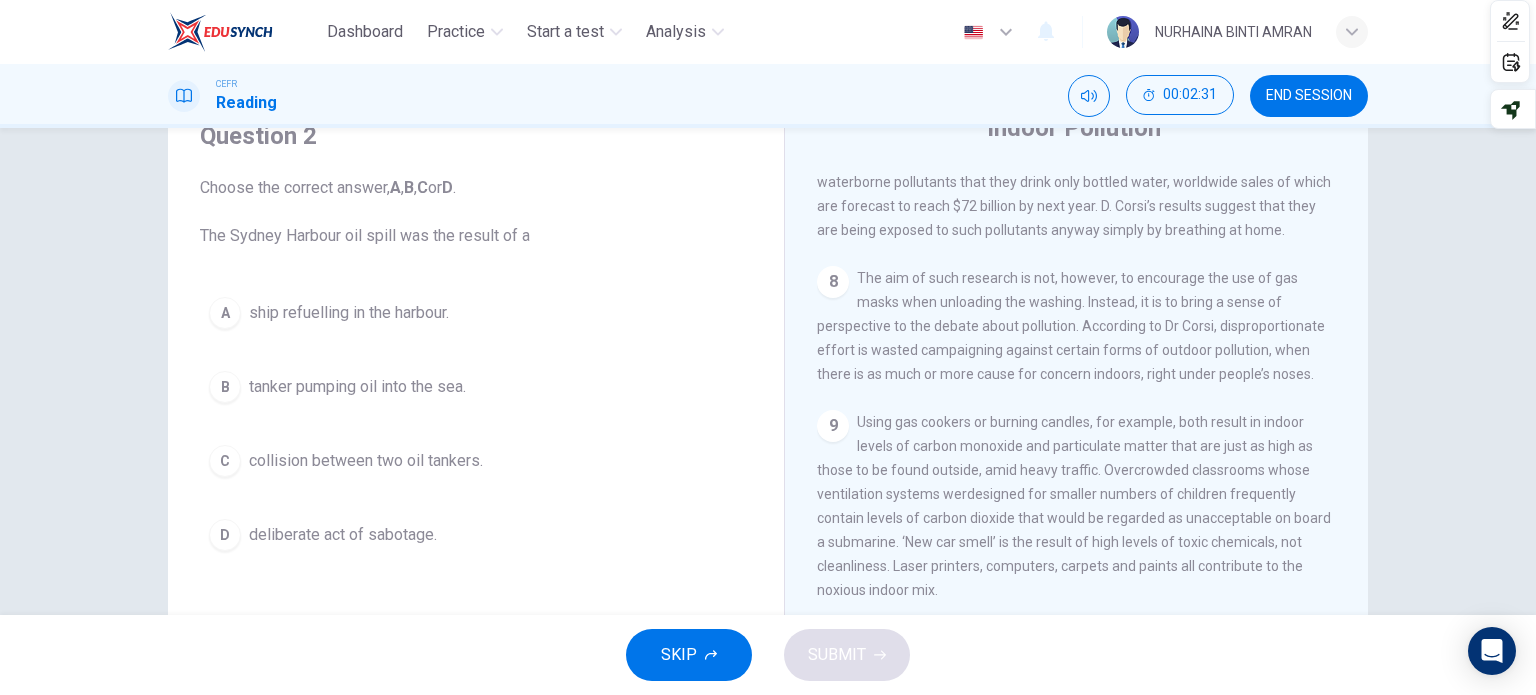 scroll, scrollTop: 1839, scrollLeft: 0, axis: vertical 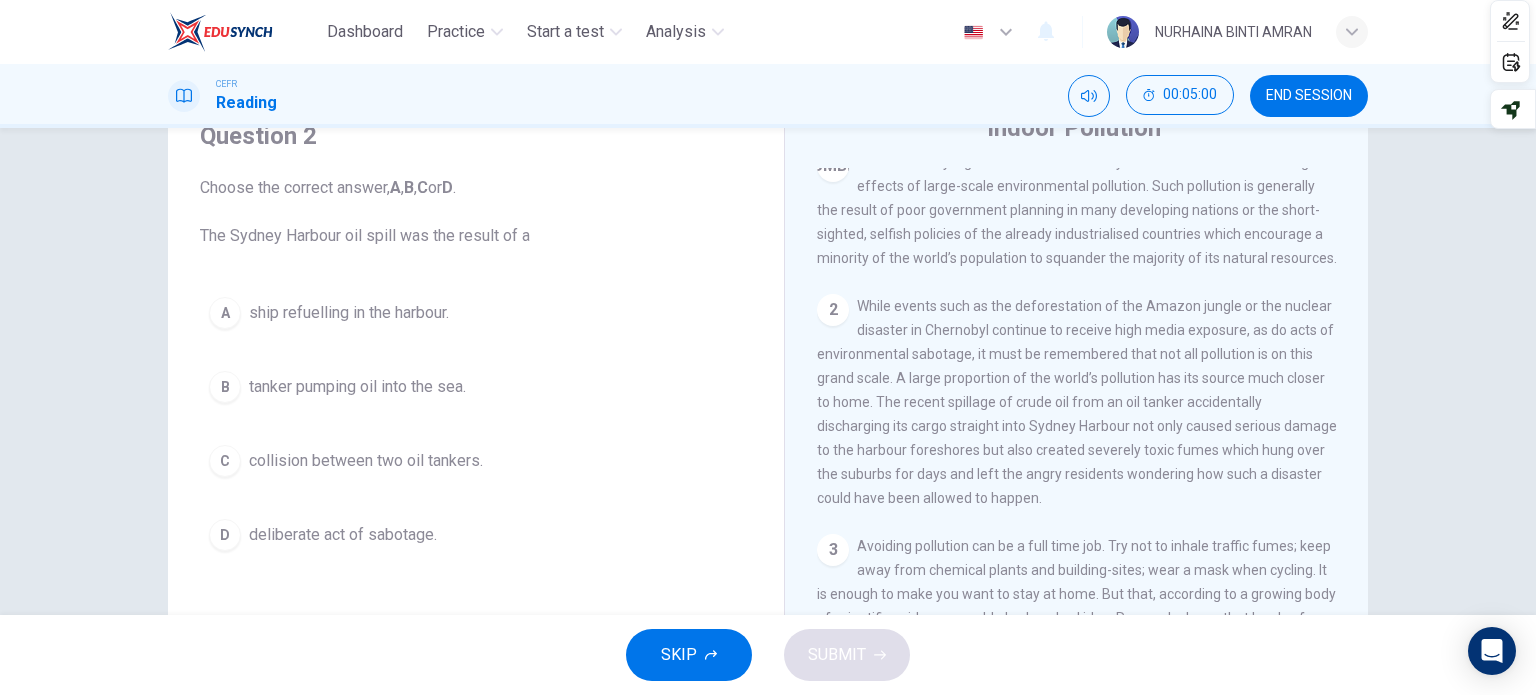 click on "tanker pumping oil into the sea." at bounding box center [349, 313] 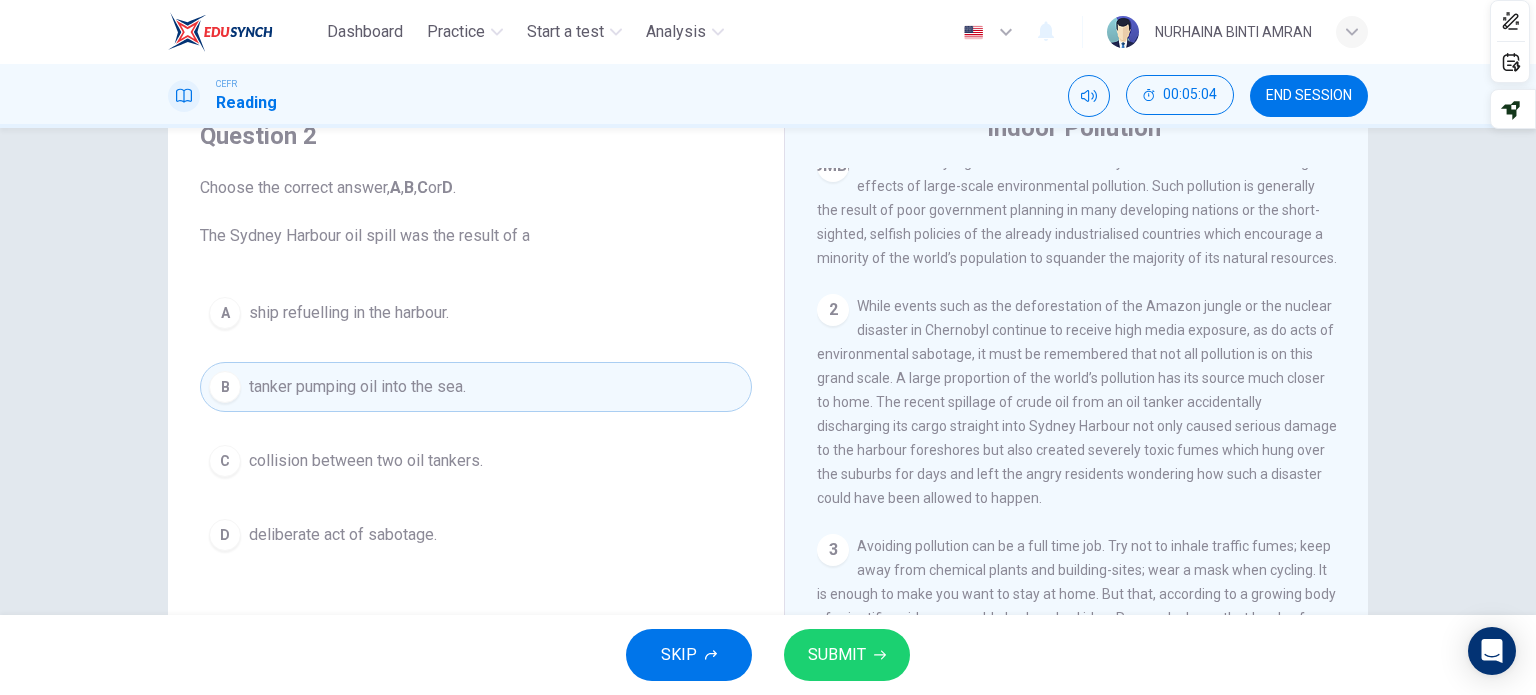 click on "SUBMIT" at bounding box center (837, 655) 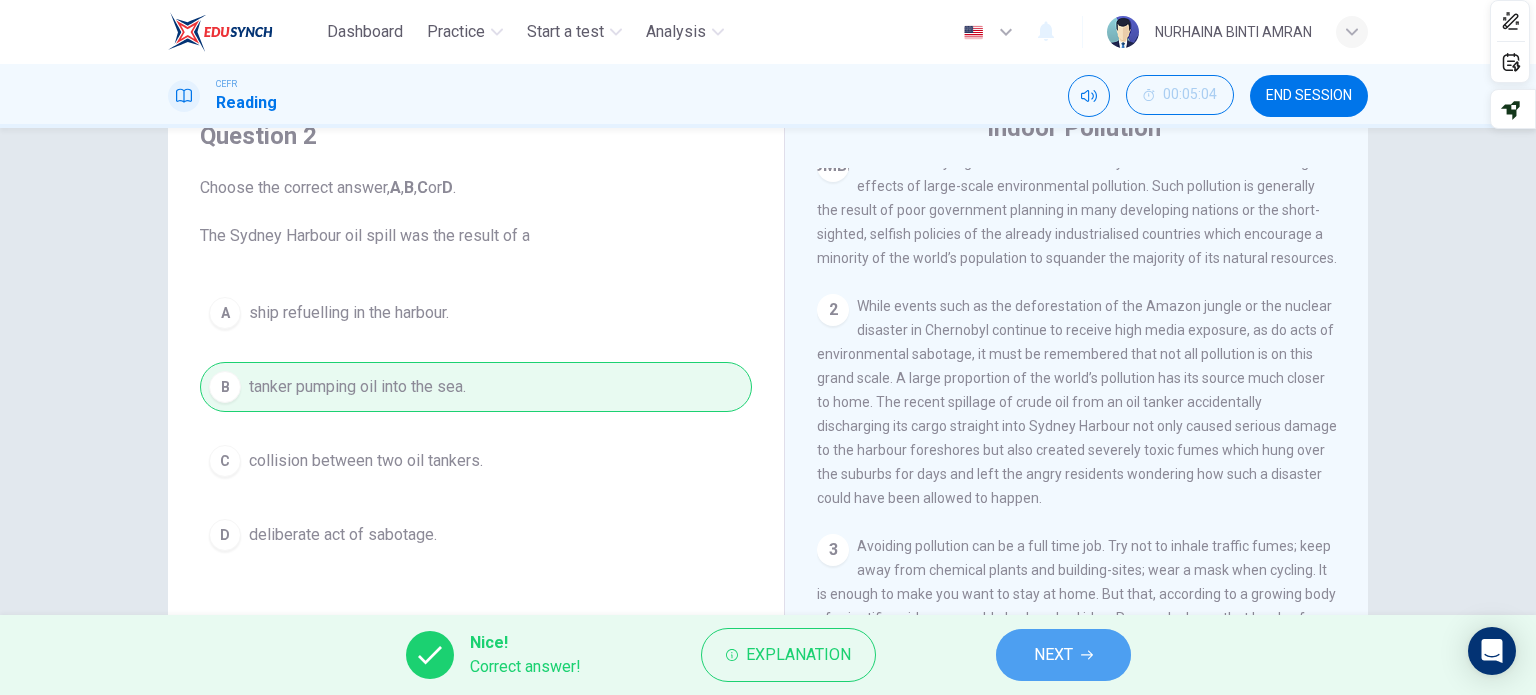 click on "NEXT" at bounding box center [1053, 655] 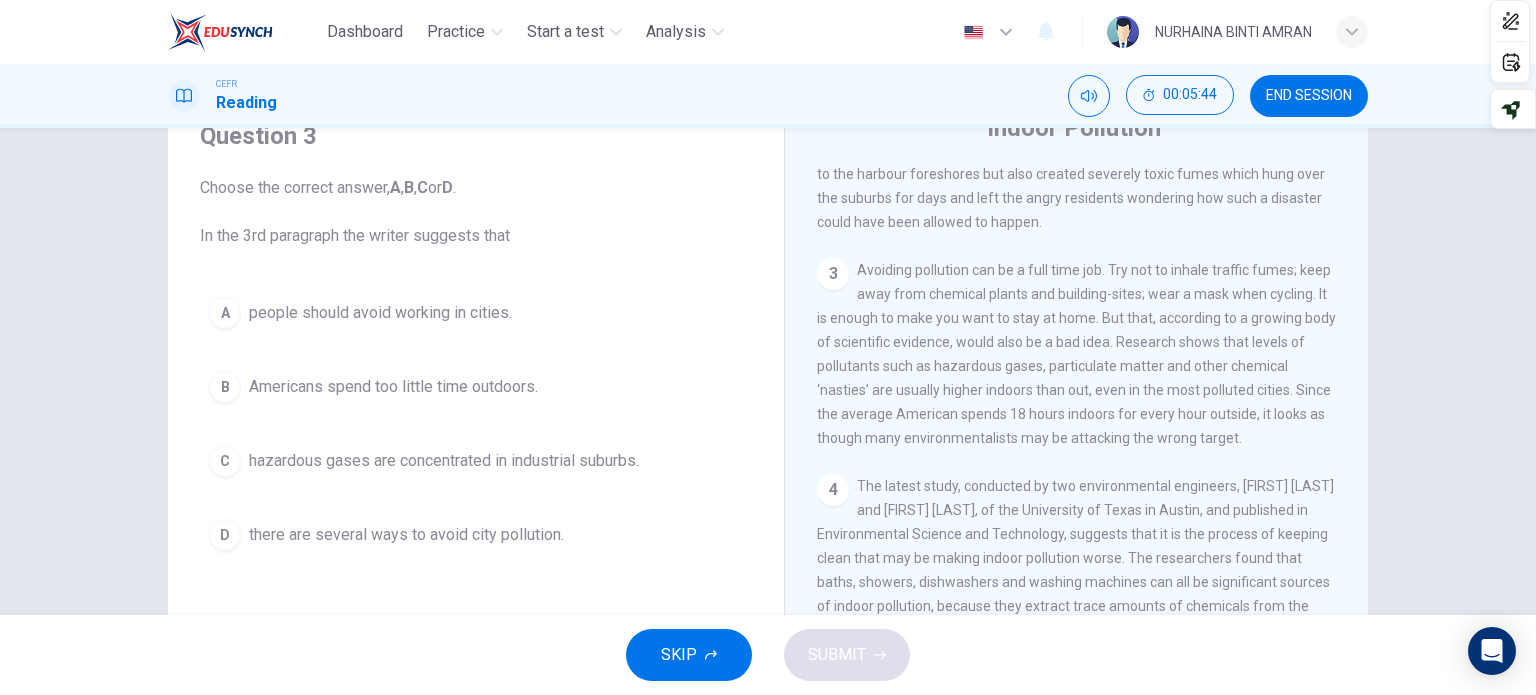 scroll, scrollTop: 739, scrollLeft: 0, axis: vertical 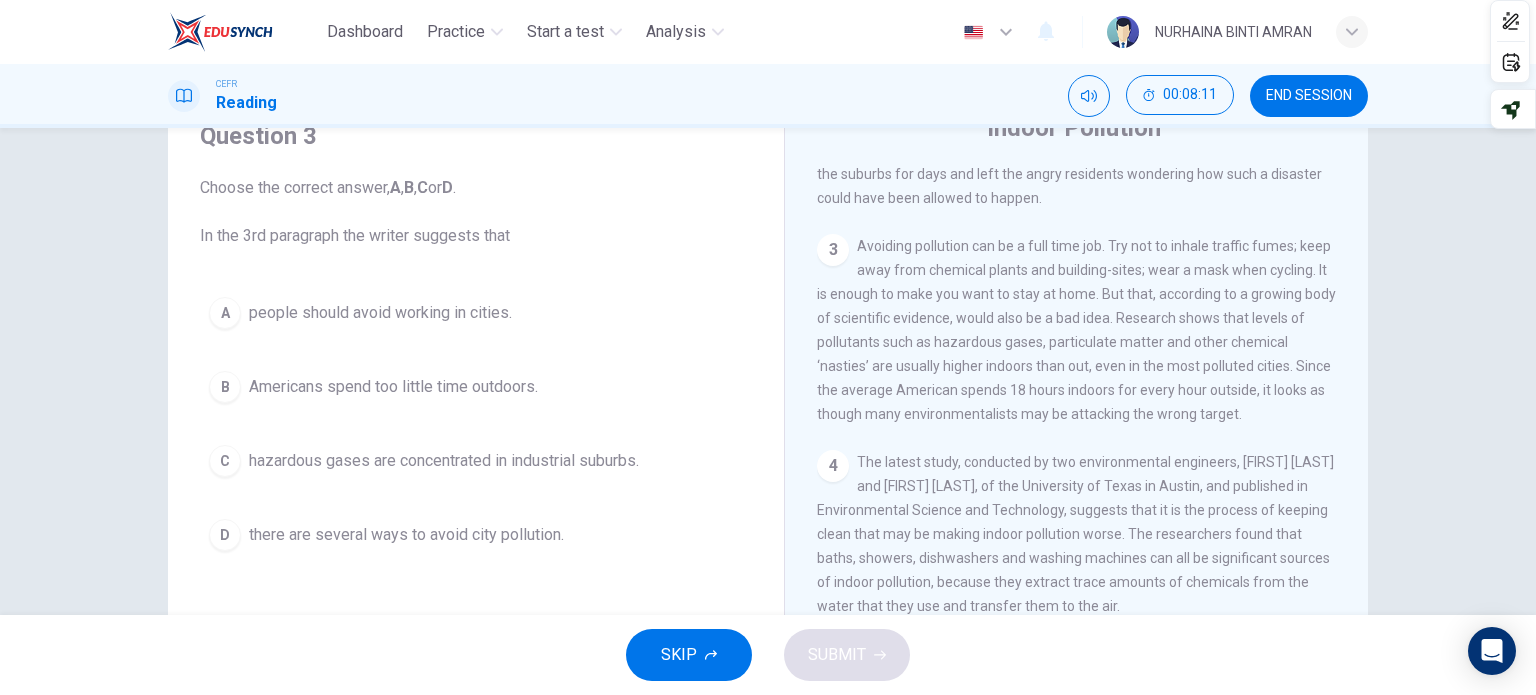 click on "Americans spend too little time outdoors." at bounding box center (380, 313) 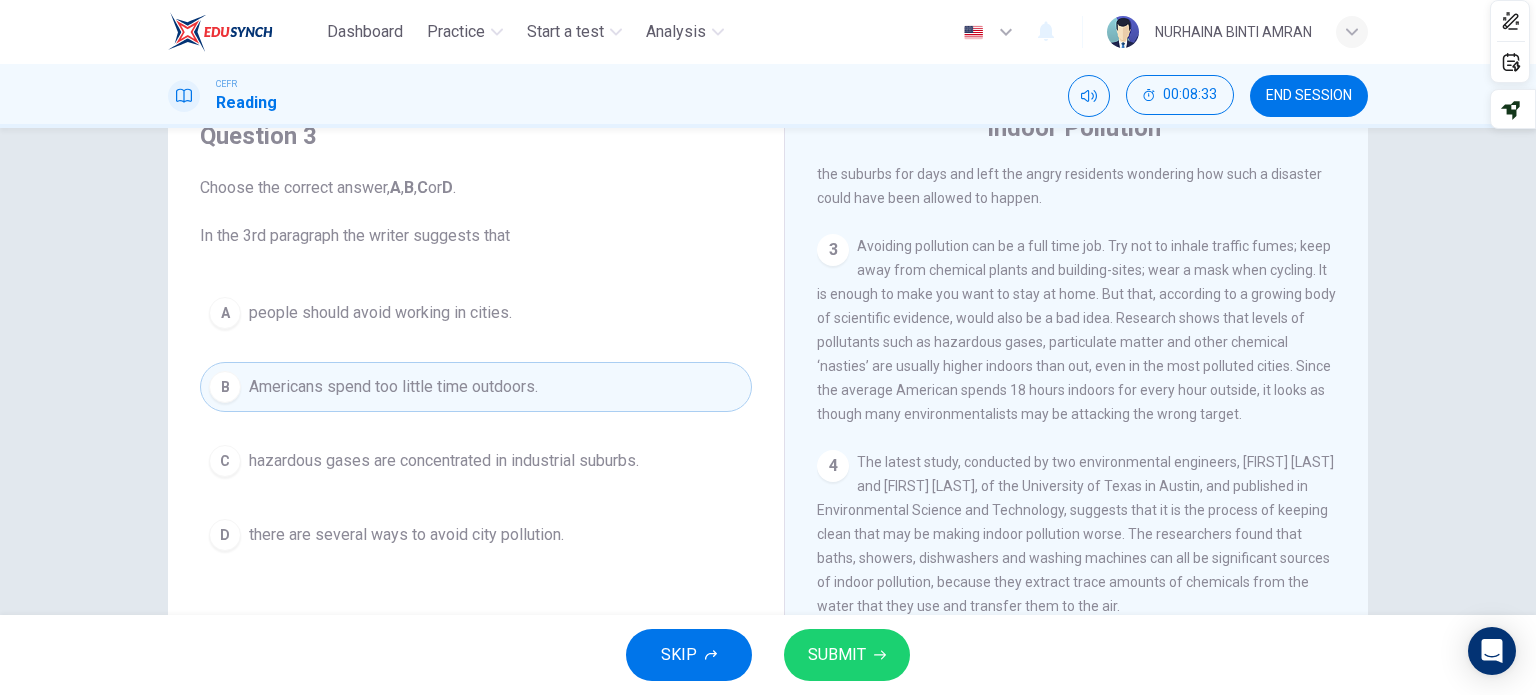 click on "SUBMIT" at bounding box center (837, 655) 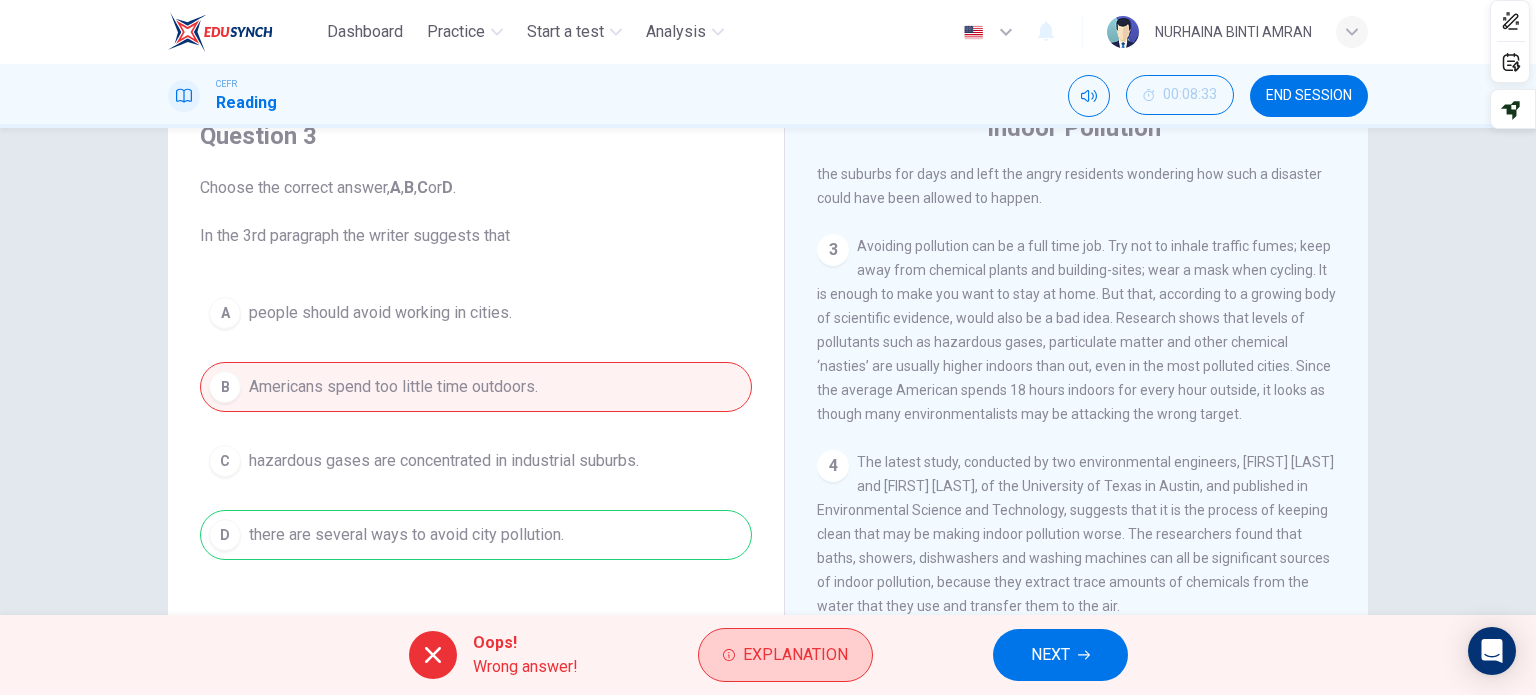 click on "Explanation" at bounding box center (795, 655) 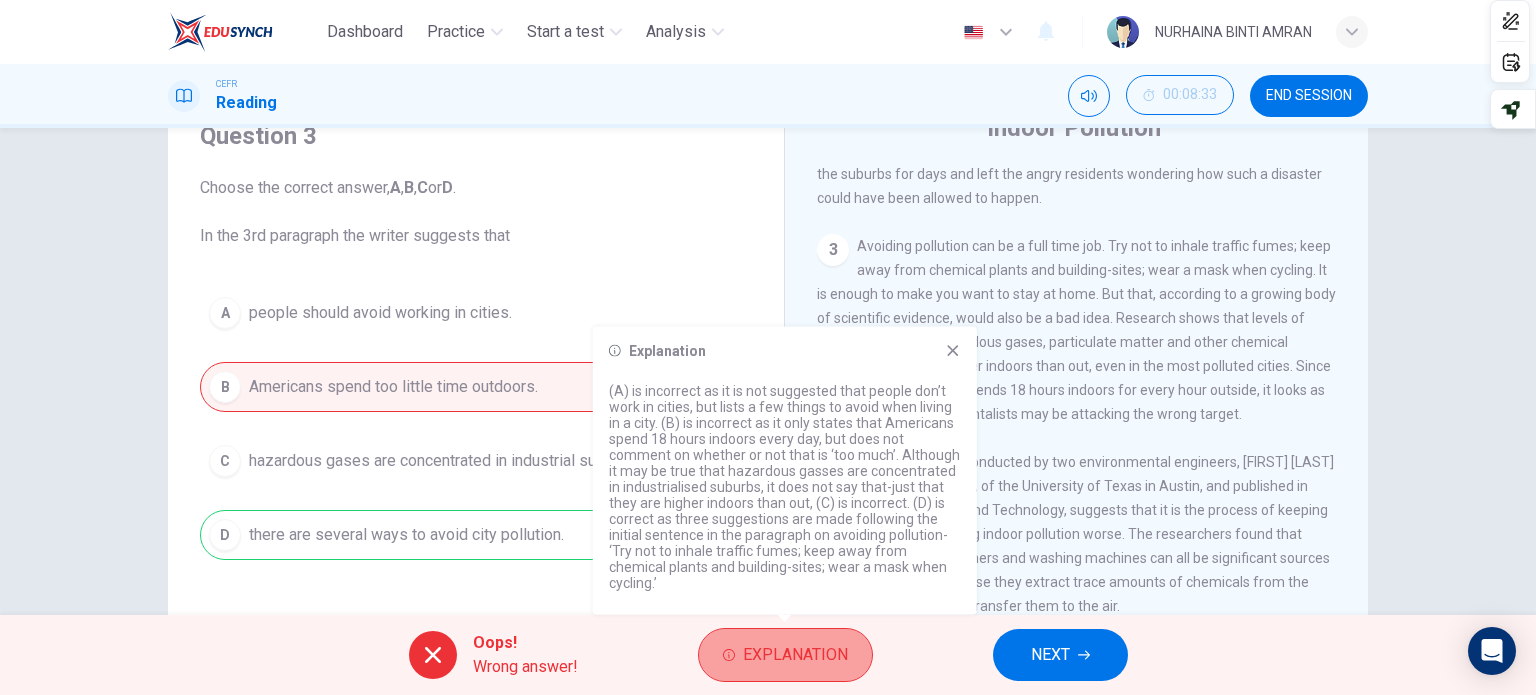 click on "Explanation" at bounding box center (795, 655) 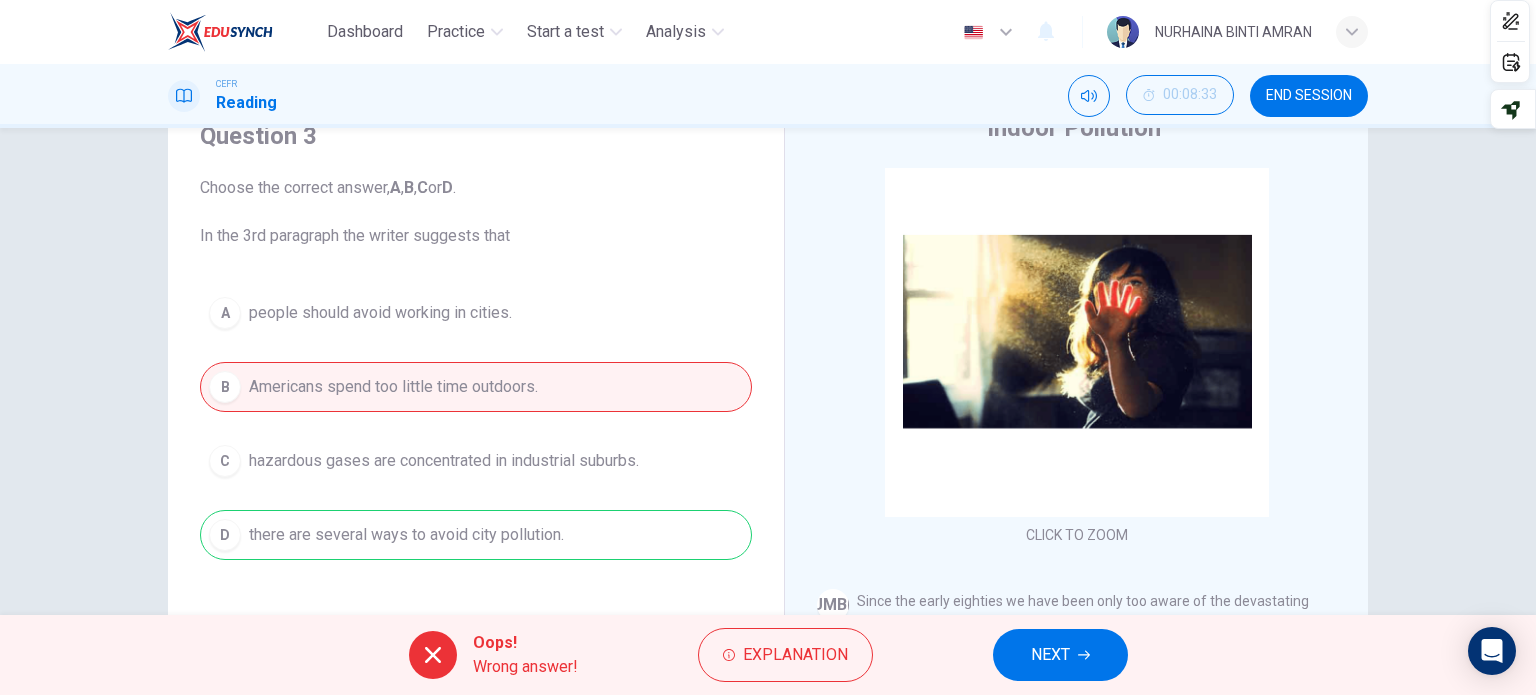 scroll, scrollTop: 0, scrollLeft: 0, axis: both 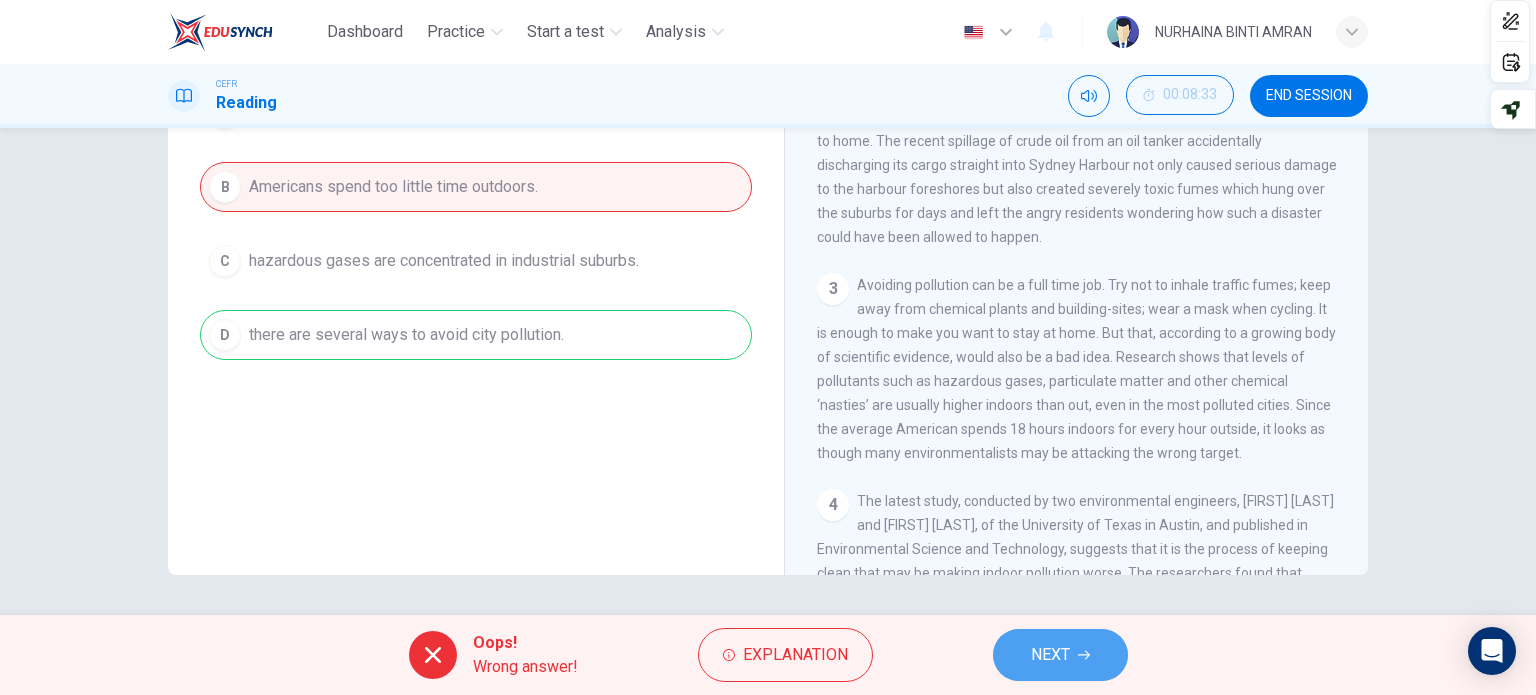 click on "NEXT" at bounding box center [1050, 655] 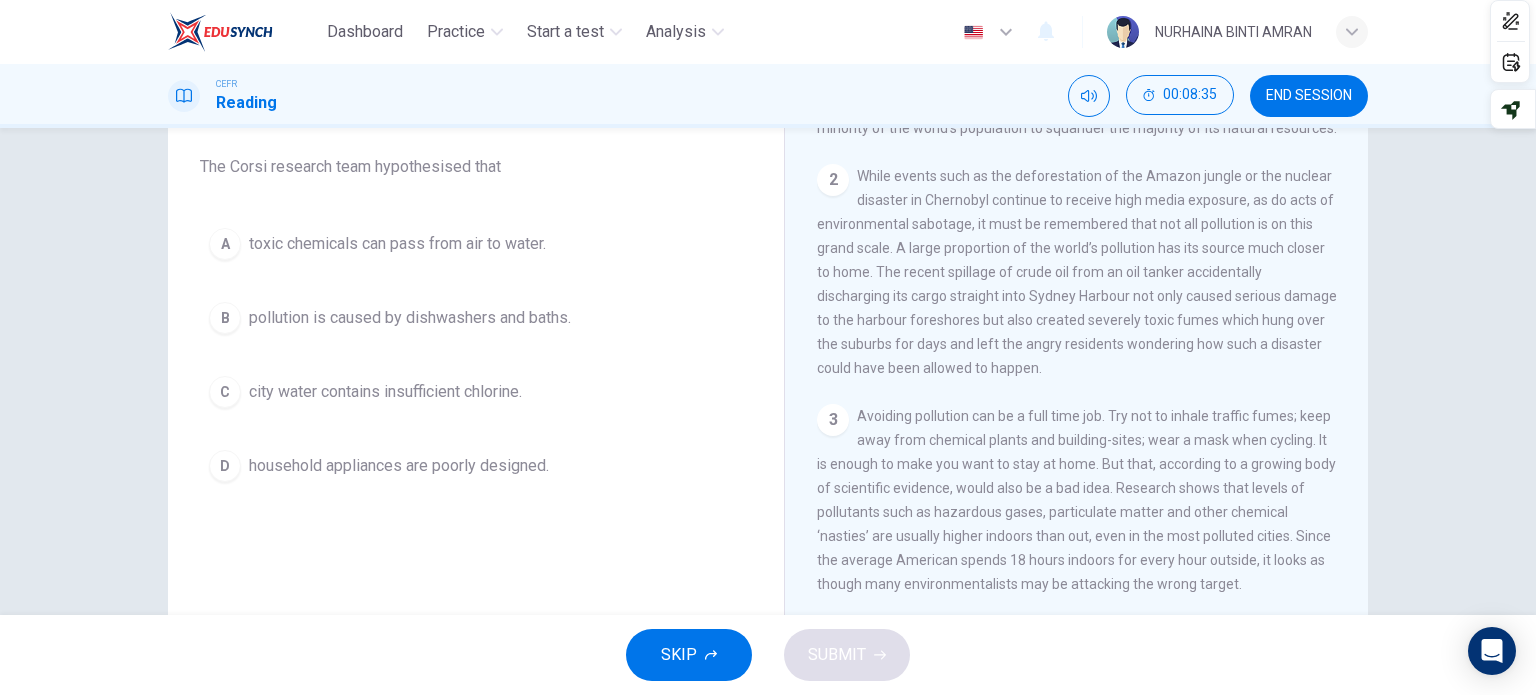 scroll, scrollTop: 0, scrollLeft: 0, axis: both 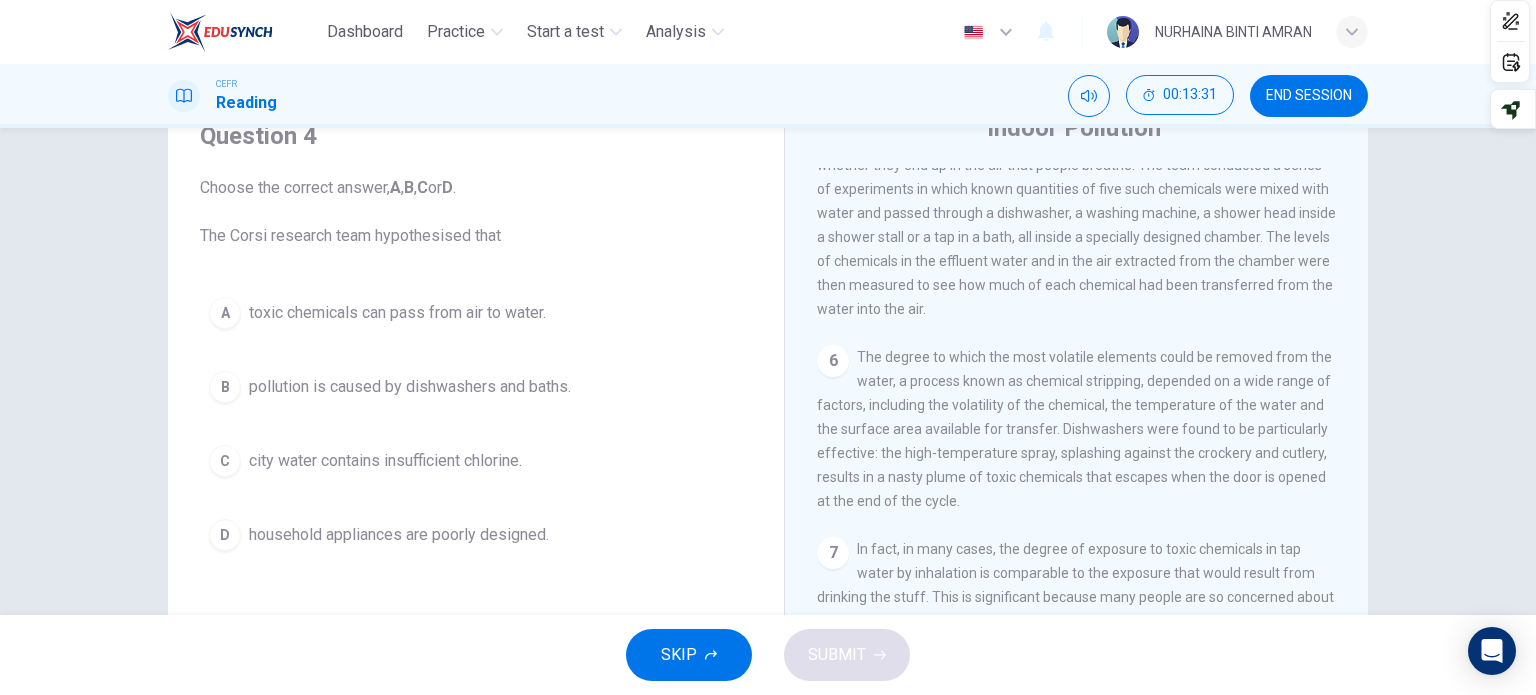 click on "B" at bounding box center [225, 313] 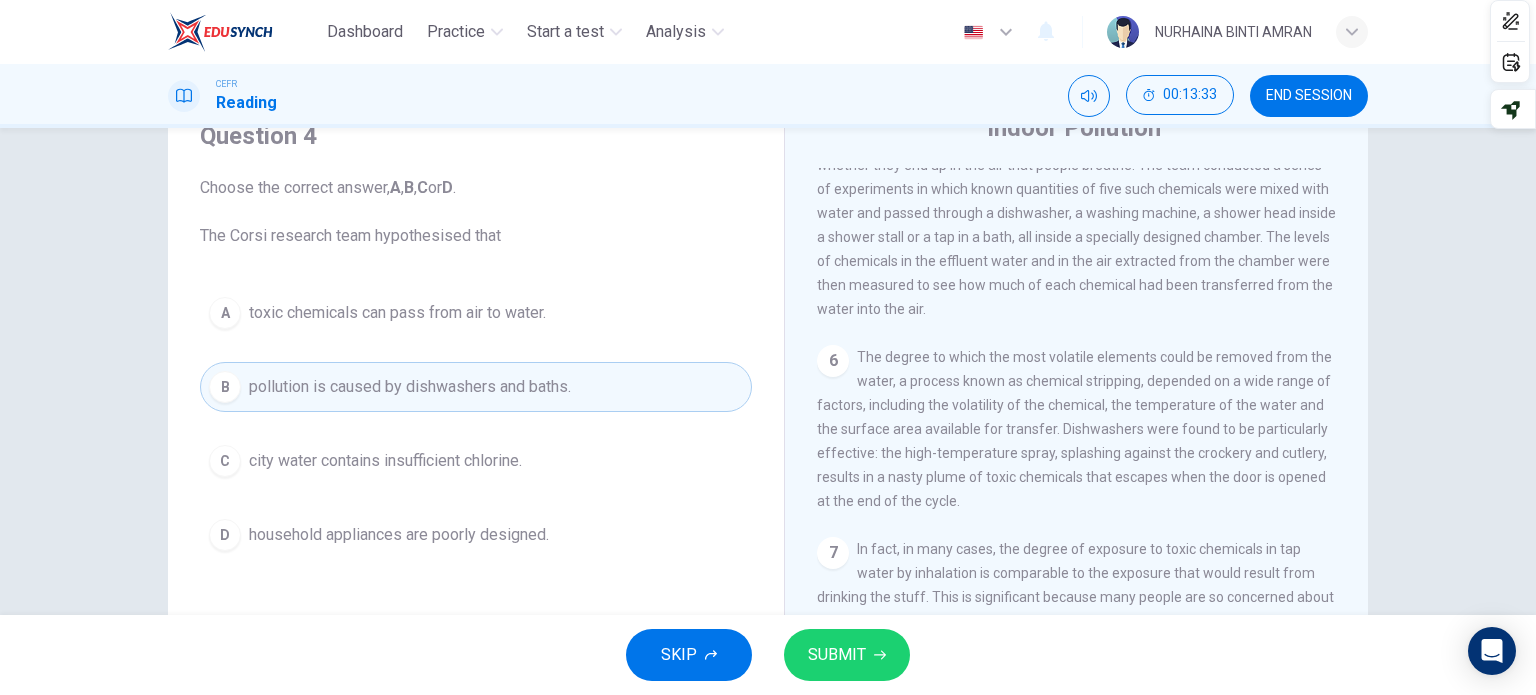 click on "SUBMIT" at bounding box center [837, 655] 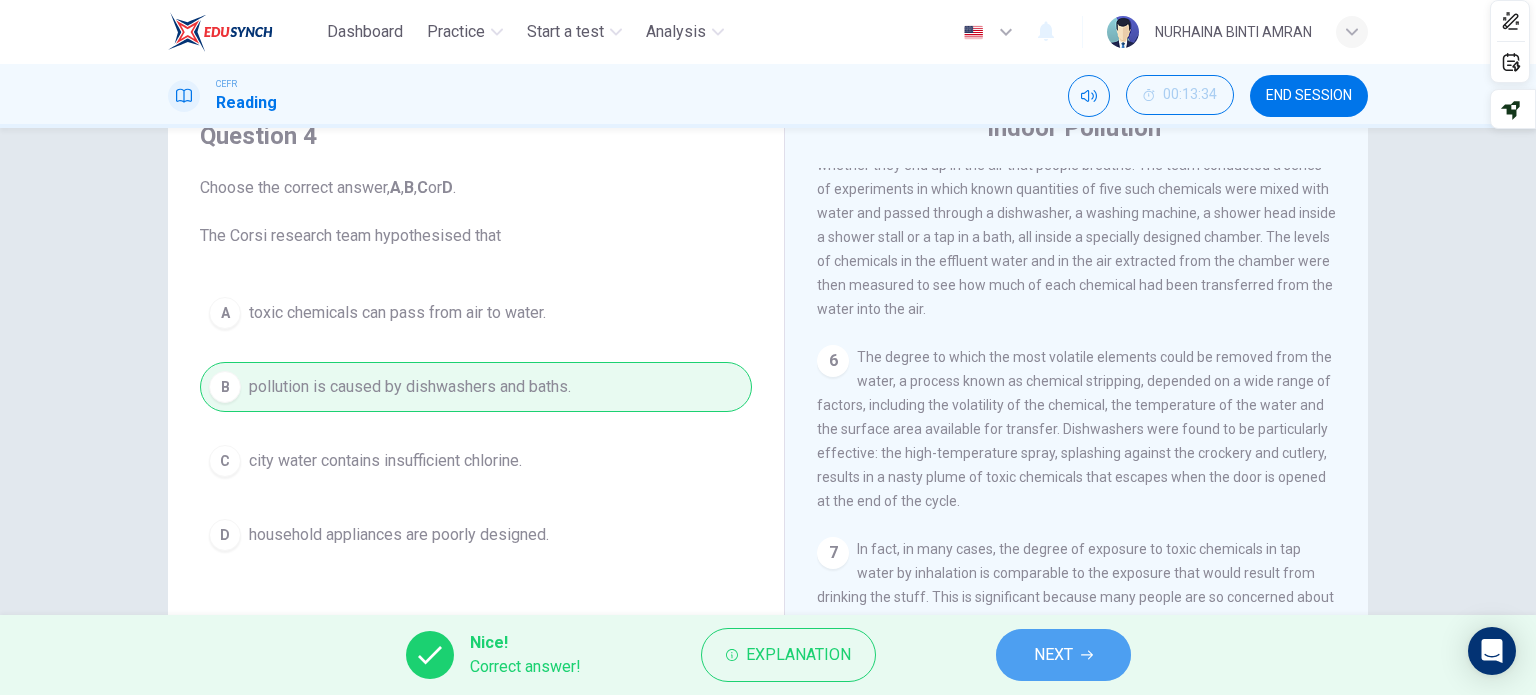click on "NEXT" at bounding box center [1053, 655] 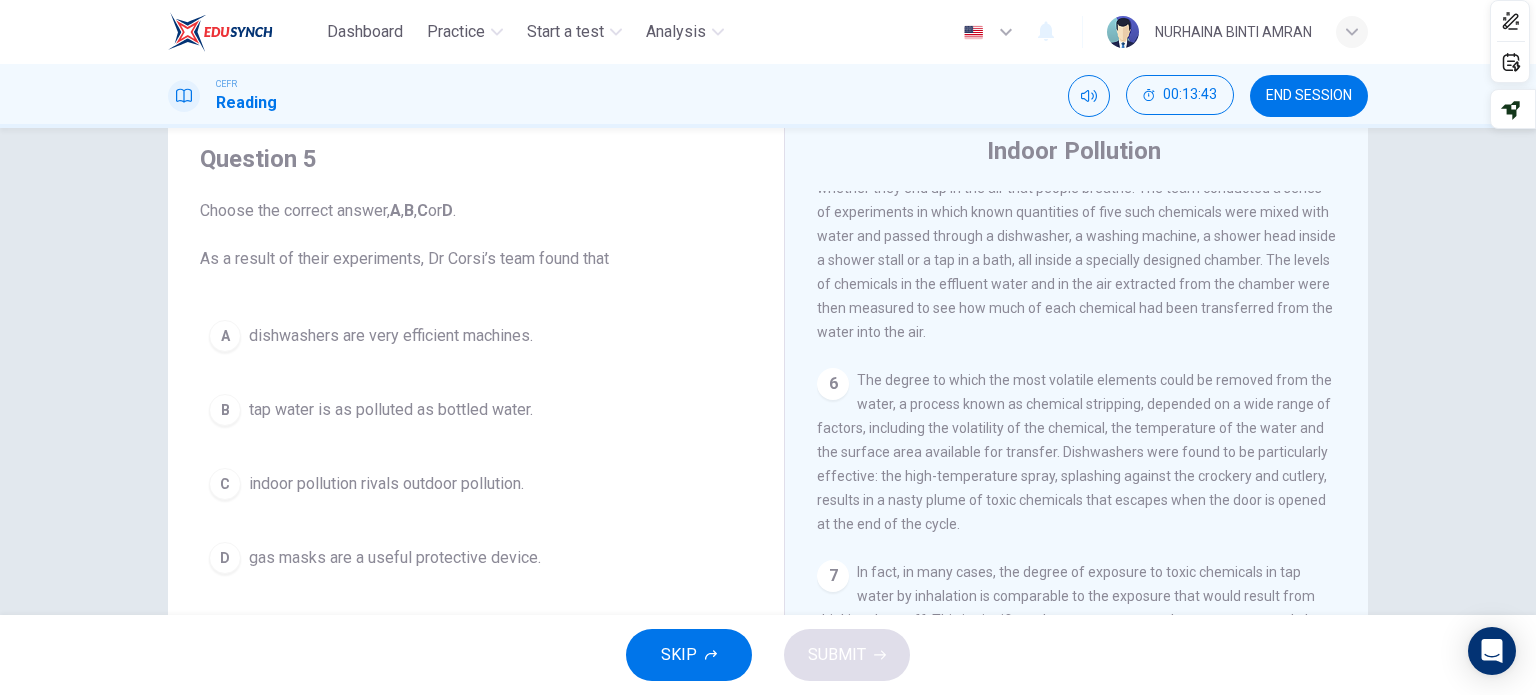 scroll, scrollTop: 100, scrollLeft: 0, axis: vertical 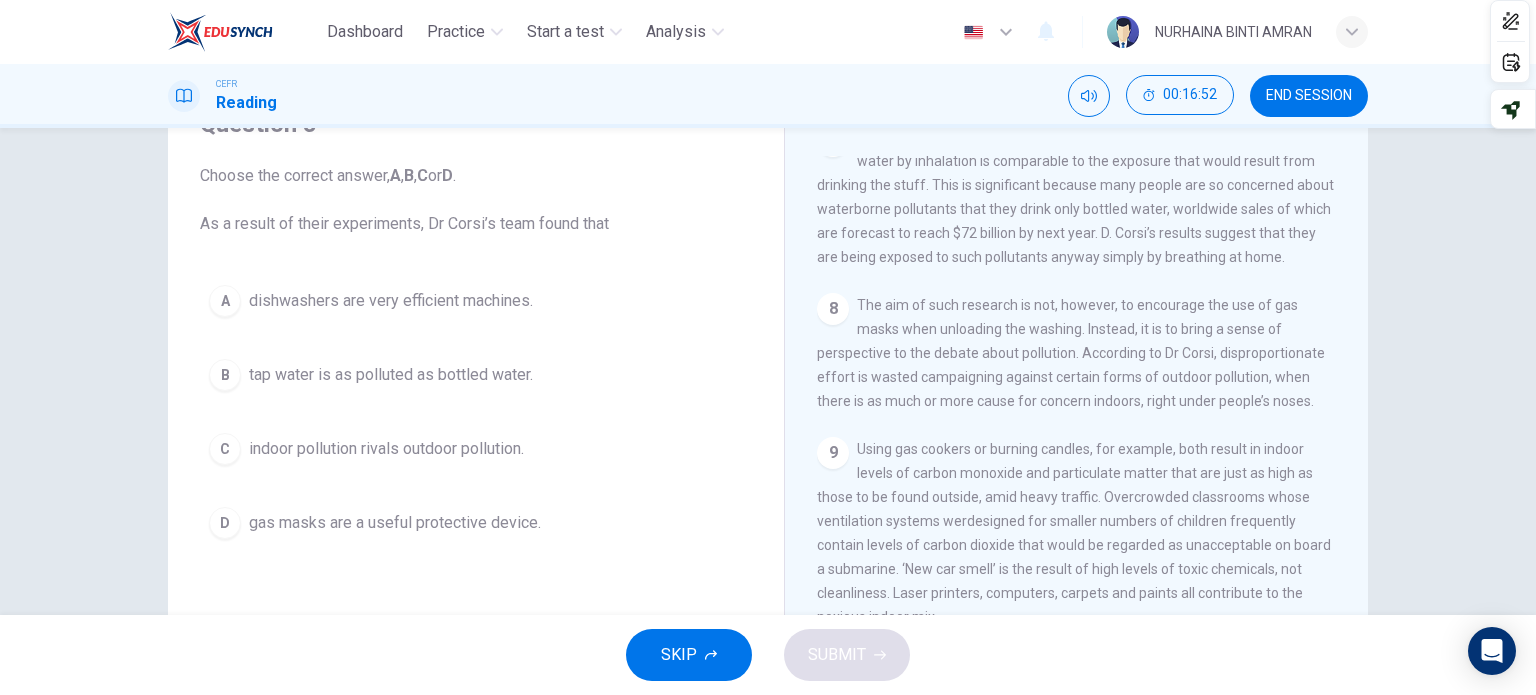 click on "indoor pollution rivals outdoor pollution." at bounding box center [391, 301] 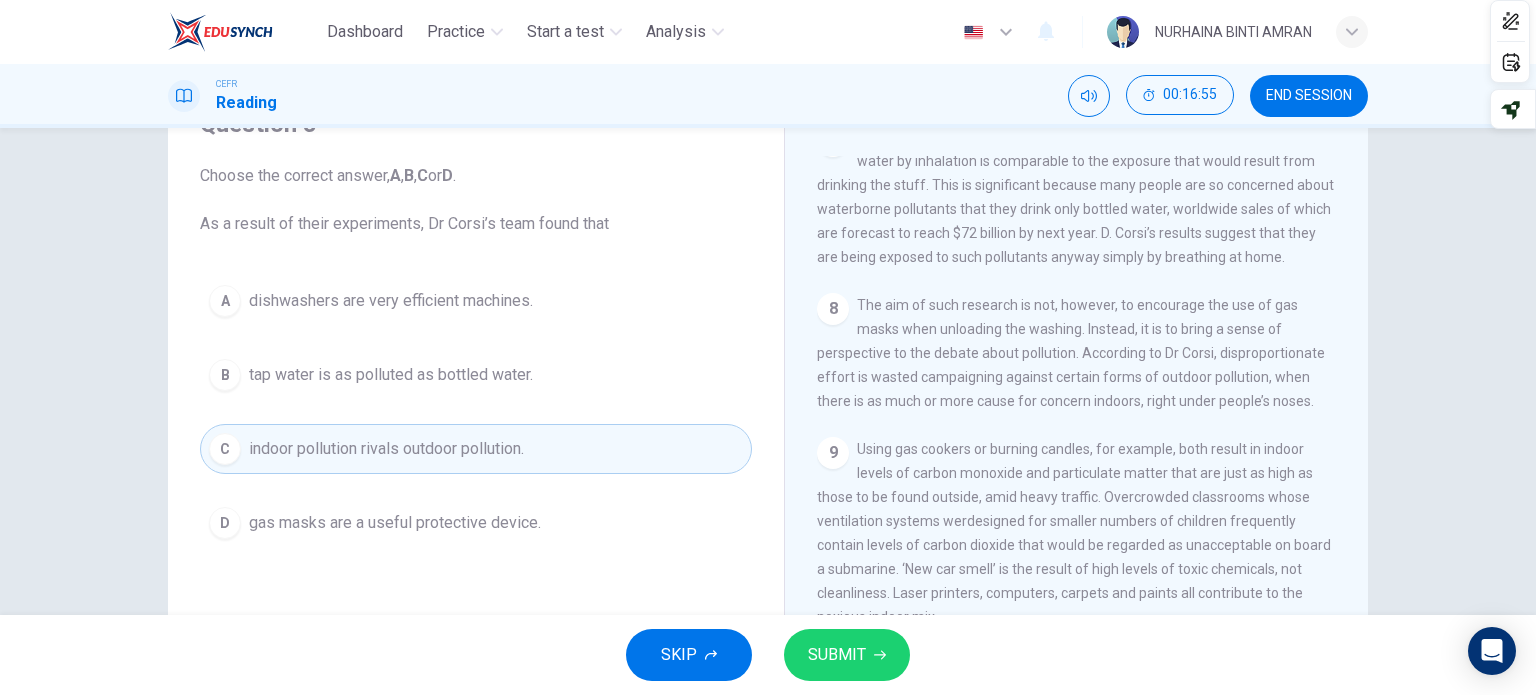 click on "SUBMIT" at bounding box center (837, 655) 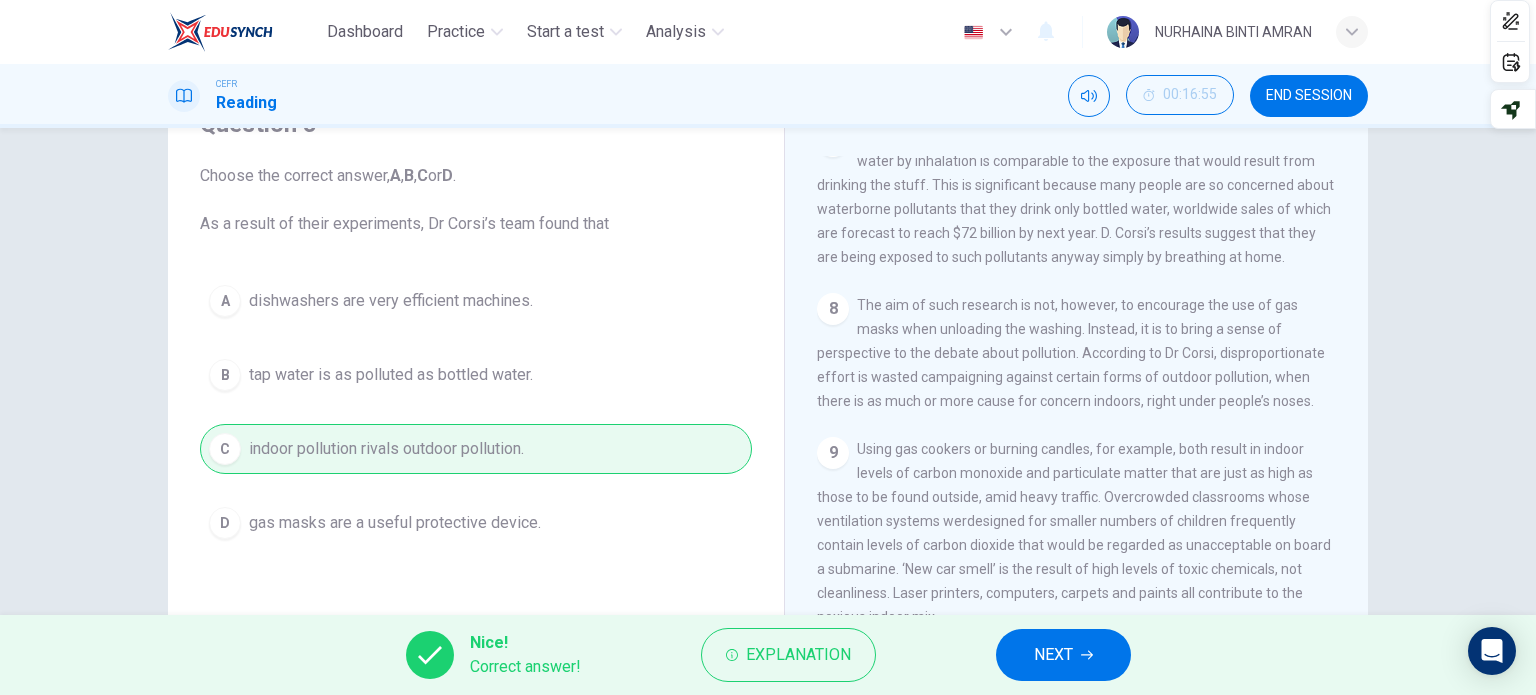 click on "NEXT" at bounding box center [1053, 655] 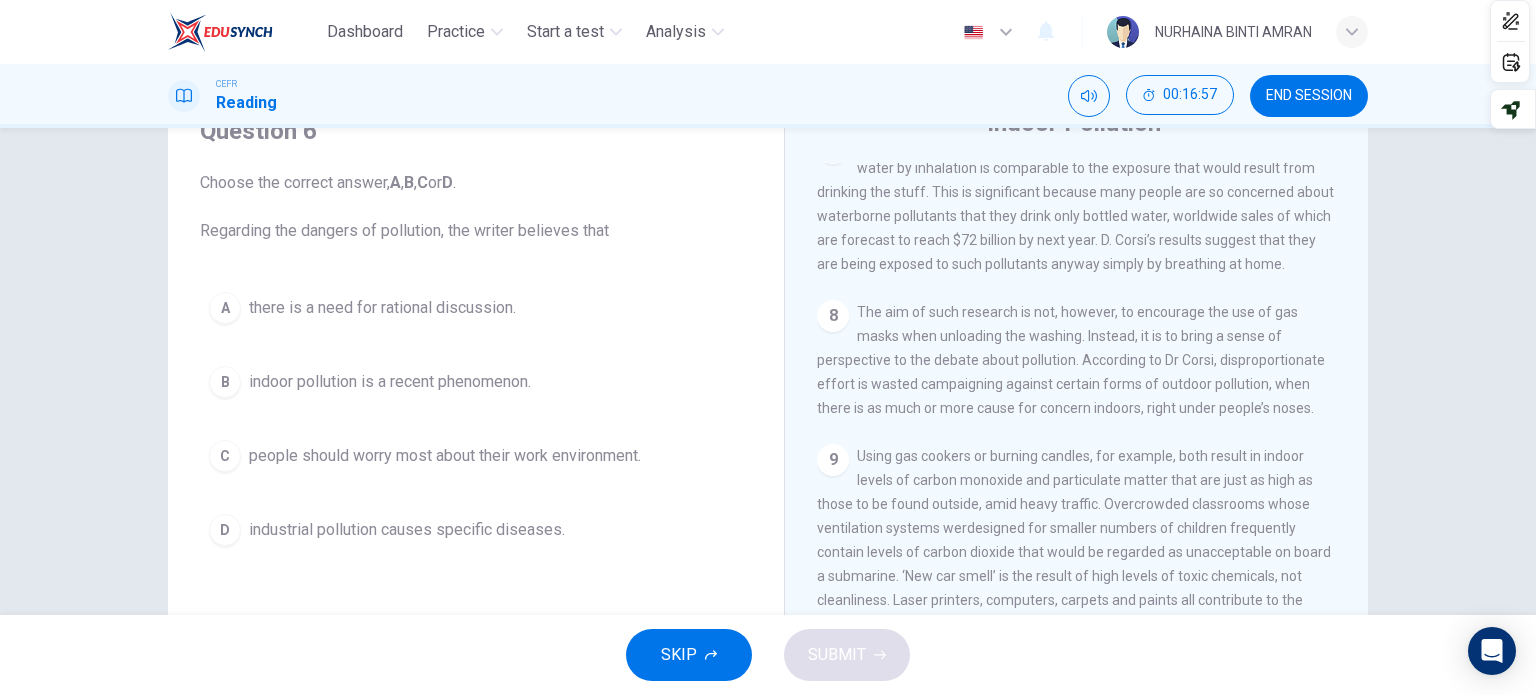 scroll, scrollTop: 100, scrollLeft: 0, axis: vertical 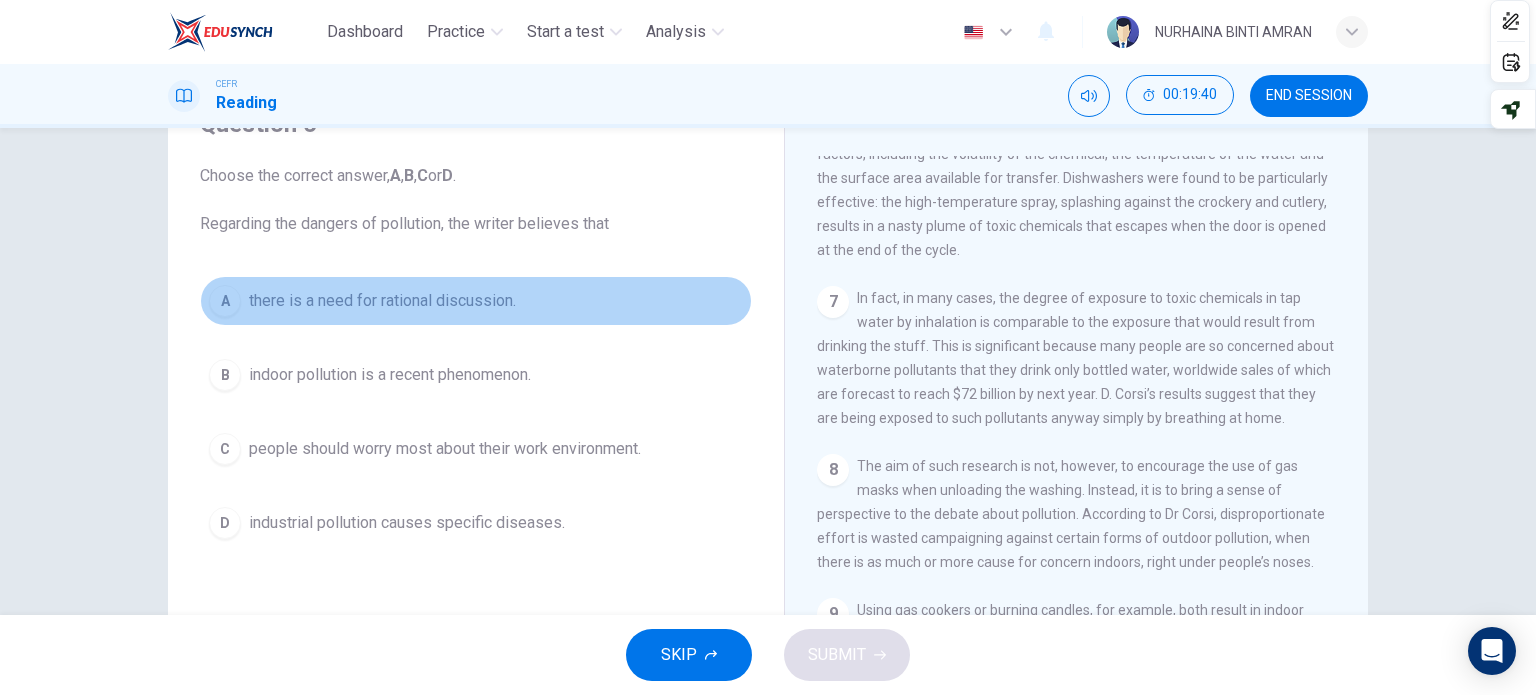 click on "there is a need for rational discussion." at bounding box center (382, 301) 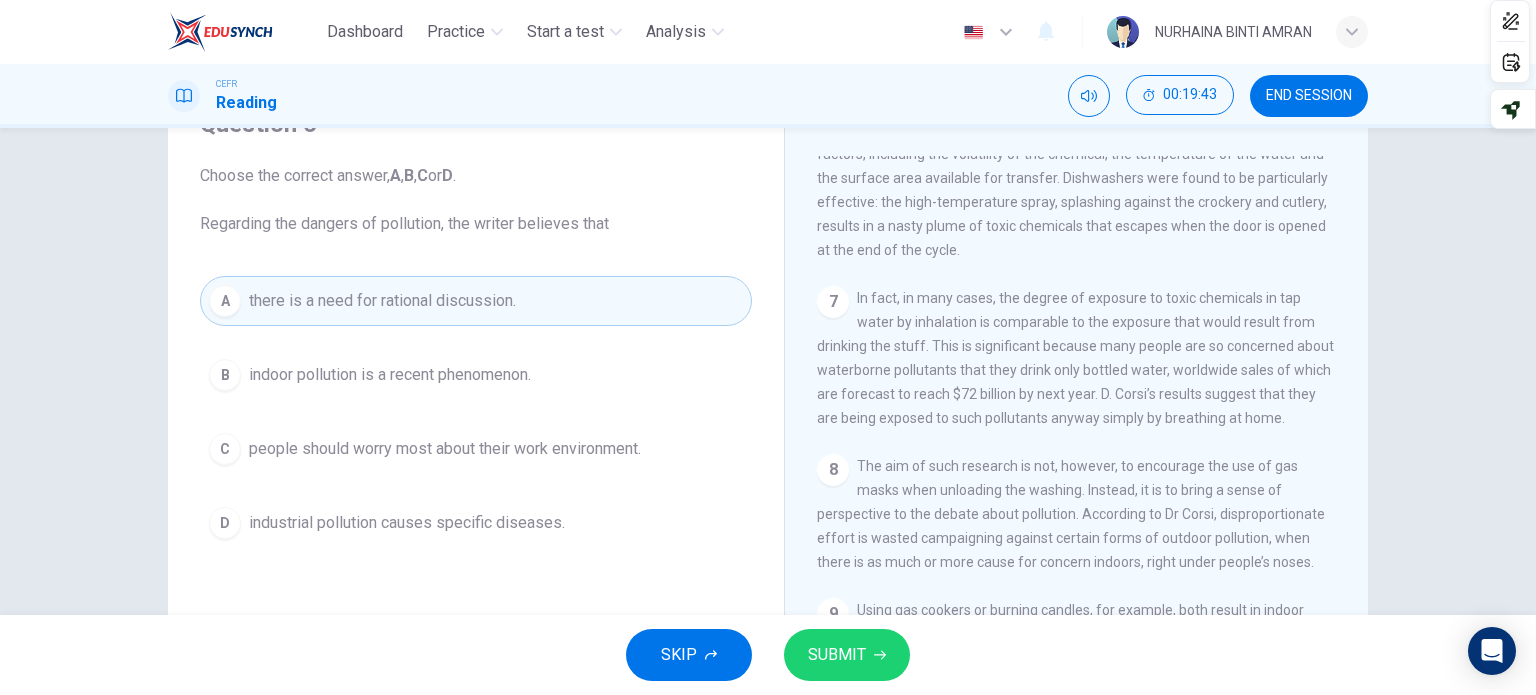 click on "SUBMIT" at bounding box center [837, 655] 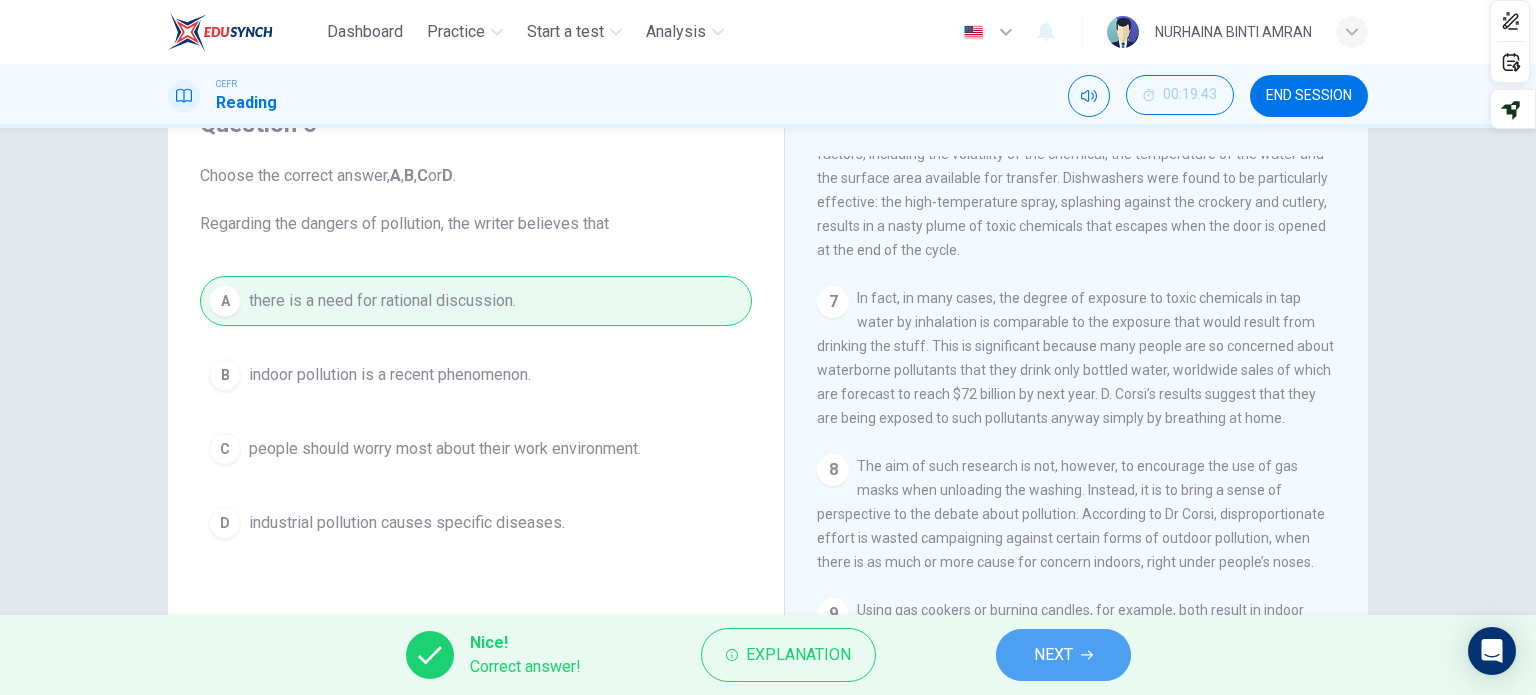 click on "NEXT" at bounding box center [1063, 655] 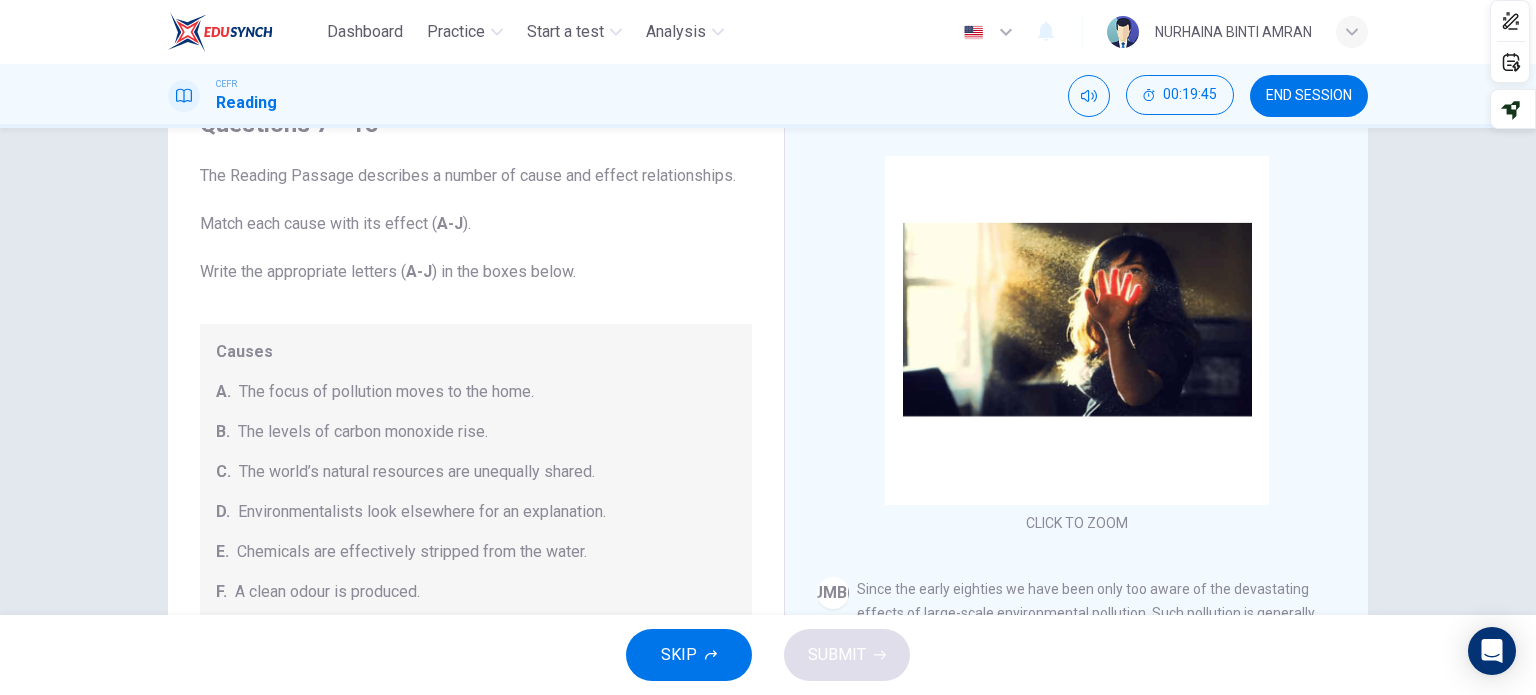 scroll, scrollTop: 0, scrollLeft: 0, axis: both 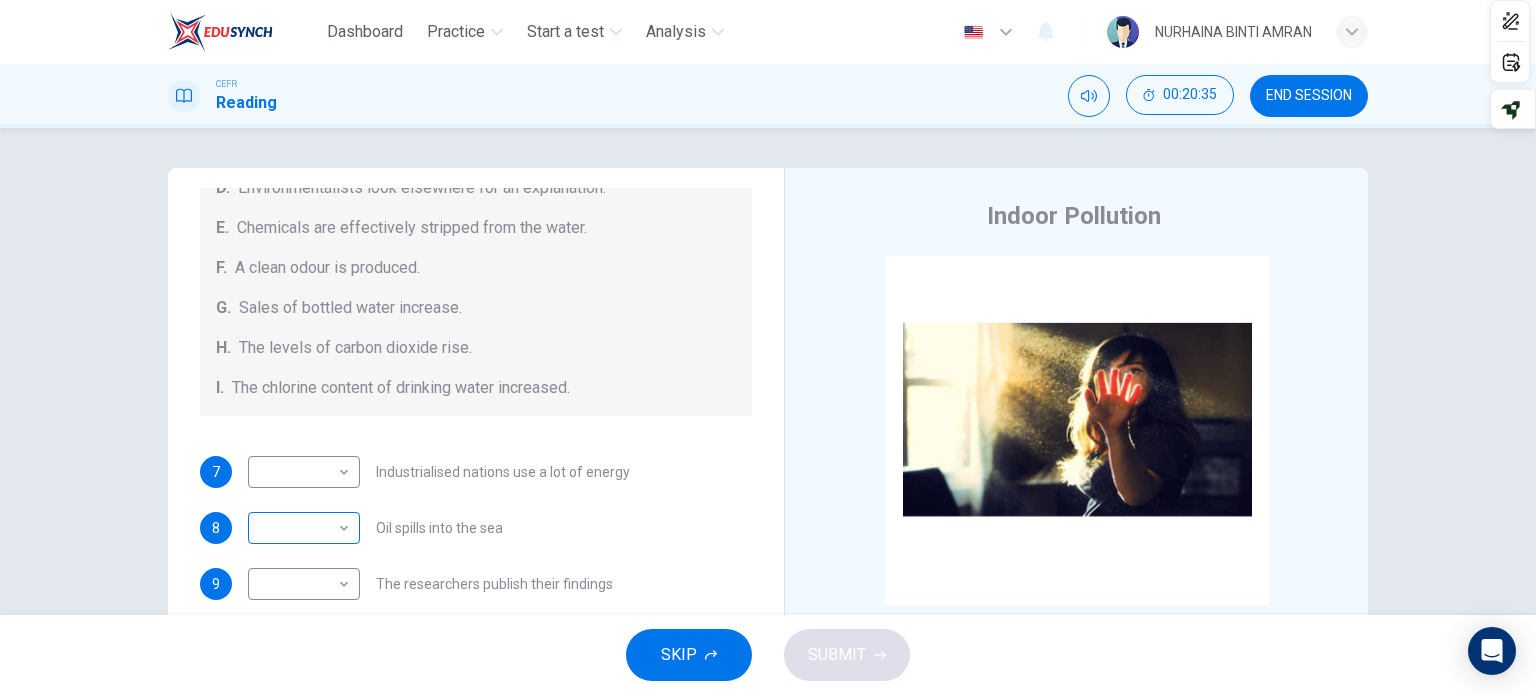 click on "Dashboard Practice Start a test Analysis English en ​ [NAME] CEFR Reading [TIME] END SESSION Questions 7 - 13 The Reading Passage describes a number of cause and effect relationships.
Match each cause with its effect ( A-J ).
Write the appropriate letters ( A-J ) in the boxes below. Causes A. The focus of pollution moves to the home. B. The levels of carbon monoxide rise. C. The world’s natural resources are unequally shared. D. Environmentalists look elsewhere for an explanation. E. Chemicals are effectively stripped from the water. F. A clean odour is produced. G. Sales of bottled water increase. H. The levels of carbon dioxide rise. I. The chlorine content of drinking water increased. 7 ​ ​ Industrialised nations use a lot of energy 8 ​ ​ Oil spills into the sea 9 ​ ​ The researchers publish their findings 10 ​ ​ Water is brought to a high temperature 11 ​ ​ People fear pollutants in tap water 12 ​ ​ Air conditioning systems are inadequate 13 ​ ​ 1 2 3 4 5" at bounding box center (768, 347) 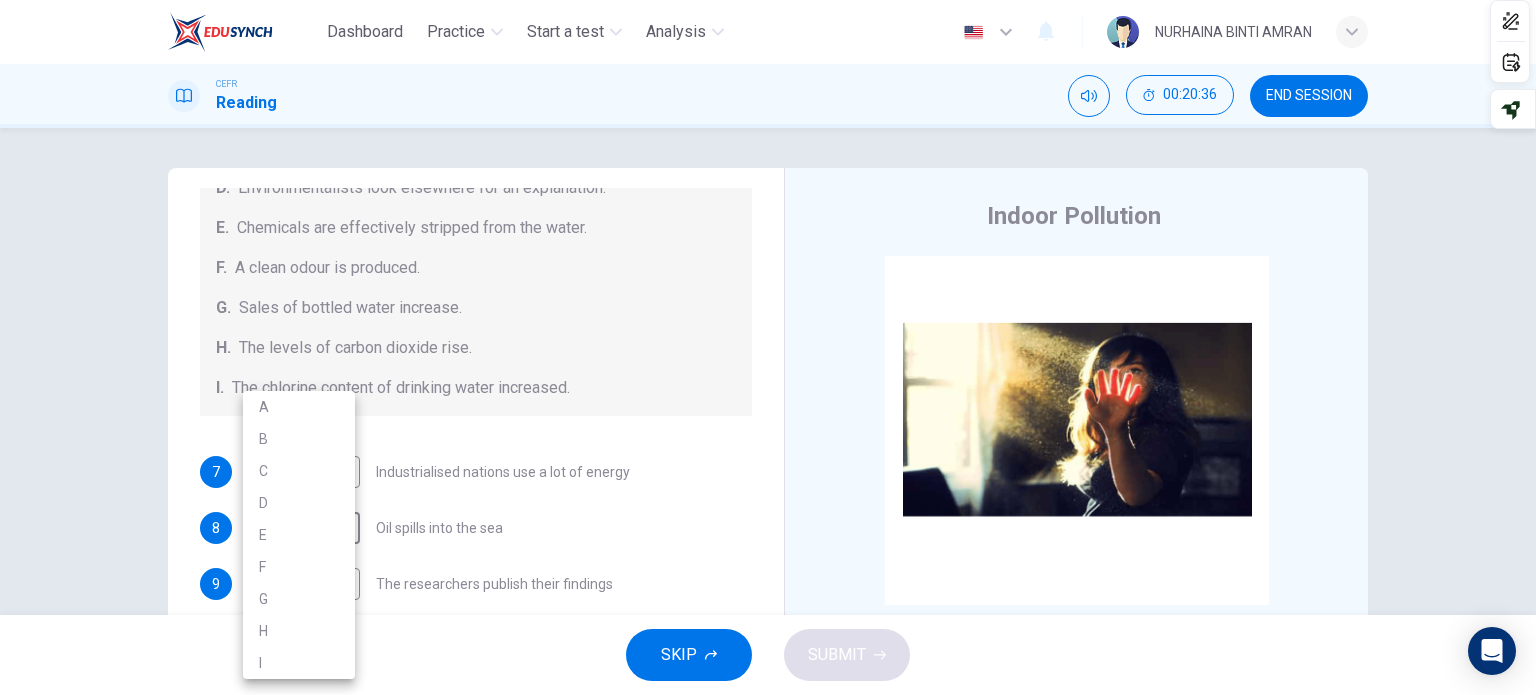click on "E" at bounding box center (299, 535) 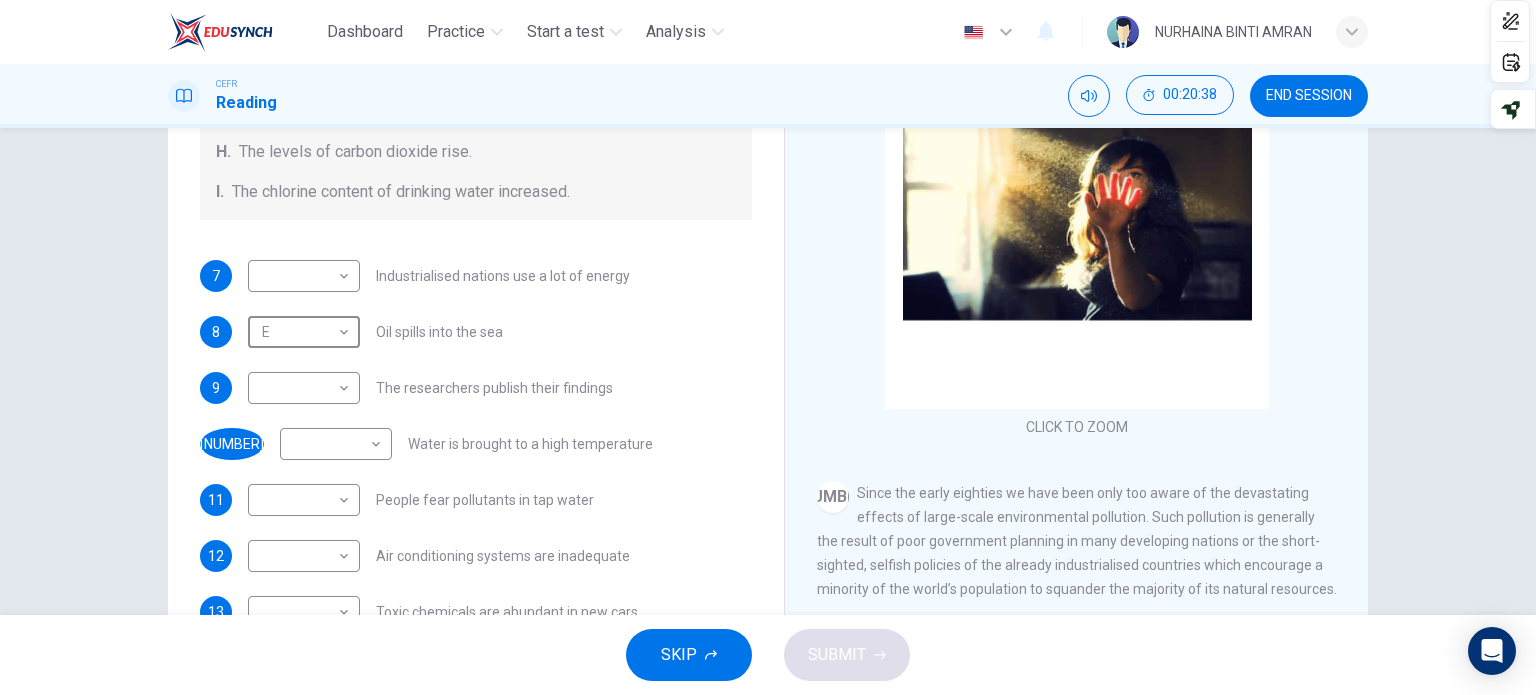 scroll, scrollTop: 200, scrollLeft: 0, axis: vertical 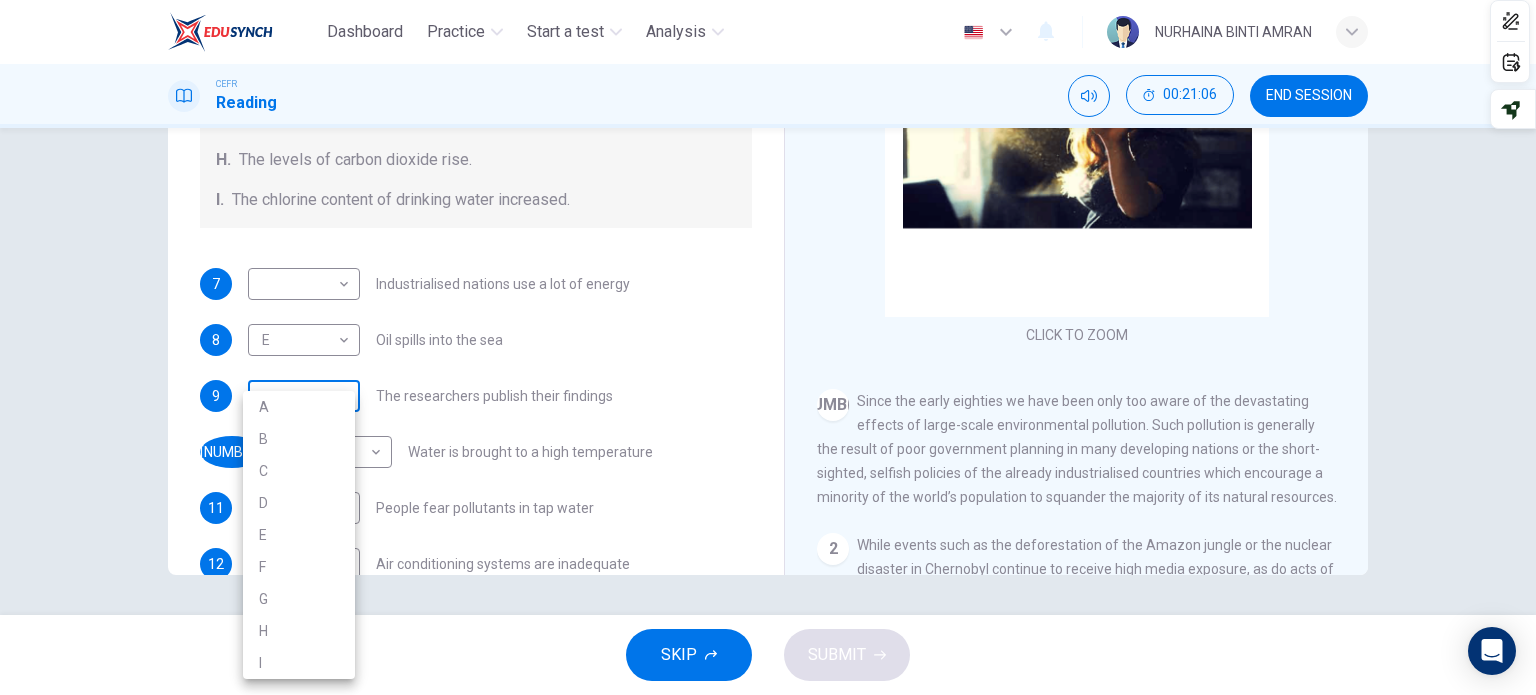 click on "Dashboard Practice Start a test Analysis English en ​ [NAME] CEFR Reading 00:21:06 END SESSION Questions 7 - 13 The Reading Passage describes a number of cause and effect relationships.
Match each cause with its effect ( A-J ).
Write the appropriate letters ( A-J ) in the boxes below. Causes A. The focus of pollution moves to the home. B. The levels of carbon monoxide rise. C. The world’s natural resources are unequally shared. D. Environmentalists look elsewhere for an explanation. E. Chemicals are effectively stripped from the water. F. A clean odour is produced. G. Sales of bottled water increase. H. The levels of carbon dioxide rise. I. The chlorine content of drinking water increased. 7 ​ ​ Industrialised nations use a lot of energy 8 E E ​ Oil spills into the sea 9 ​ ​ The researchers publish their findings 10 ​ ​ Water is brought to a high temperature 11 ​ ​ People fear pollutants in tap water 12 ​ ​ Air conditioning systems are inadequate 13 ​ ​ 1 2 3 4 5" at bounding box center [768, 347] 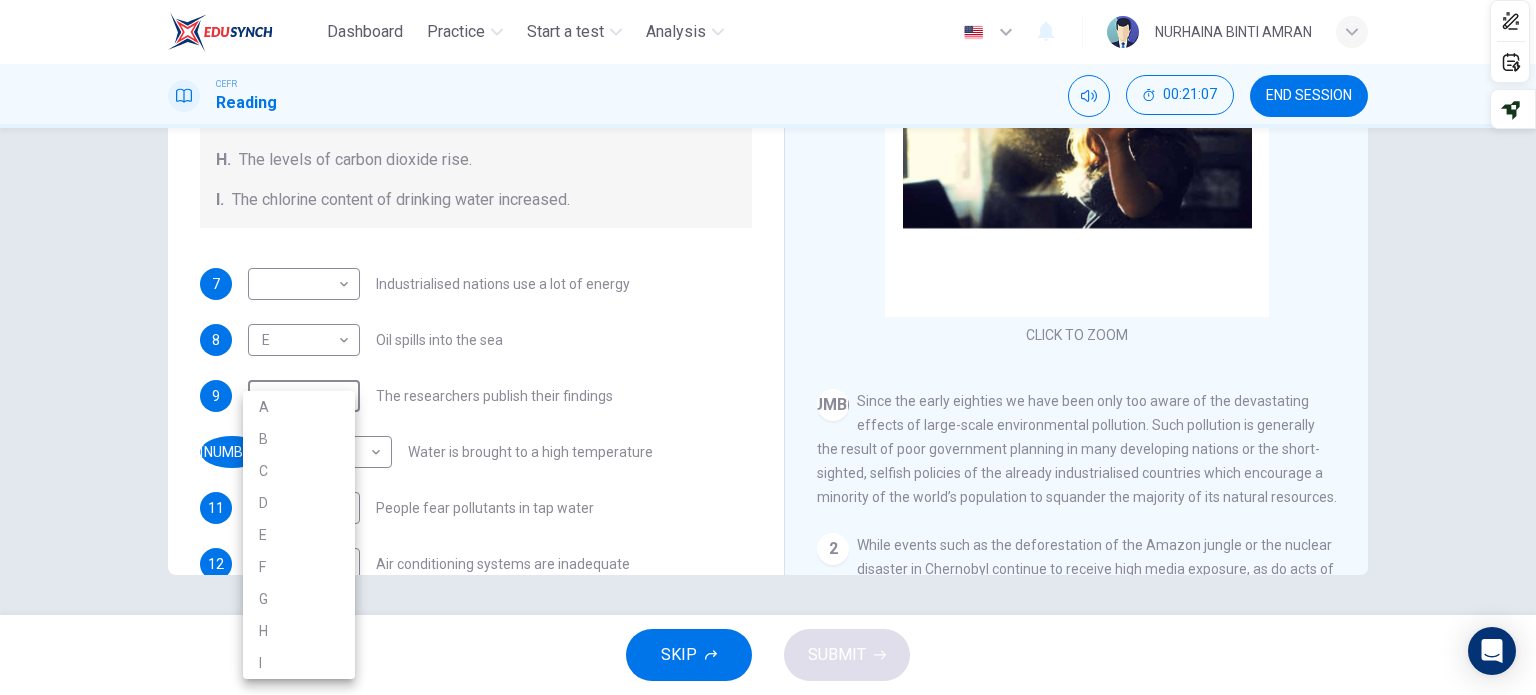click on "D" at bounding box center (299, 503) 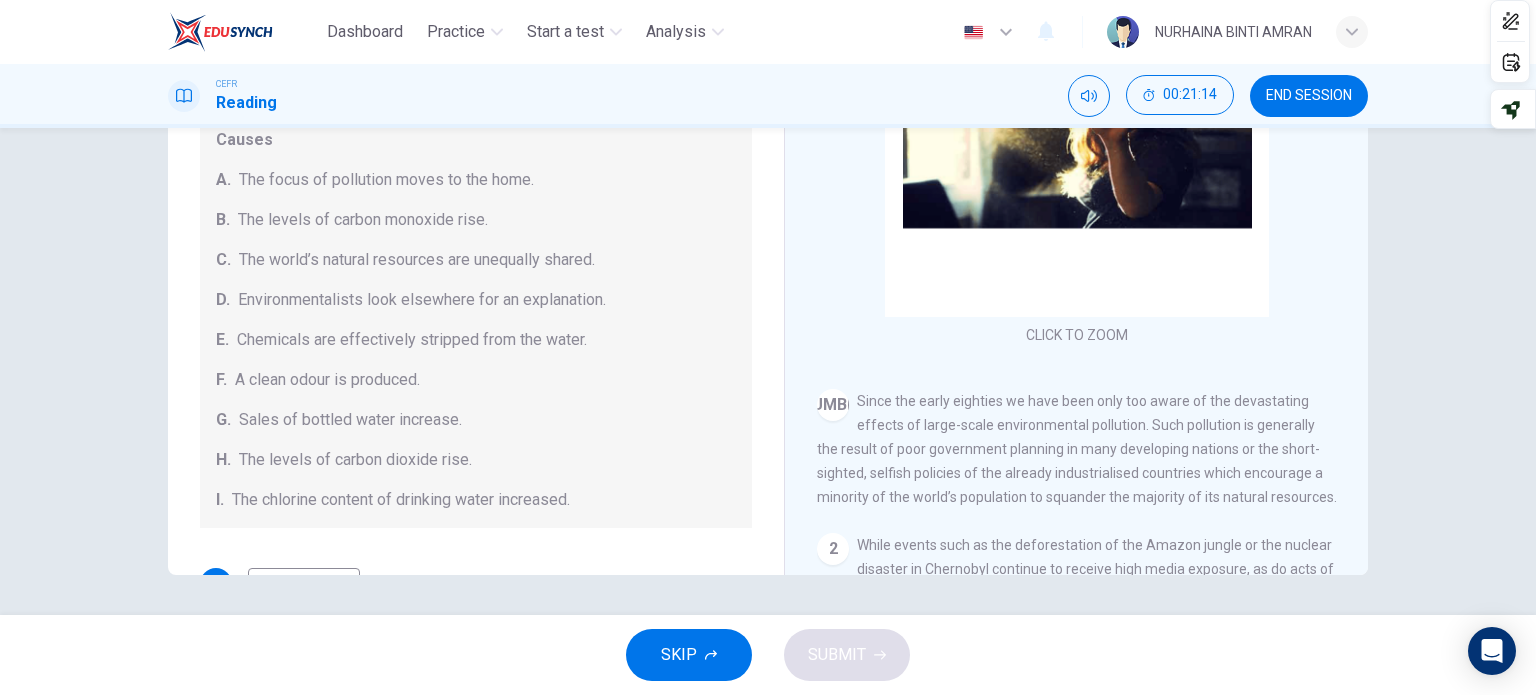 scroll, scrollTop: 0, scrollLeft: 0, axis: both 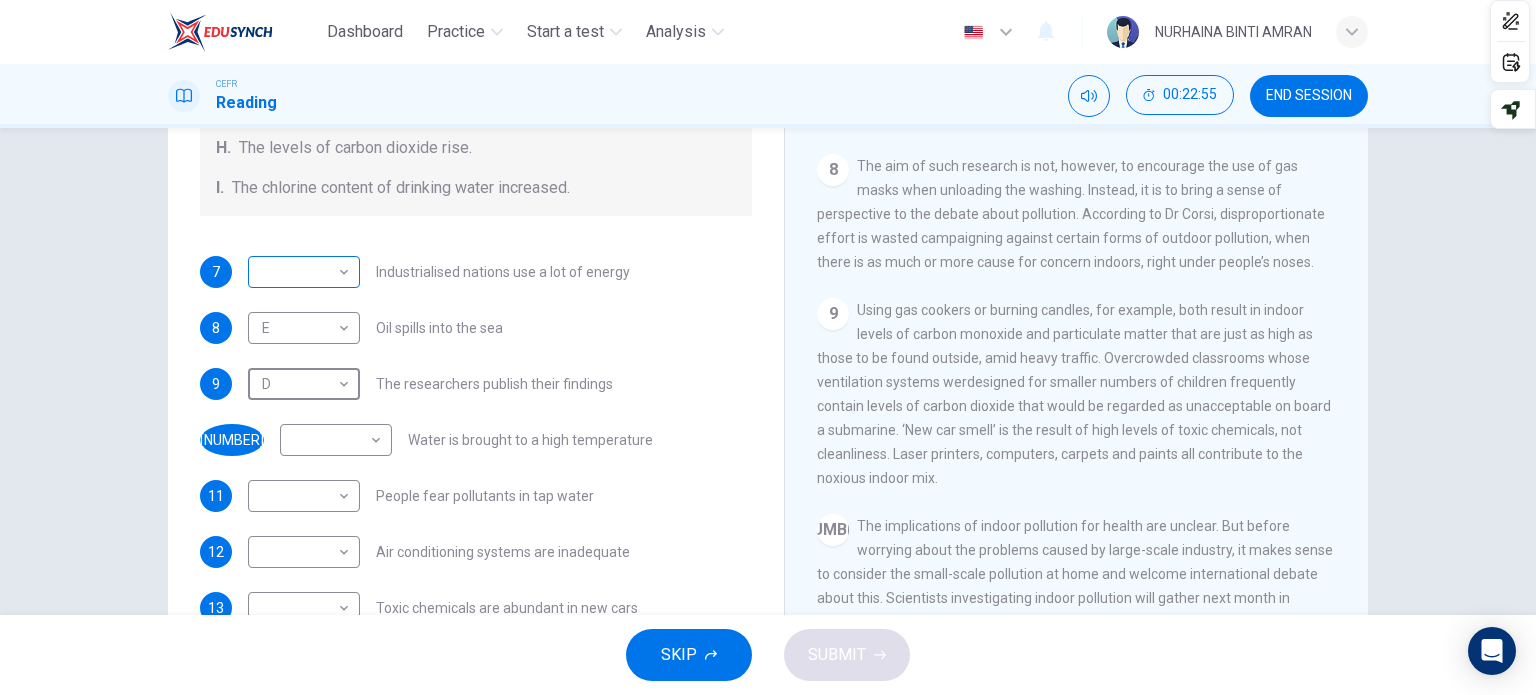 click on "Dashboard Practice Start a test Analysis English en ​ [NAME] CEFR Reading 00:22:55 END SESSION Questions 7 - 13 The Reading Passage describes a number of cause and effect relationships.
Match each cause with its effect ( A-J ).
Write the appropriate letters ( A-J ) in the boxes below. Causes A. The focus of pollution moves to the home. B. The levels of carbon monoxide rise. C. The world’s natural resources are unequally shared. D. Environmentalists look elsewhere for an explanation. E. Chemicals are effectively stripped from the water. F. A clean odour is produced. G. Sales of bottled water increase. H. The levels of carbon dioxide rise. I. The chlorine content of drinking water increased. 7 ​ ​ Industrialised nations use a lot of energy 8 E E ​ Oil spills into the sea 9 D D ​ The researchers publish their findings 10 ​ ​ Water is brought to a high temperature 11 ​ ​ People fear pollutants in tap water 12 ​ ​ Air conditioning systems are inadequate 13 ​ ​ 1 2 3 4 5" at bounding box center [768, 347] 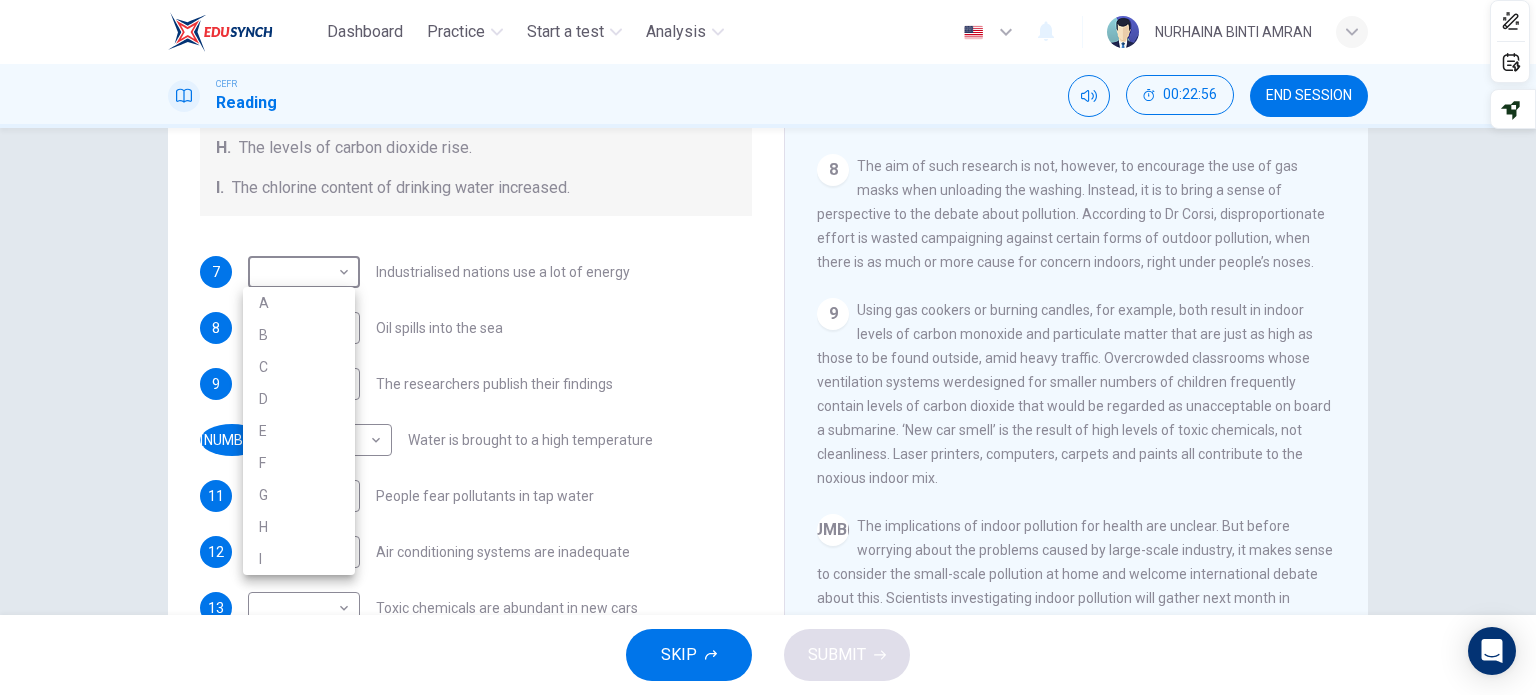 click on "B" at bounding box center (299, 335) 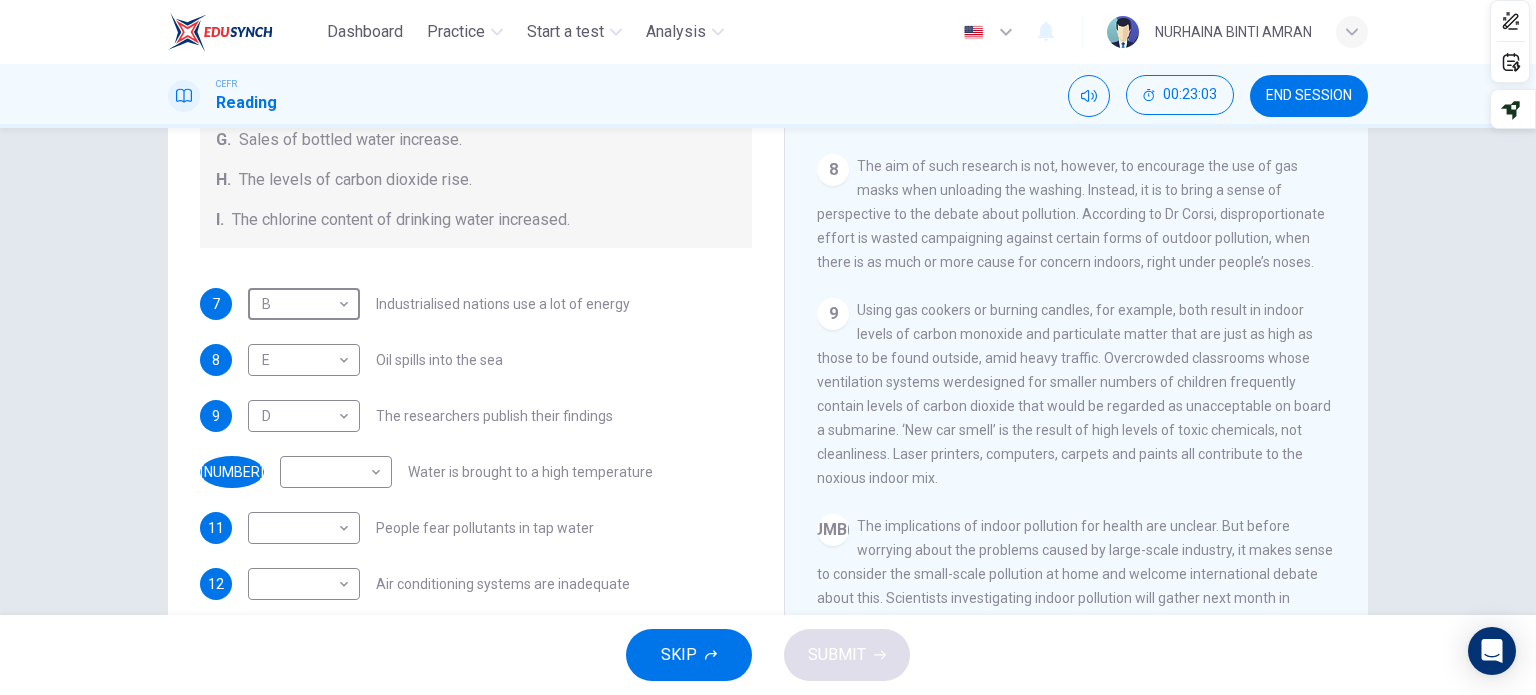 scroll, scrollTop: 424, scrollLeft: 0, axis: vertical 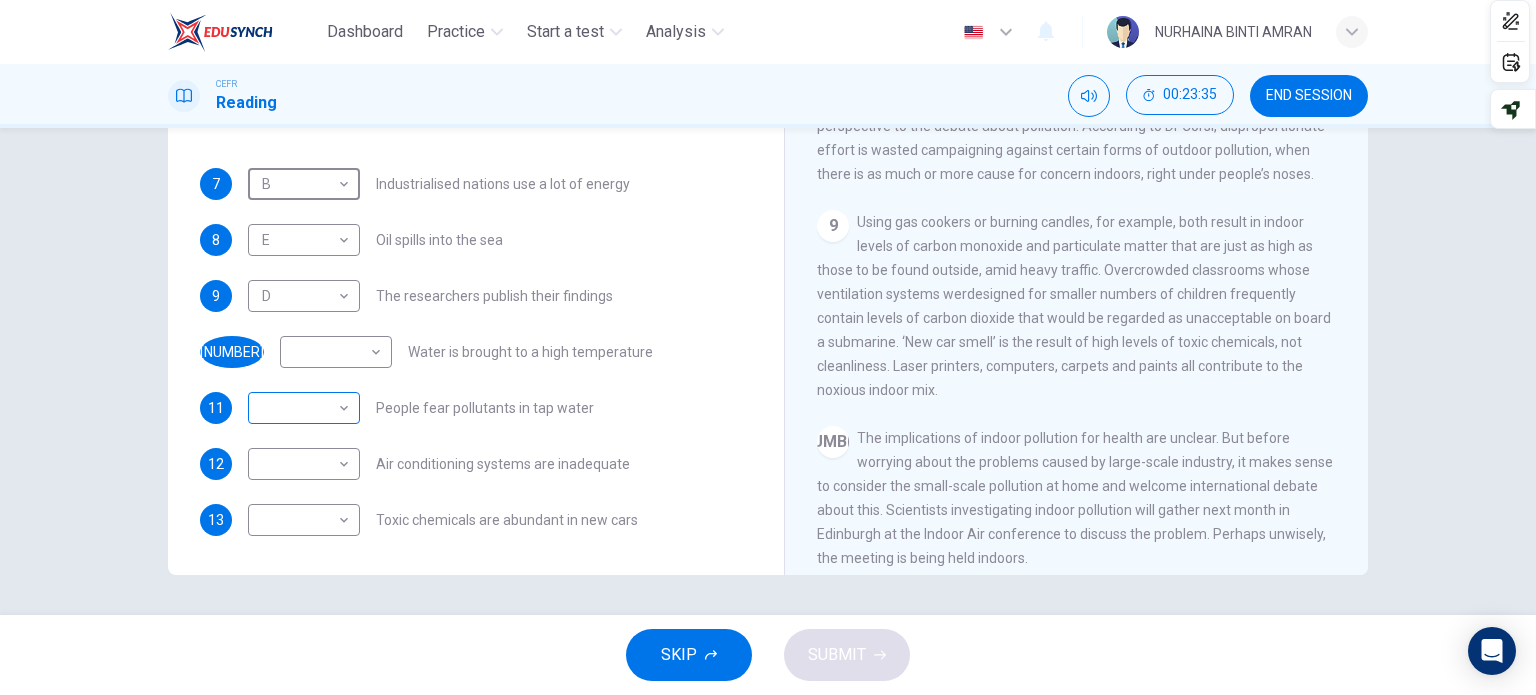 click on "Dashboard Practice Start a test Analysis English en ​ NURHAINA BINTI AMRAN CEFR Reading 00:23:35 END SESSION Questions 7 - 13 The Reading Passage describes a number of cause and effect relationships.
Match each cause with its effect ( A-J ).
Write the appropriate letters ( A-J ) in the boxes below. Causes A. The focus of pollution moves to the home. B. The levels of carbon monoxide rise. C. The world’s natural resources are unequally shared. D. Environmentalists look elsewhere for an explanation. E. Chemicals are effectively stripped from the water. F. A clean odour is produced. G. Sales of bottled water increase. H. The levels of carbon dioxide rise. I. The chlorine content of drinking water increased. 7 B B ​ Industrialised nations use a lot of energy 8 E E ​ Oil spills into the sea 9 D D ​ The researchers publish their findings 10 ​ ​ Water is brought to a high temperature 11 ​ ​ People fear pollutants in tap water 12 ​ ​ Air conditioning systems are inadequate 13 ​ ​ 1 2 3 4 5" at bounding box center (768, 347) 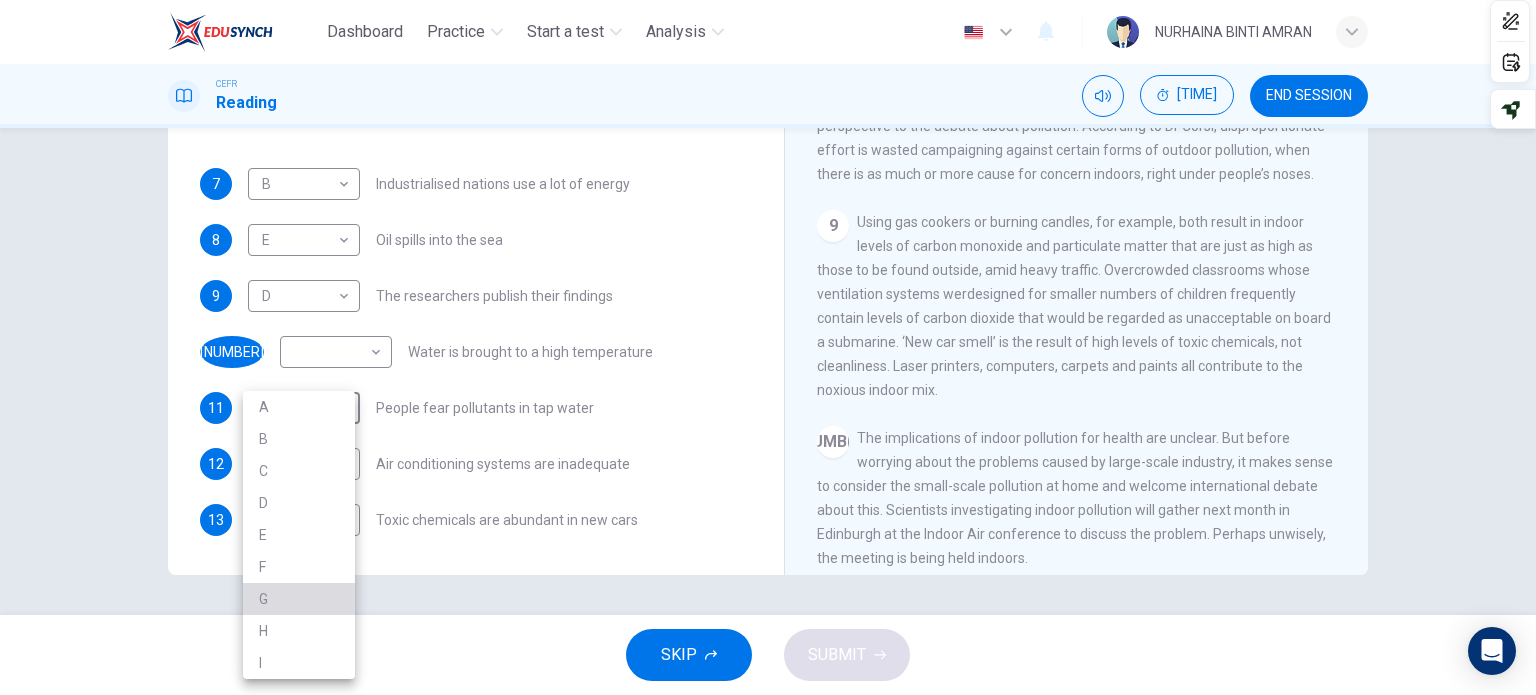 drag, startPoint x: 300, startPoint y: 593, endPoint x: 303, endPoint y: 555, distance: 38.118237 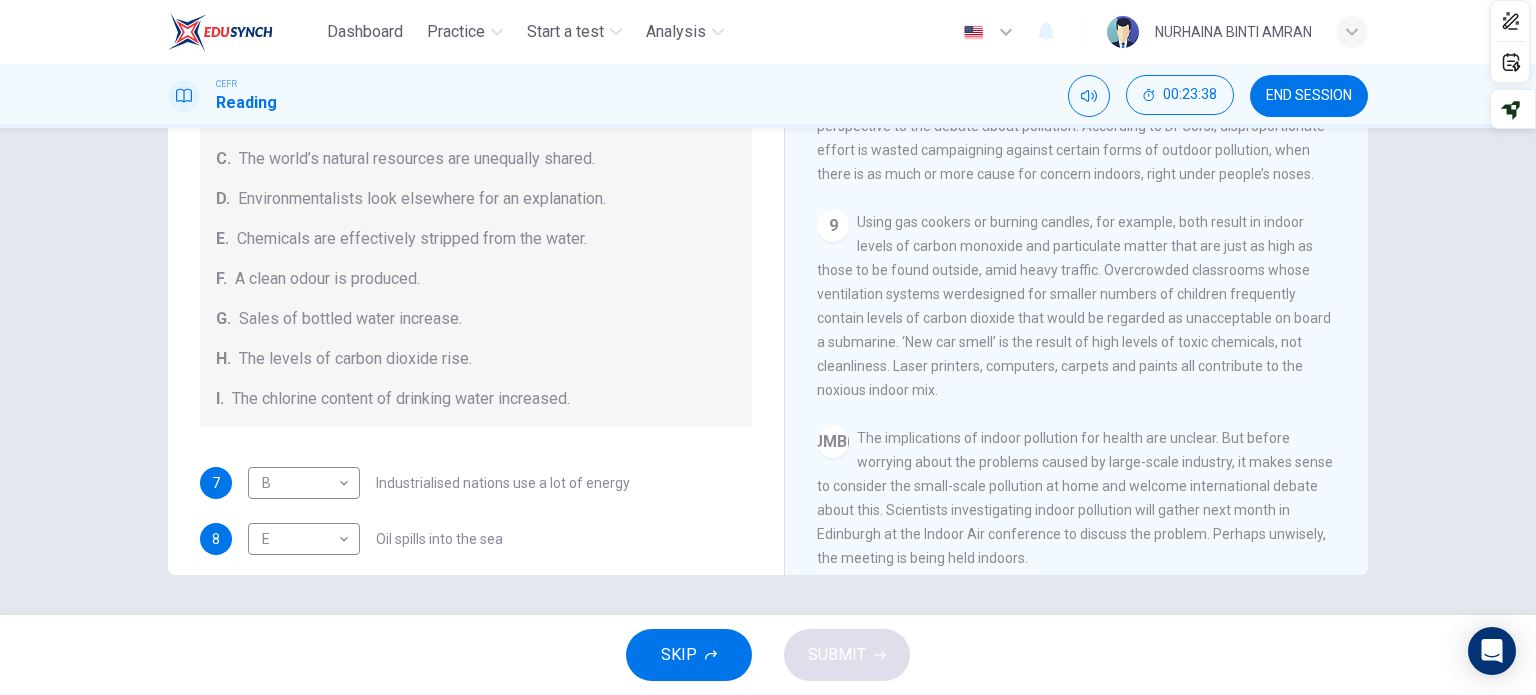scroll, scrollTop: 124, scrollLeft: 0, axis: vertical 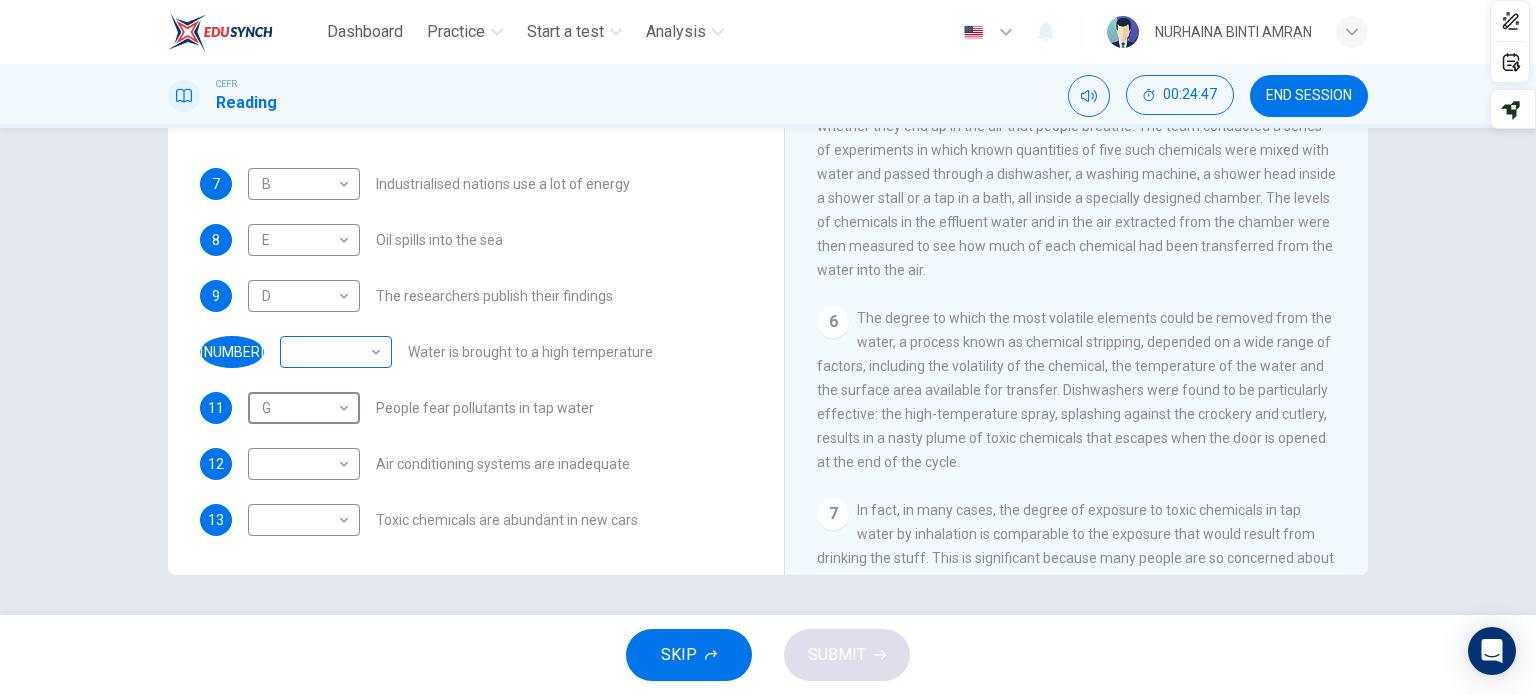 click on "Dashboard Practice Start a test Analysis English en ​ NURHAINA BINTI AMRAN CEFR Reading 00:24:47 END SESSION Questions 7 - 13 The Reading Passage describes a number of cause and effect relationships.
Match each cause with its effect ( A-J ).
Write the appropriate letters ( A-J ) in the boxes below. Causes A. The focus of pollution moves to the home. B. The levels of carbon monoxide rise. C. The world’s natural resources are unequally shared. D. Environmentalists look elsewhere for an explanation. E. Chemicals are effectively stripped from the water. F. A clean odour is produced. G. Sales of bottled water increase. H. The levels of carbon dioxide rise. I. The chlorine content of drinking water increased. 7 B B ​ Industrialised nations use a lot of energy 8 E E ​ Oil spills into the sea 9 D D ​ The researchers publish their findings 10 ​ ​ Water is brought to a high temperature 11 G G ​ People fear pollutants in tap water 12 ​ ​ Air conditioning systems are inadequate 13 ​ ​ 1 2 3 4 5" at bounding box center (768, 347) 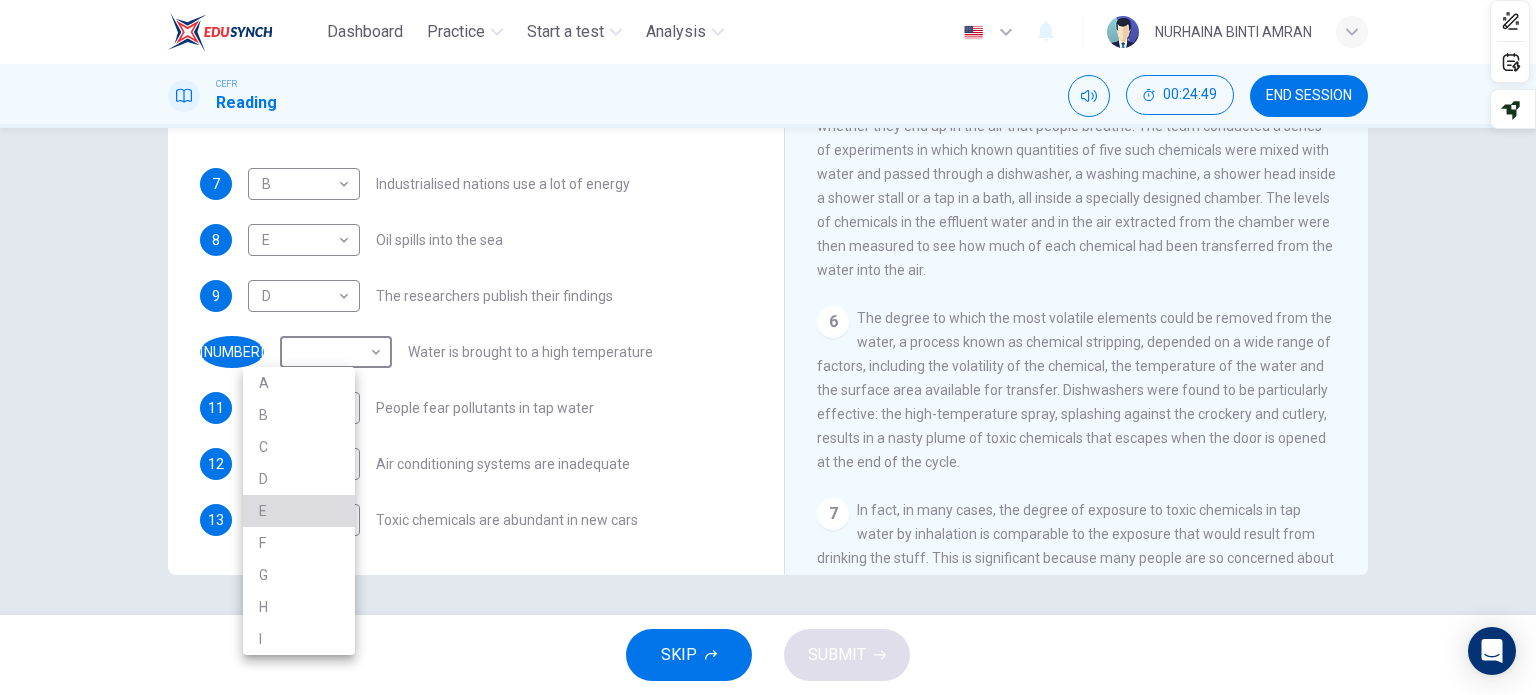 click on "E" at bounding box center (299, 511) 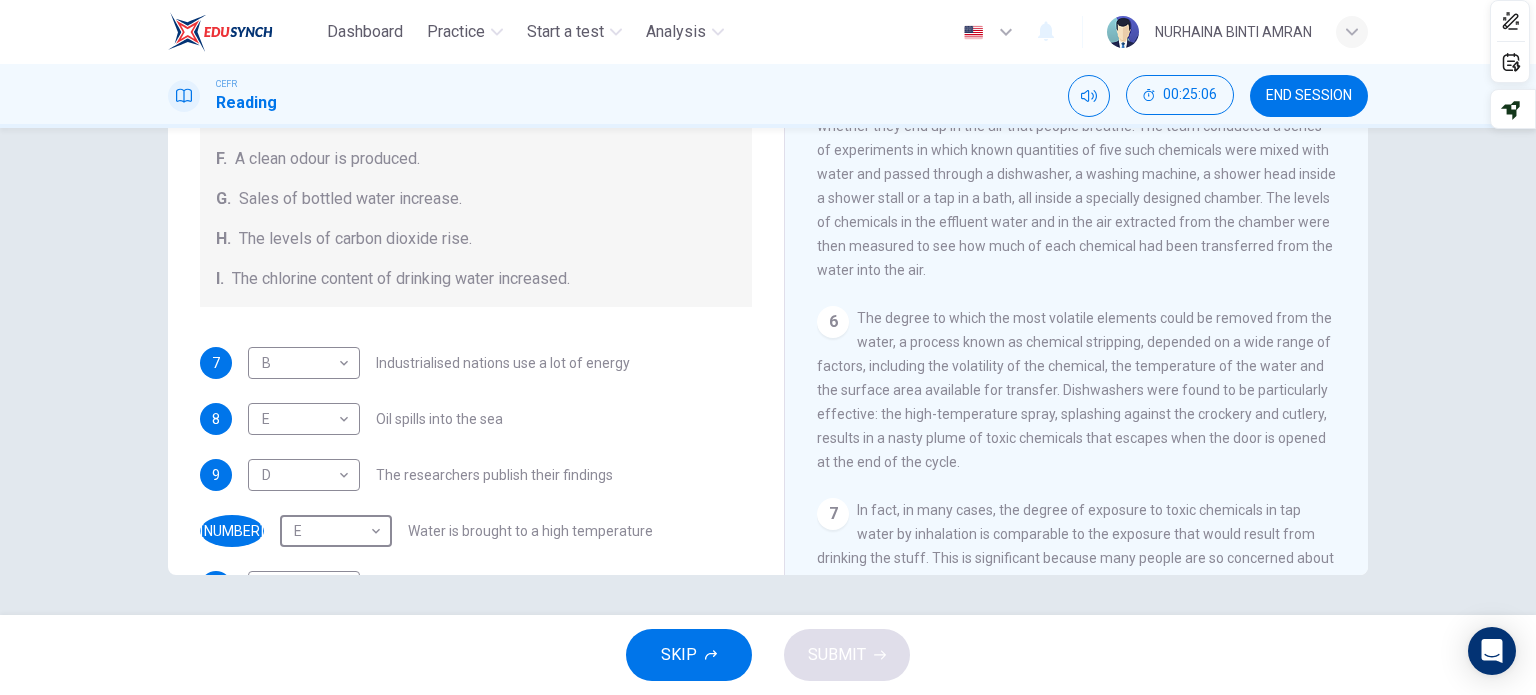 scroll, scrollTop: 424, scrollLeft: 0, axis: vertical 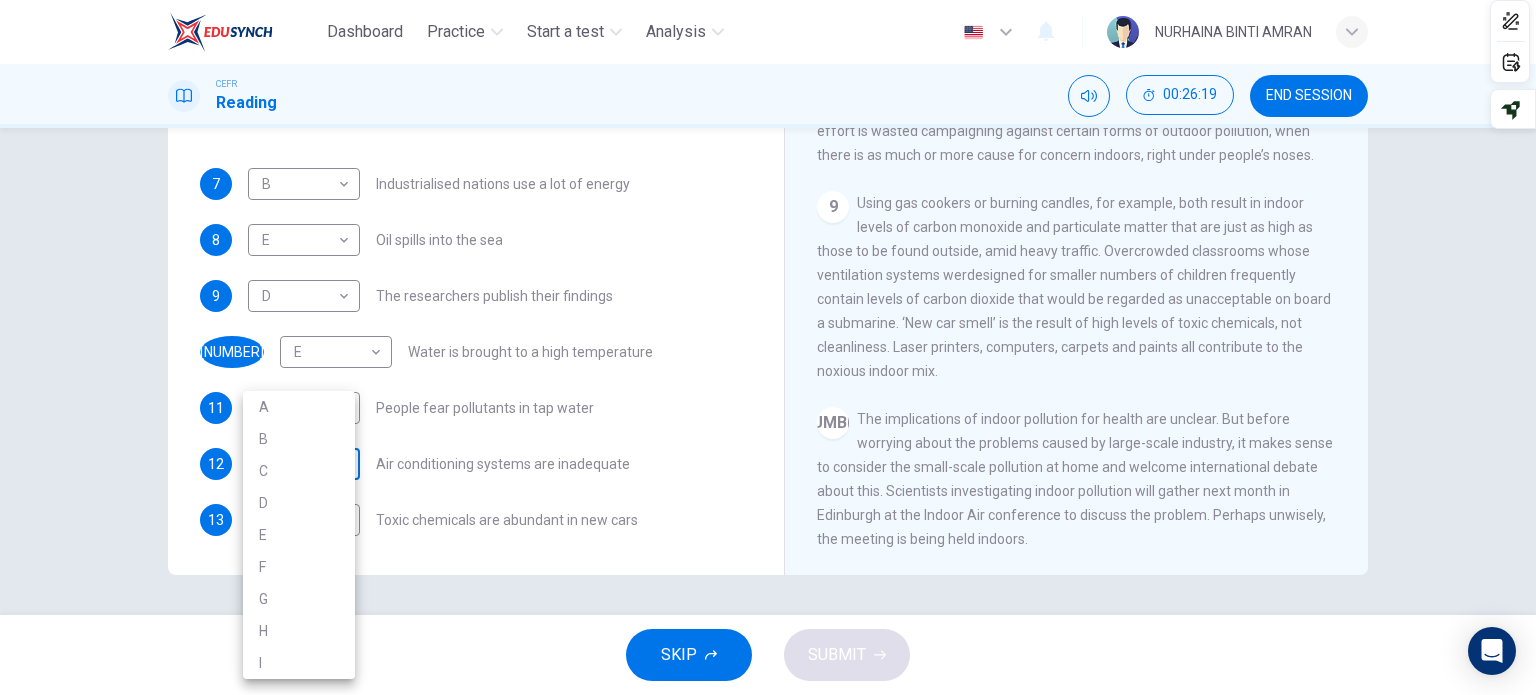 click on "Dashboard Practice Start a test Analysis English en ​ [NAME] CEFR Reading [TIME] END SESSION Questions 7 - 13 The Reading Passage describes a number of cause and effect relationships.
Match each cause with its effect ( A-J ).
Write the appropriate letters ( A-J ) in the boxes below. Causes A. The focus of pollution moves to the home. B. The levels of carbon monoxide rise. C. The world’s natural resources are unequally shared. D. Environmentalists look elsewhere for an explanation. E. Chemicals are effectively stripped from the water. F. A clean odour is produced. G. Sales of bottled water increase. H. The levels of carbon dioxide rise. I. The chlorine content of drinking water increased. 7 B B ​ Industrialised nations use a lot of energy 8 E E ​ Oil spills into the sea 9 D D ​ The researchers publish their findings 10 E E ​ Water is brought to a high temperature 11 G G ​ People fear pollutants in tap water 12 ​ ​ Air conditioning systems are inadequate 13 ​ ​ 1 2 3 4 5" at bounding box center (768, 347) 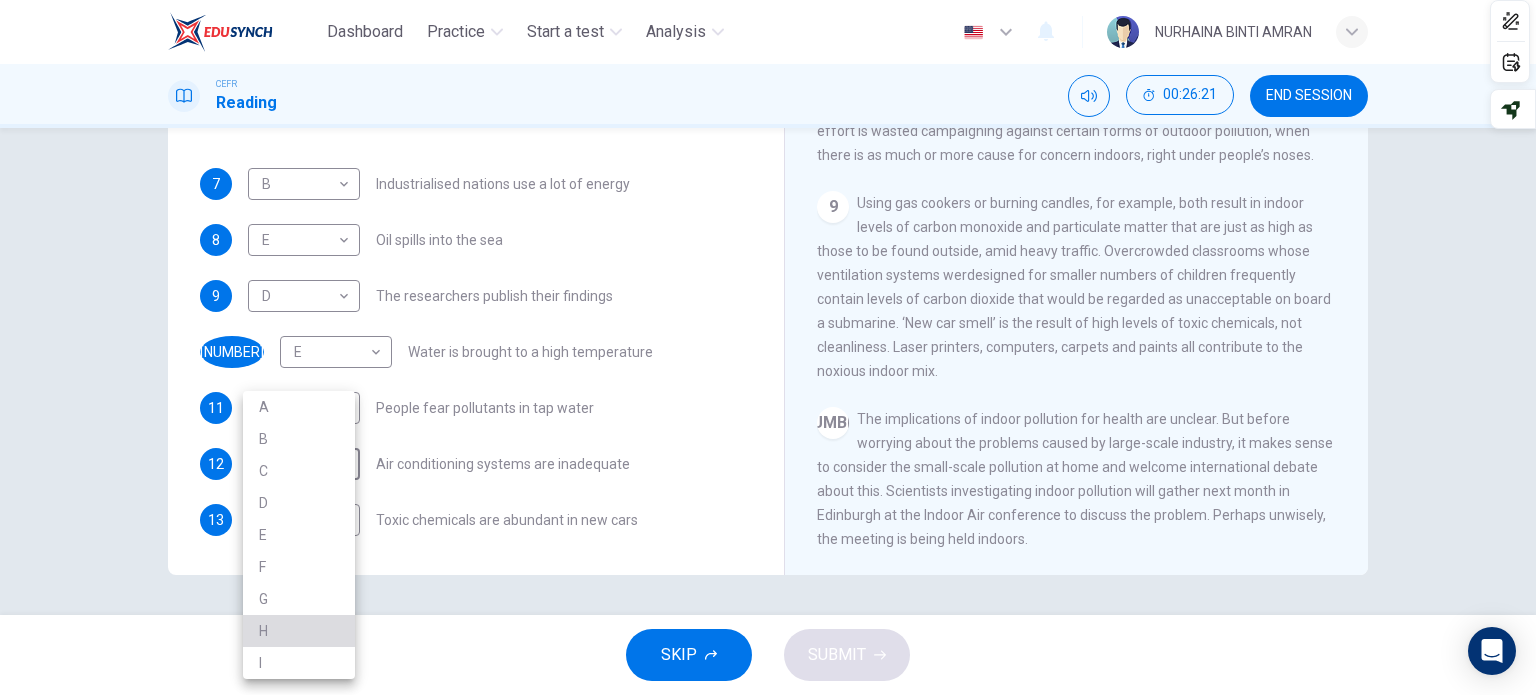 click on "H" at bounding box center (299, 631) 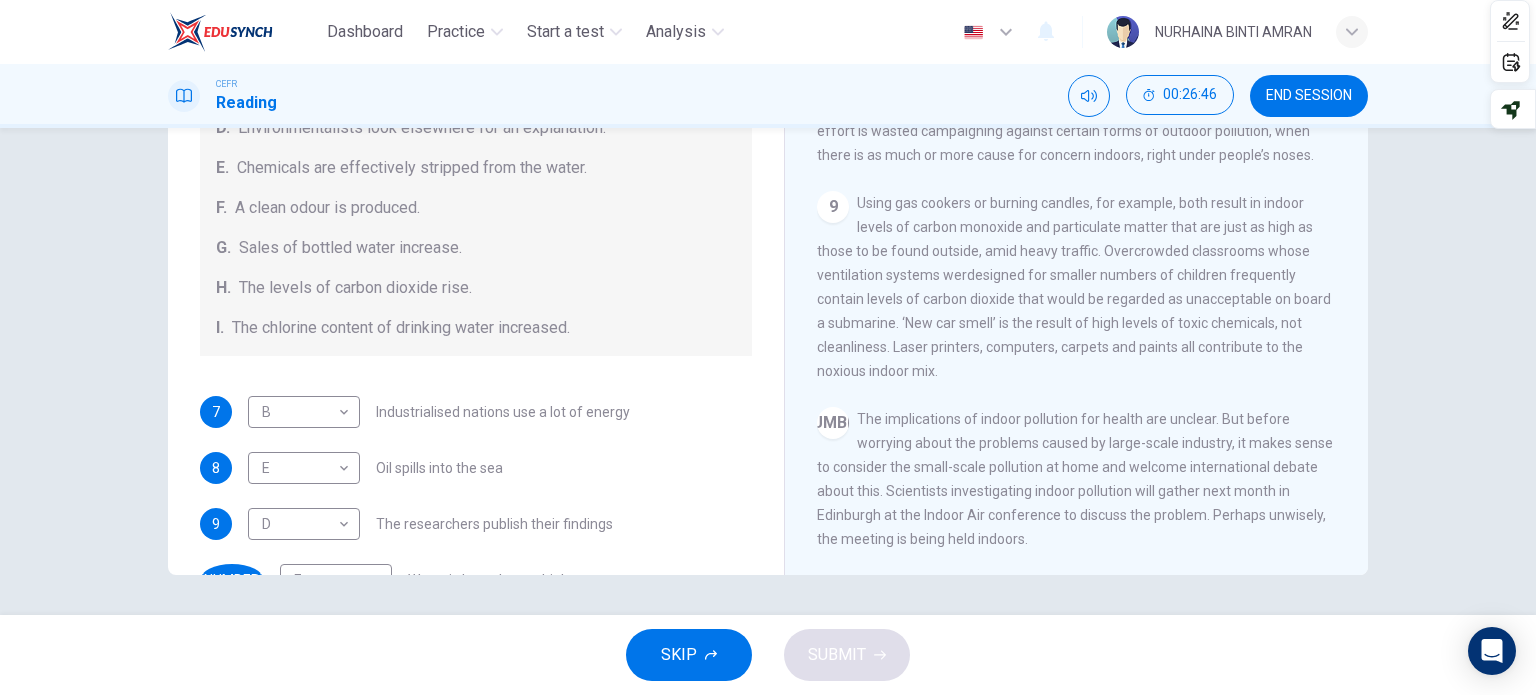 scroll, scrollTop: 300, scrollLeft: 0, axis: vertical 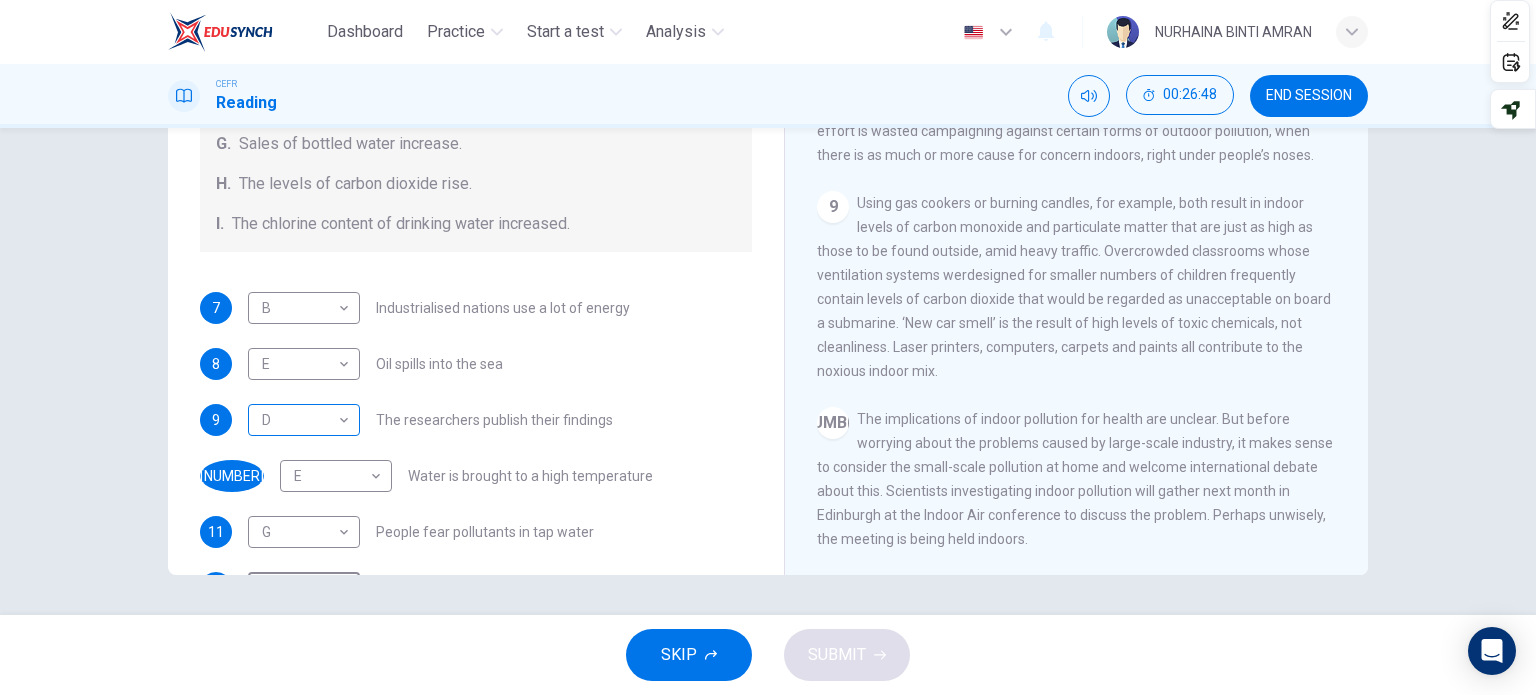 click on "Dashboard Practice Start a test Analysis English en ​ NURHAINA BINTI AMRAN CEFR Reading 00:26:48 END SESSION Questions 7 - 13 The Reading Passage describes a number of cause and effect relationships.
Match each cause with its effect ( A-J ).
Write the appropriate letters ( A-J ) in the boxes below. Causes A. The focus of pollution moves to the home. B. The levels of carbon monoxide rise. C. The world’s natural resources are unequally shared. D. Environmentalists look elsewhere for an explanation. E. Chemicals are effectively stripped from the water. F. A clean odour is produced. G. Sales of bottled water increase. H. The levels of carbon dioxide rise. I. The chlorine content of drinking water increased. 7 B B ​ Industrialised nations use a lot of energy 8 E E ​ Oil spills into the sea 9 D D ​ The researchers publish their findings 10 E E ​ Water is brought to a high temperature 11 G G ​ People fear pollutants in tap water 12 H H ​ Air conditioning systems are inadequate 13 ​ ​ 1 2 3 4 5" at bounding box center (768, 347) 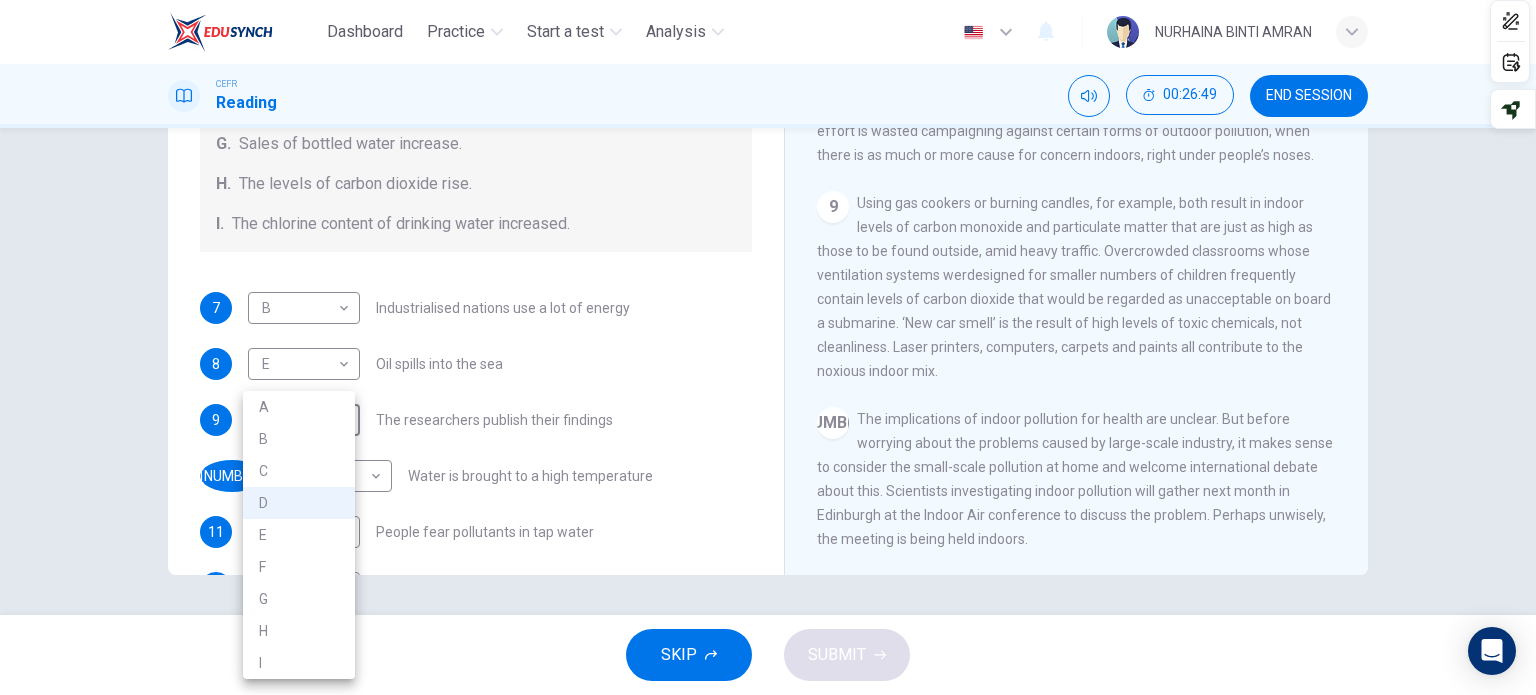 click on "A" at bounding box center [299, 407] 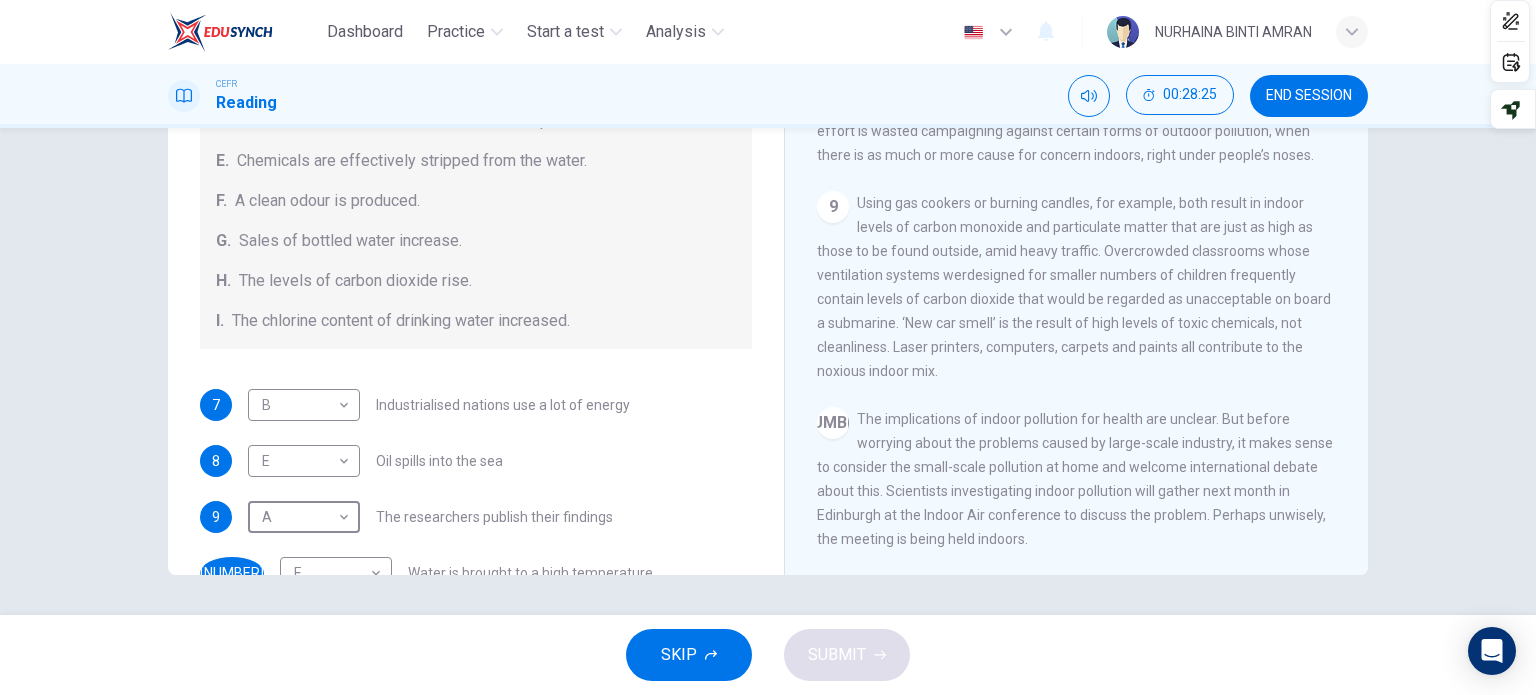 scroll, scrollTop: 424, scrollLeft: 0, axis: vertical 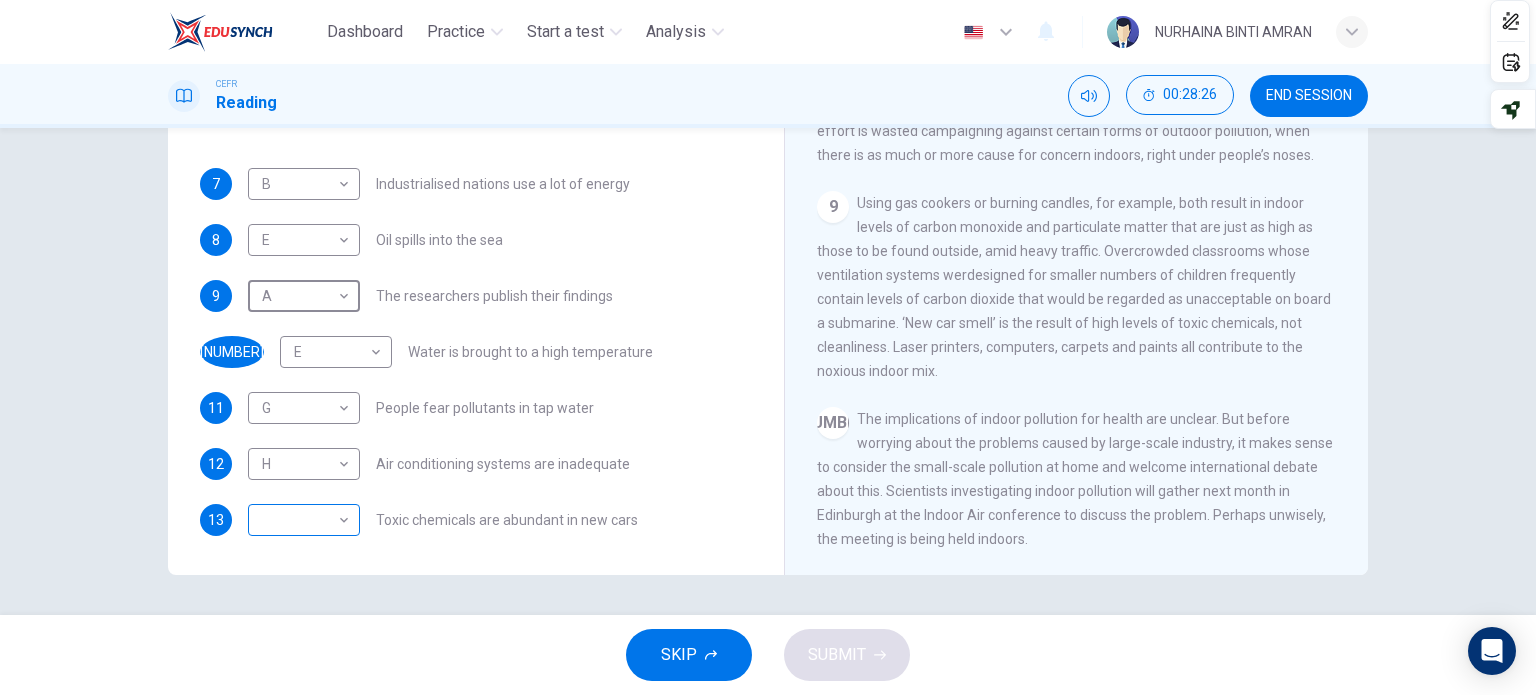 click on "Dashboard Practice Start a test Analysis English en ​ NURHAINA BINTI AMRAN CEFR Reading 00:28:26 END SESSION Questions 7 - 13 The Reading Passage describes a number of cause and effect relationships.
Match each cause with its effect ( A-J ).
Write the appropriate letters ( A-J ) in the boxes below. Causes A. The focus of pollution moves to the home. B. The levels of carbon monoxide rise. C. The world’s natural resources are unequally shared. D. Environmentalists look elsewhere for an explanation. E. Chemicals are effectively stripped from the water. F. A clean odour is produced. G. Sales of bottled water increase. H. The levels of carbon dioxide rise. I. The chlorine content of drinking water increased. 7 B B ​ Industrialised nations use a lot of energy 8 E E ​ Oil spills into the sea 9 A A ​ The researchers publish their findings 10 E E ​ Water is brought to a high temperature 11 G G ​ People fear pollutants in tap water 12 H H ​ Air conditioning systems are inadequate 13 ​ ​ 1 2 3 4 5" at bounding box center [768, 347] 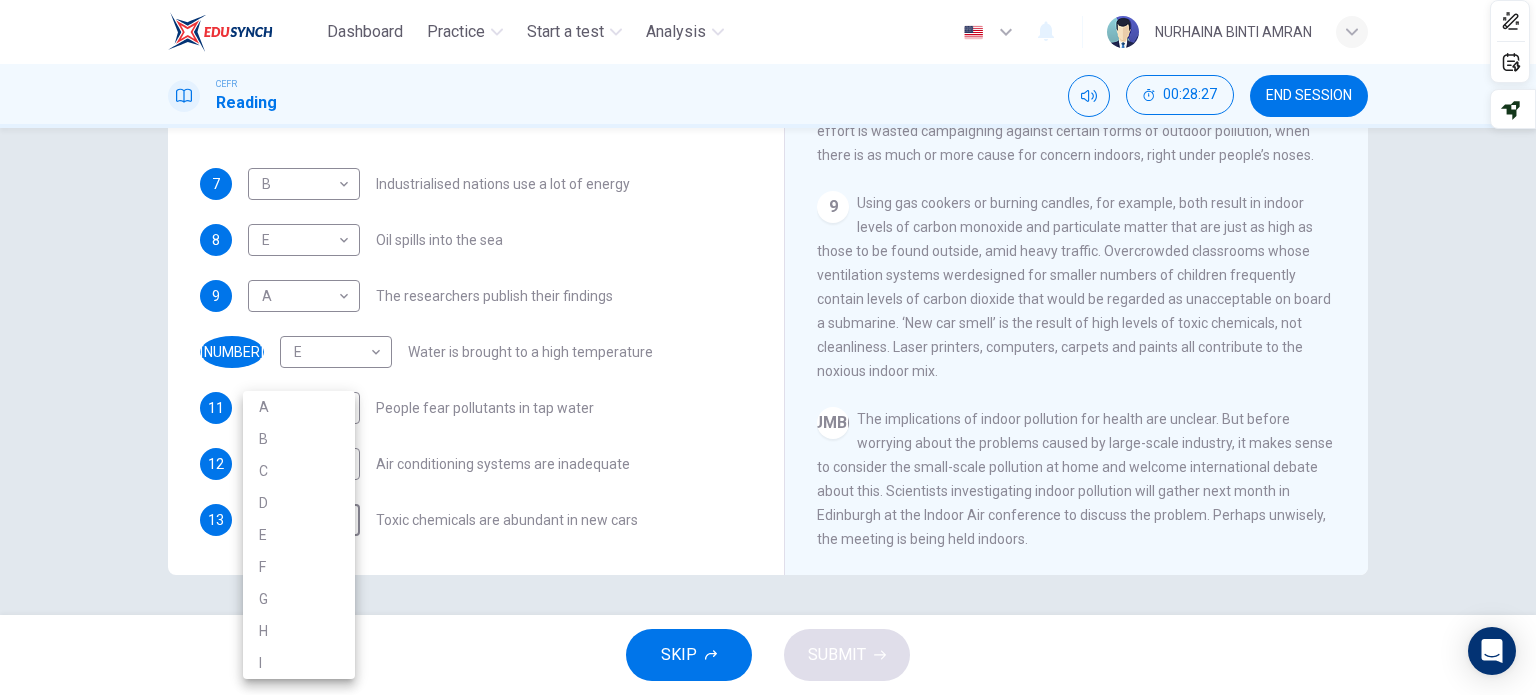 click on "F" at bounding box center [299, 567] 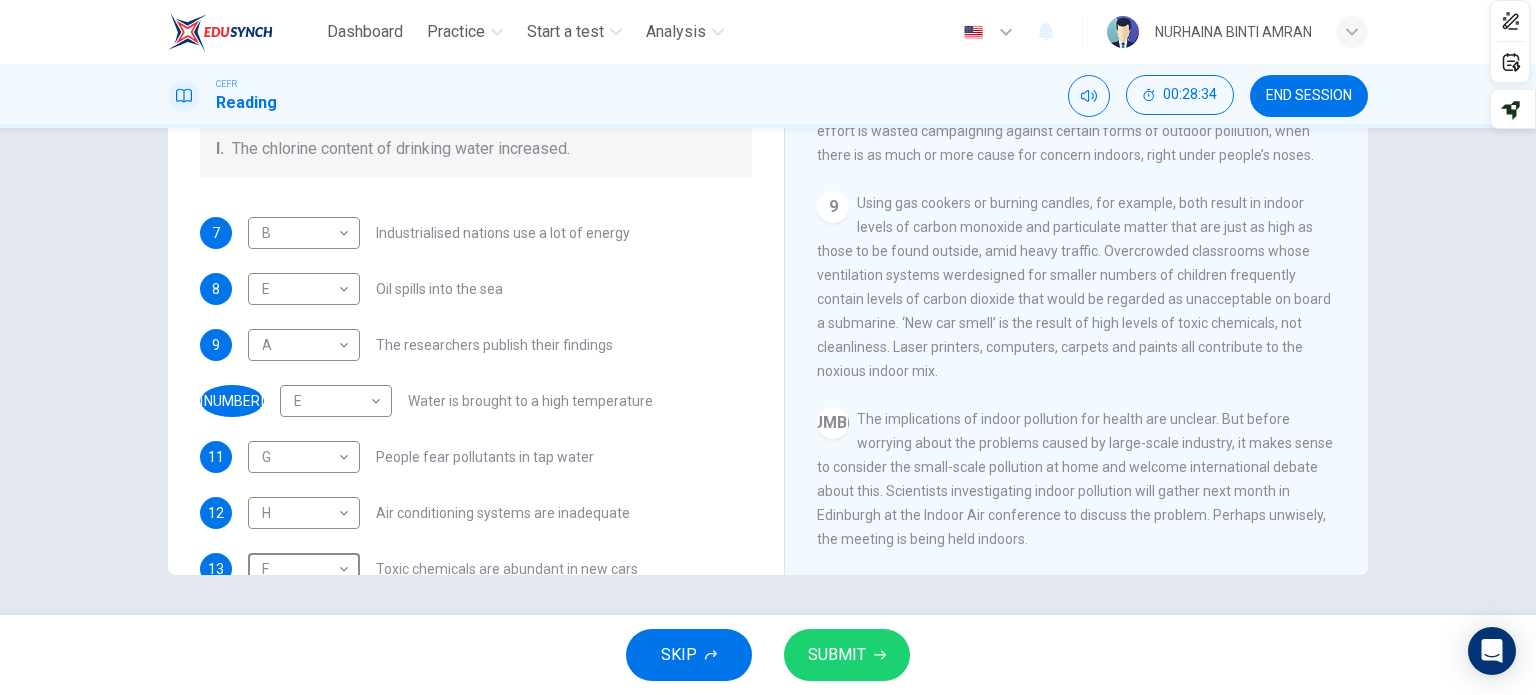 scroll, scrollTop: 424, scrollLeft: 0, axis: vertical 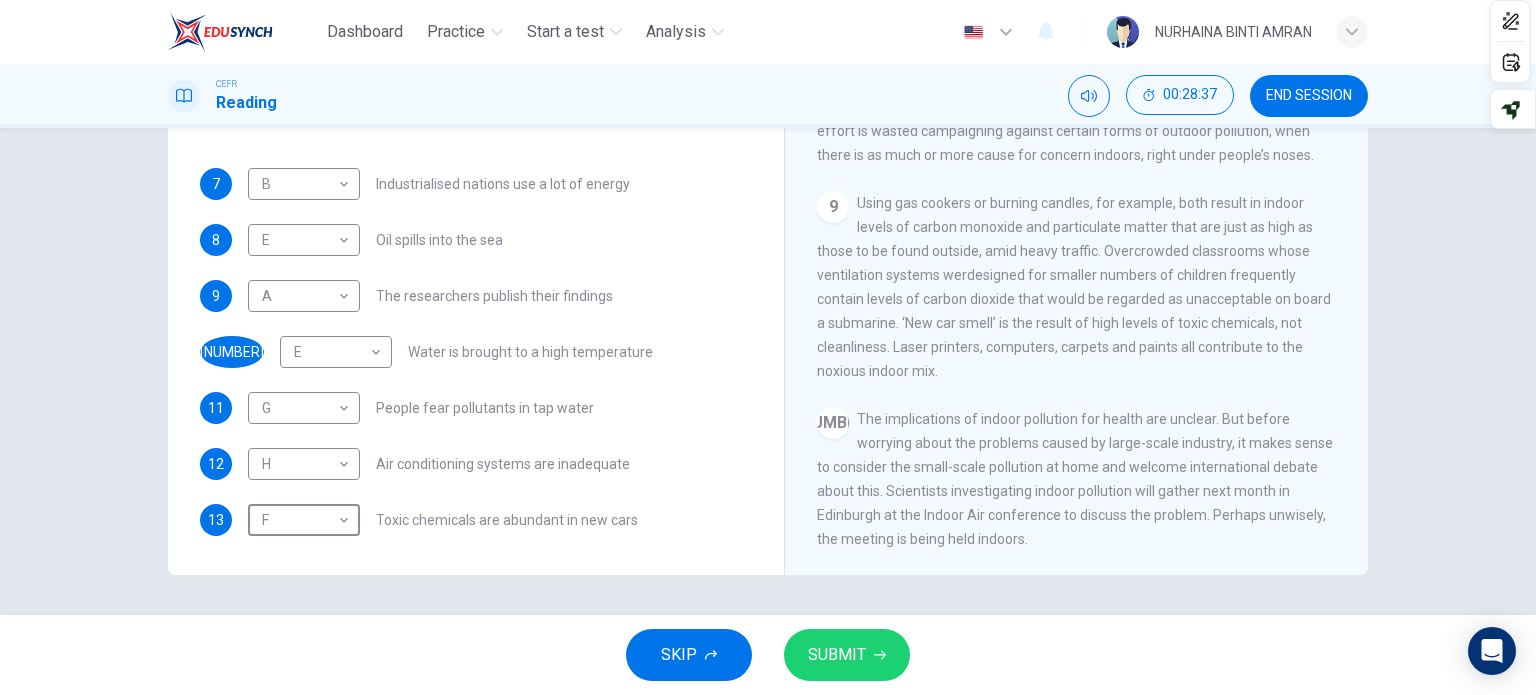 click on "SUBMIT" at bounding box center [847, 655] 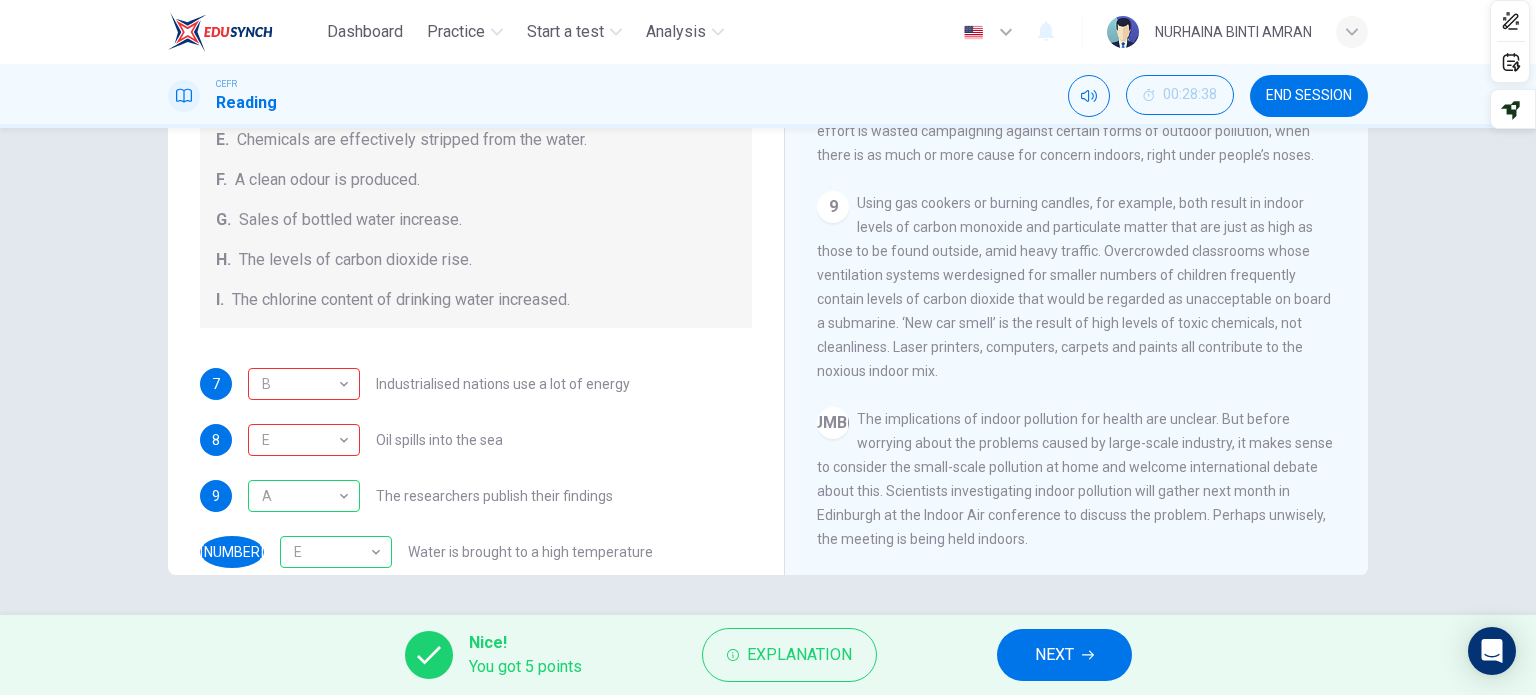 scroll, scrollTop: 124, scrollLeft: 0, axis: vertical 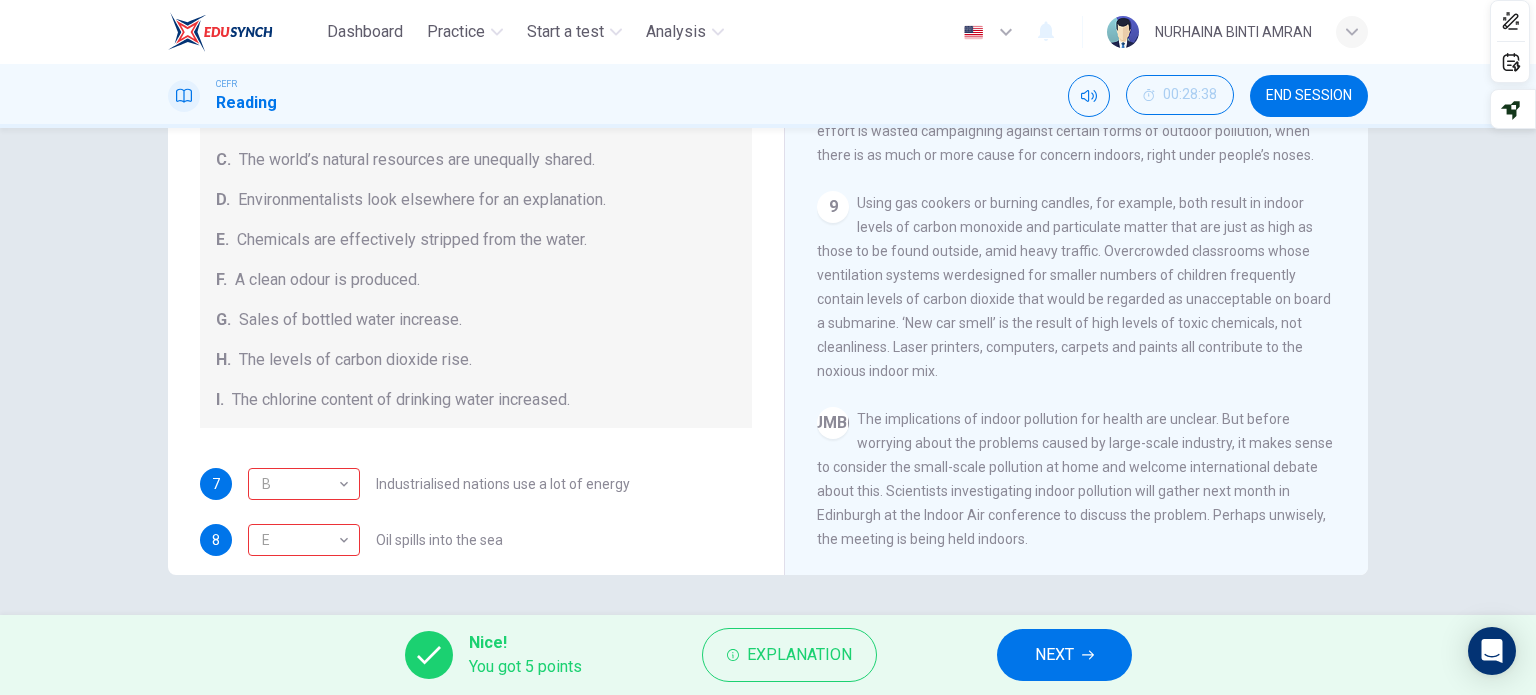 click on "NEXT" at bounding box center [1054, 655] 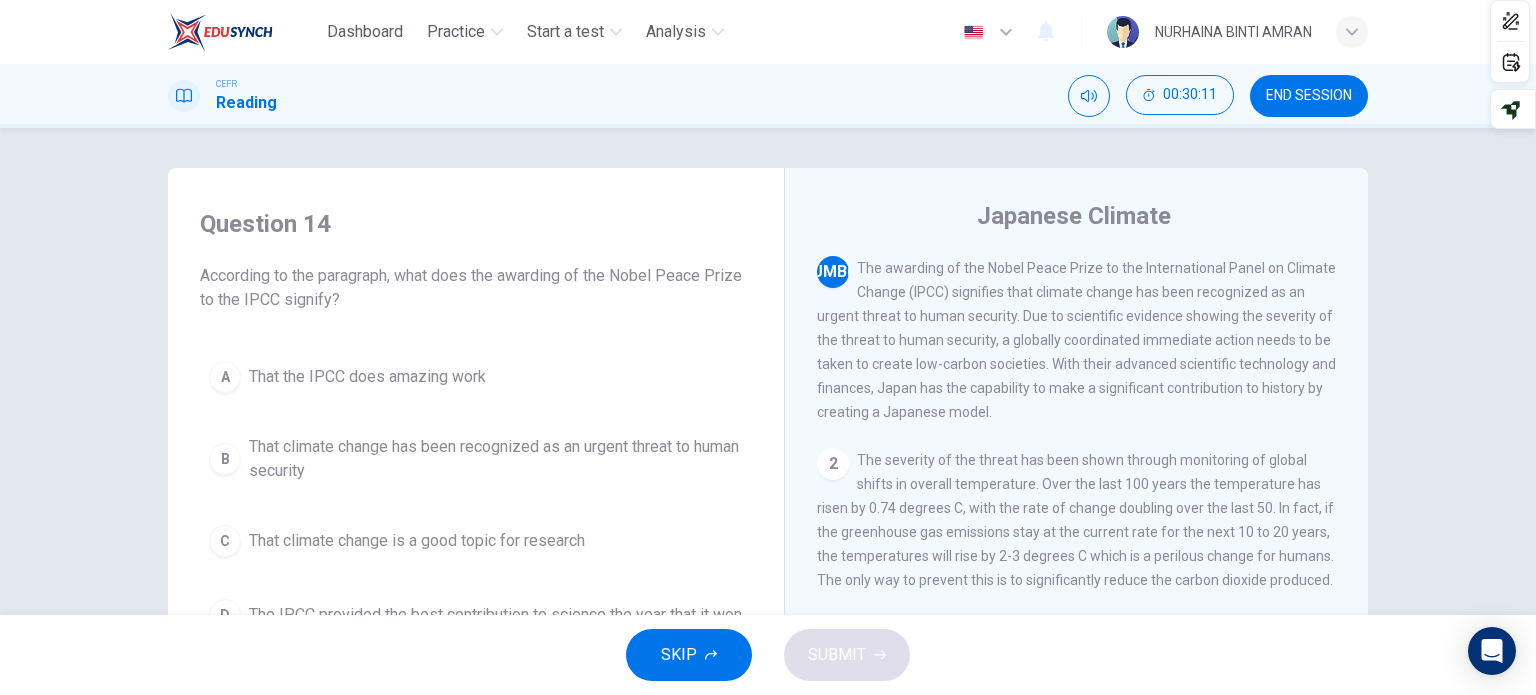 scroll, scrollTop: 100, scrollLeft: 0, axis: vertical 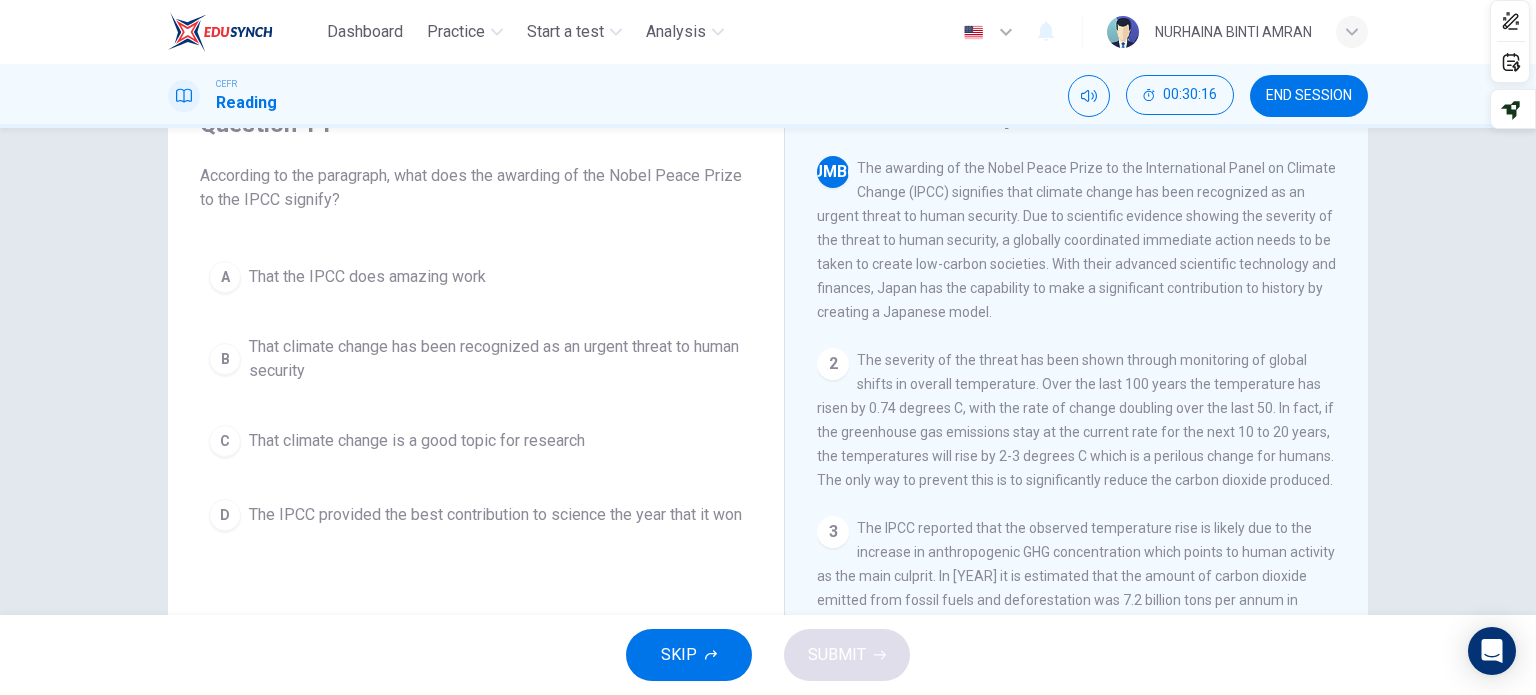 click on "That climate change has been recognized as an urgent threat to human security" at bounding box center (367, 277) 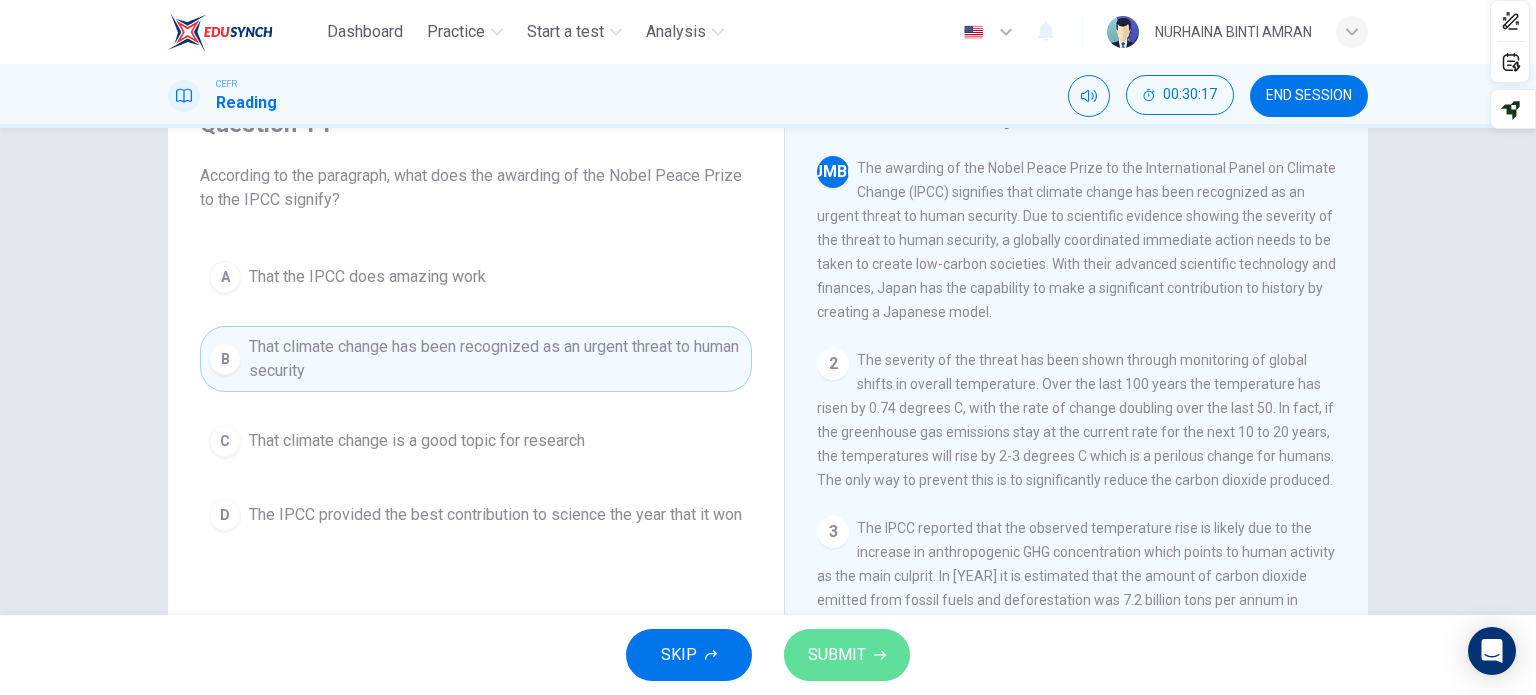 click on "SUBMIT" at bounding box center (837, 655) 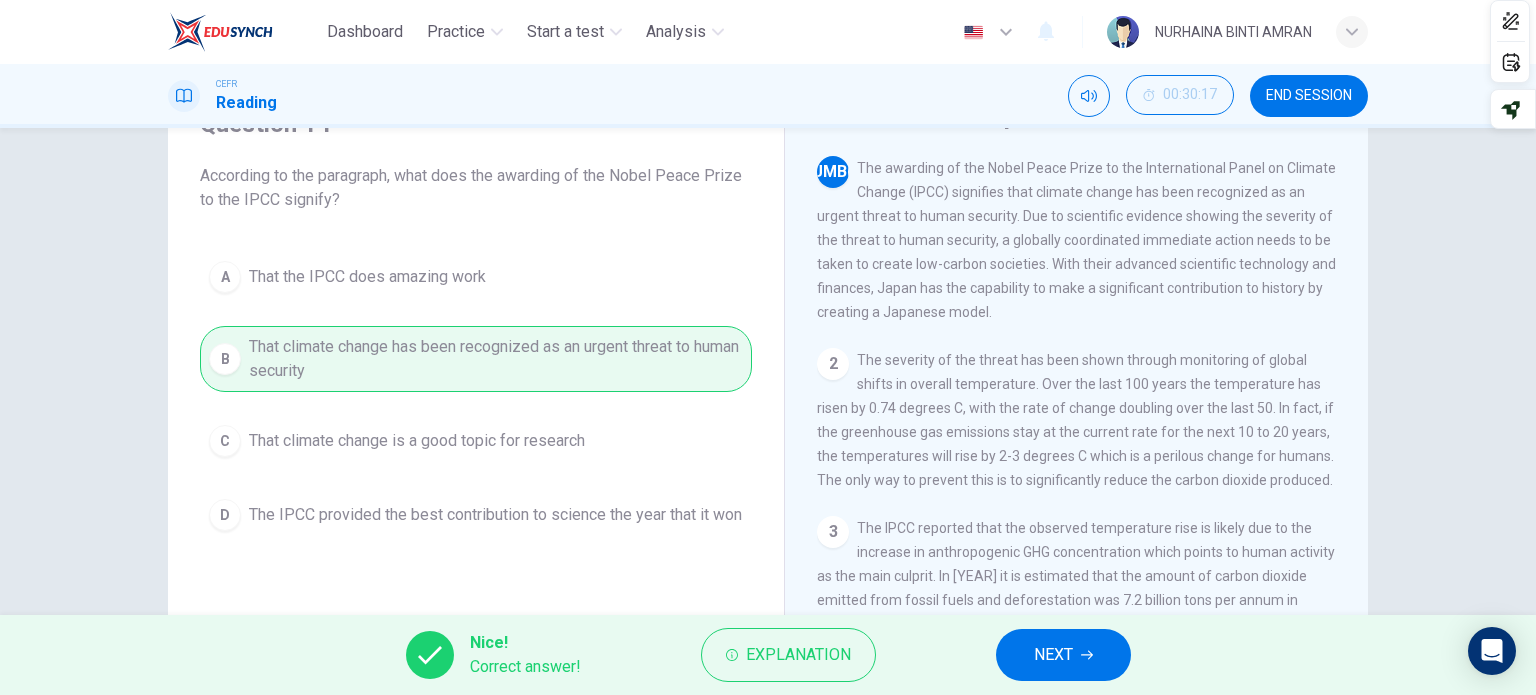 click on "NEXT" at bounding box center [1053, 655] 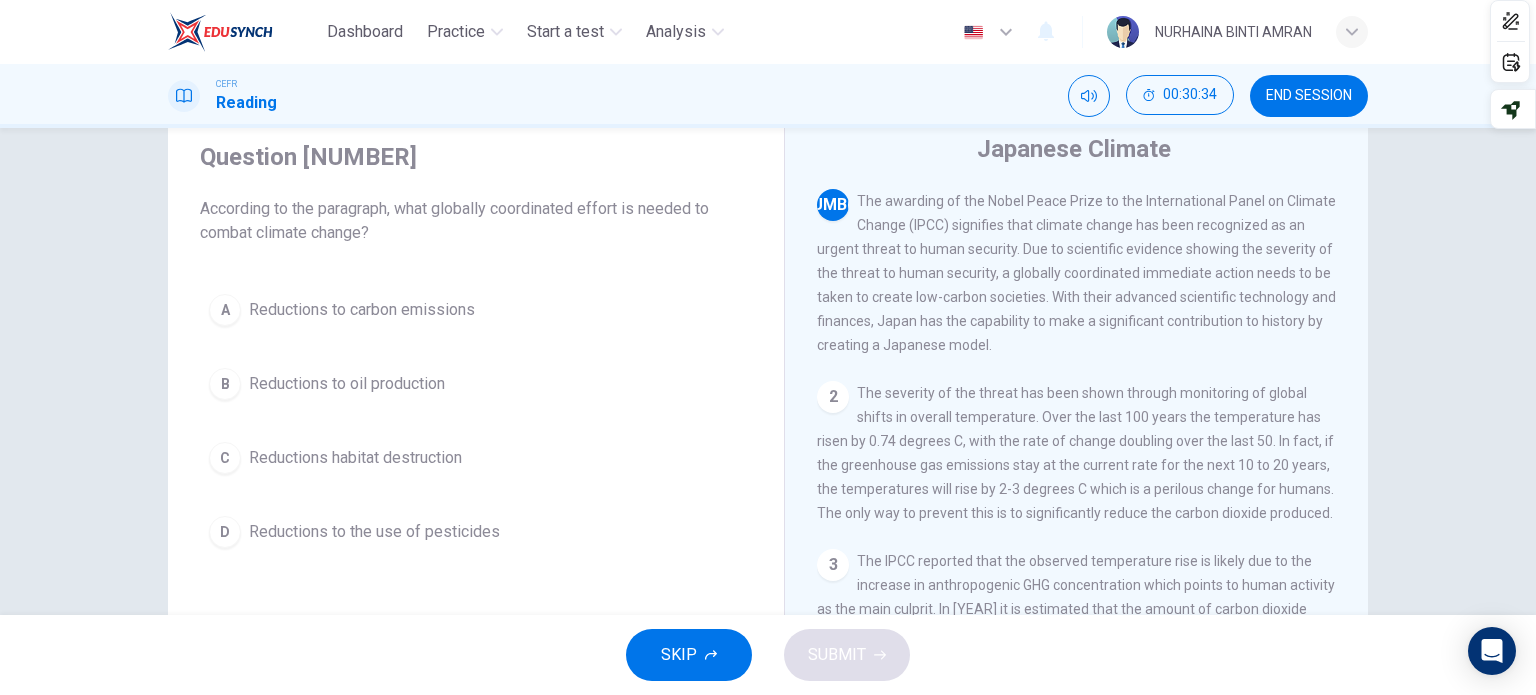 scroll, scrollTop: 100, scrollLeft: 0, axis: vertical 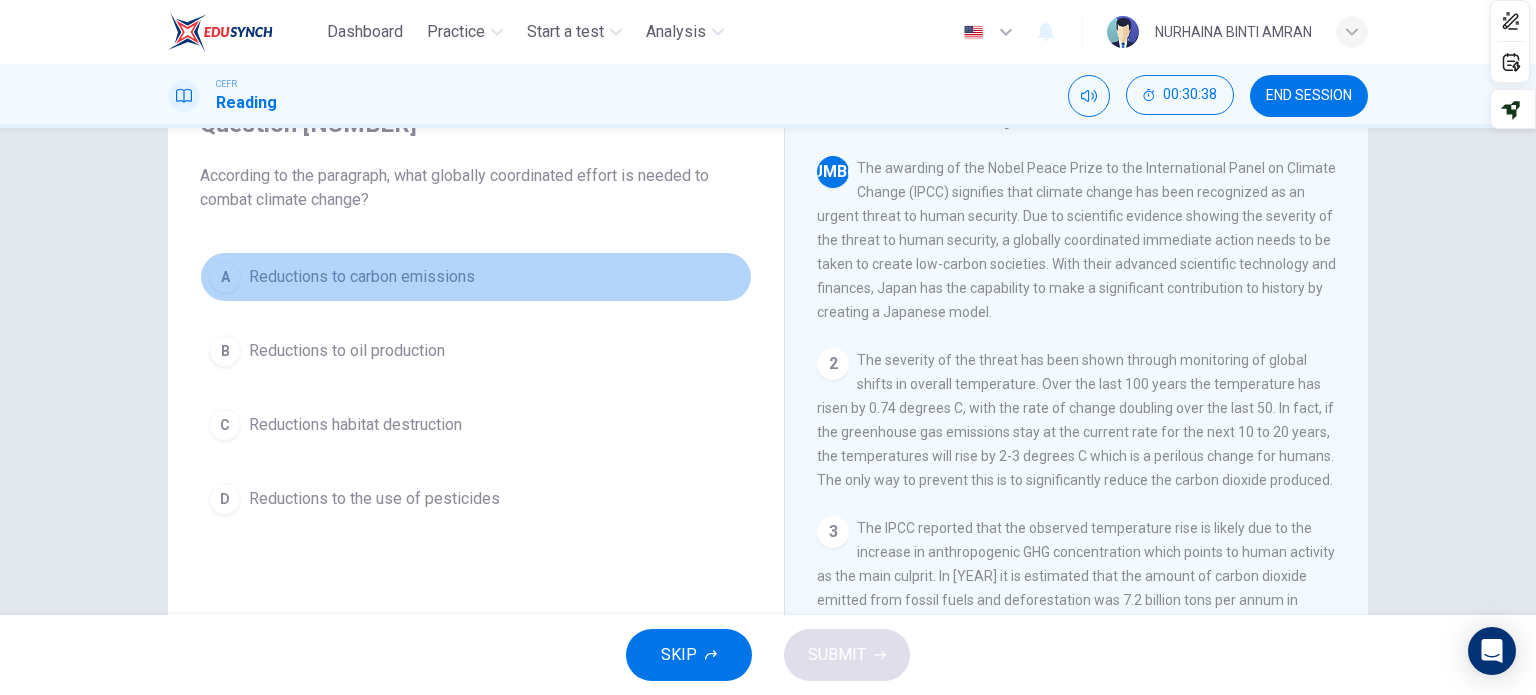 click on "Reductions to carbon emissions" at bounding box center [362, 277] 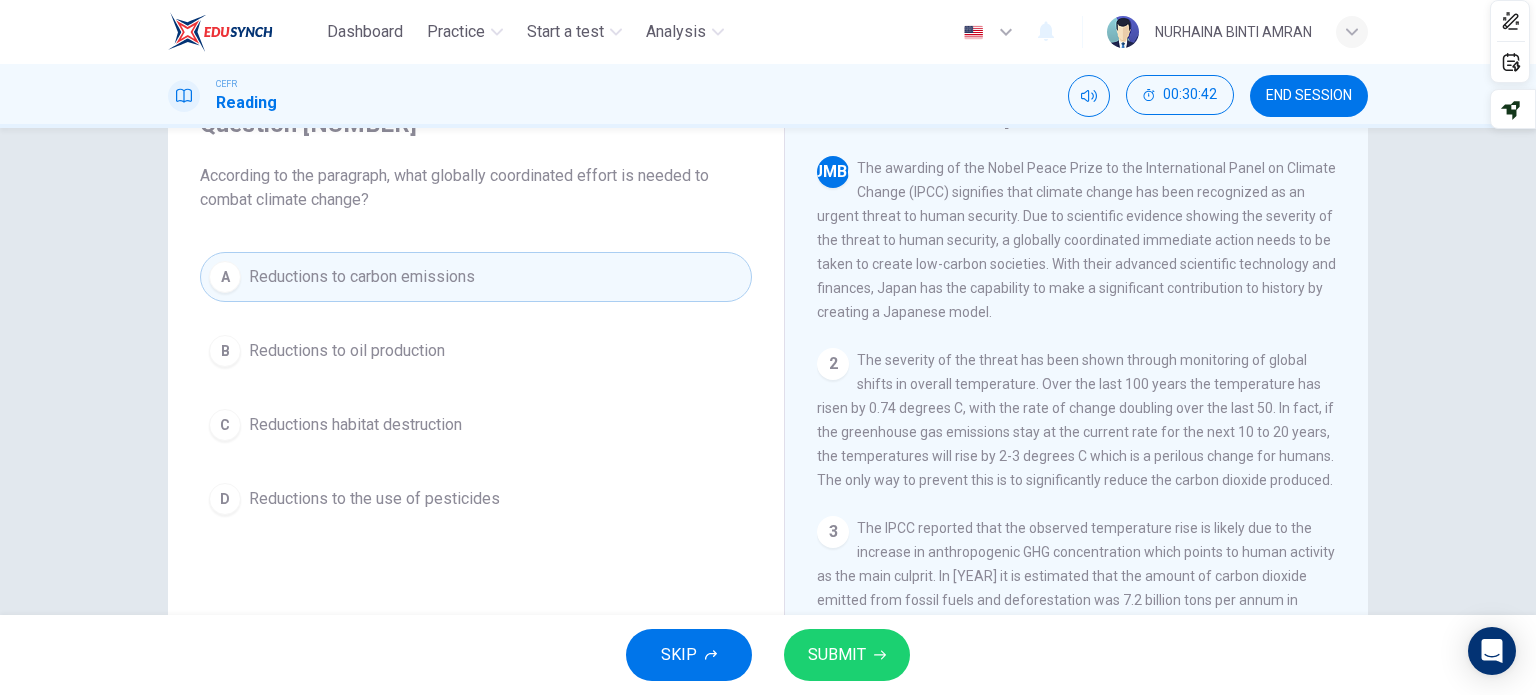 click at bounding box center [880, 655] 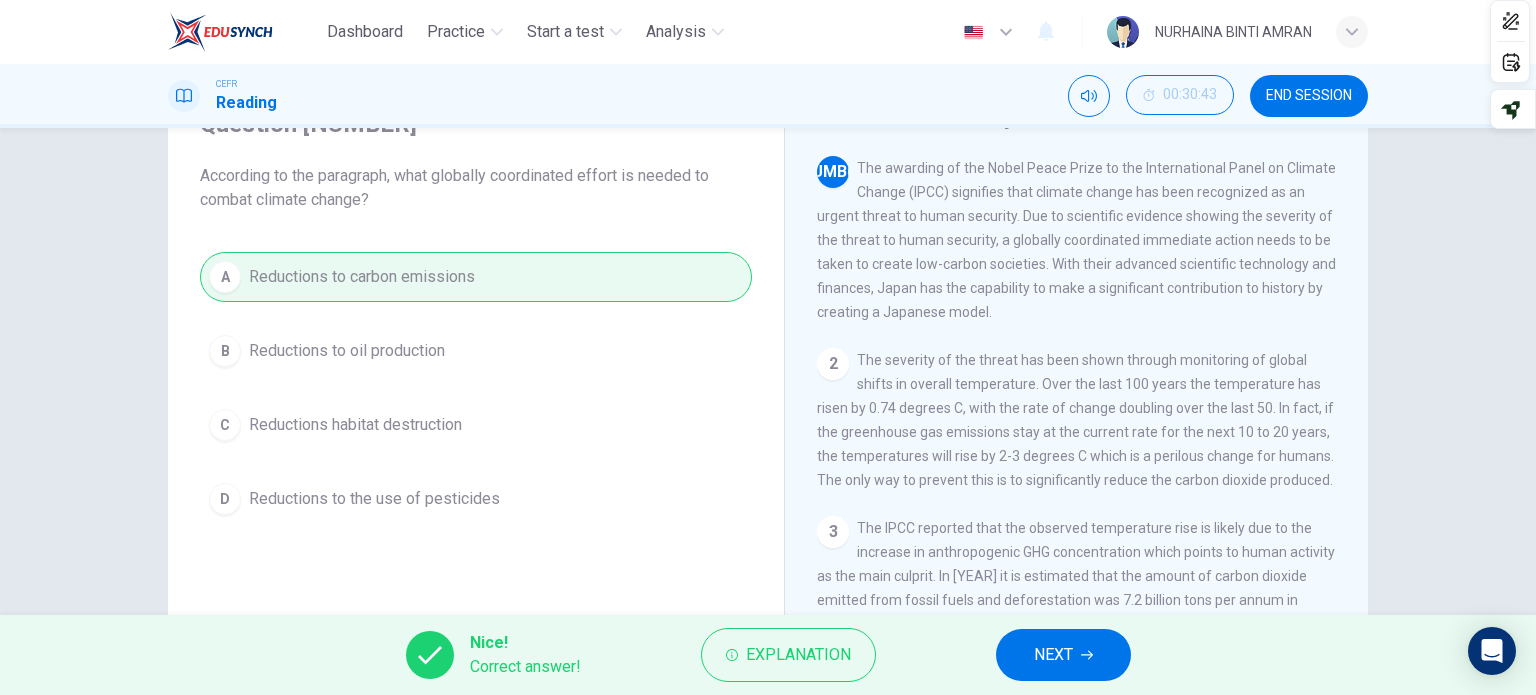 click on "NEXT" at bounding box center [1063, 655] 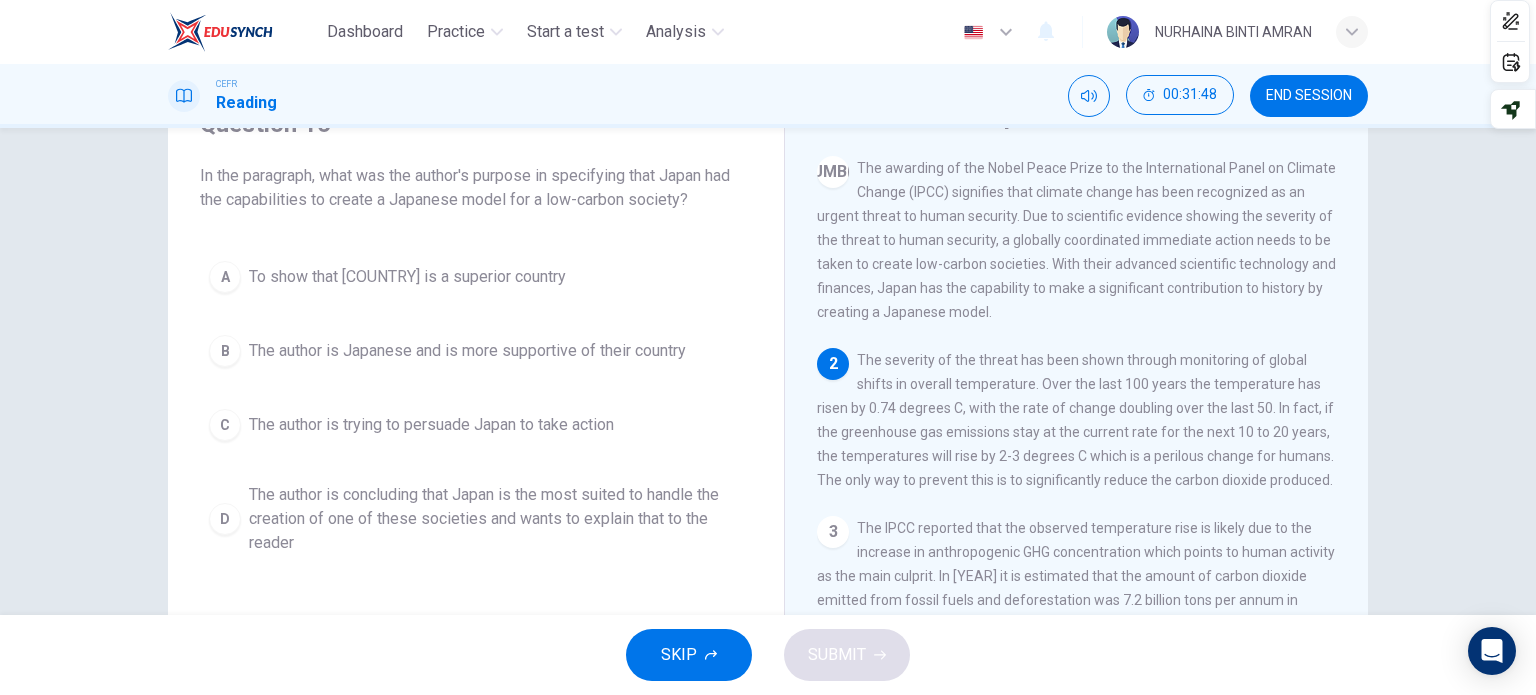 click on "The author is concluding that Japan is the most suited to handle the creation of one of these societies and wants to explain that to the reader" at bounding box center (407, 277) 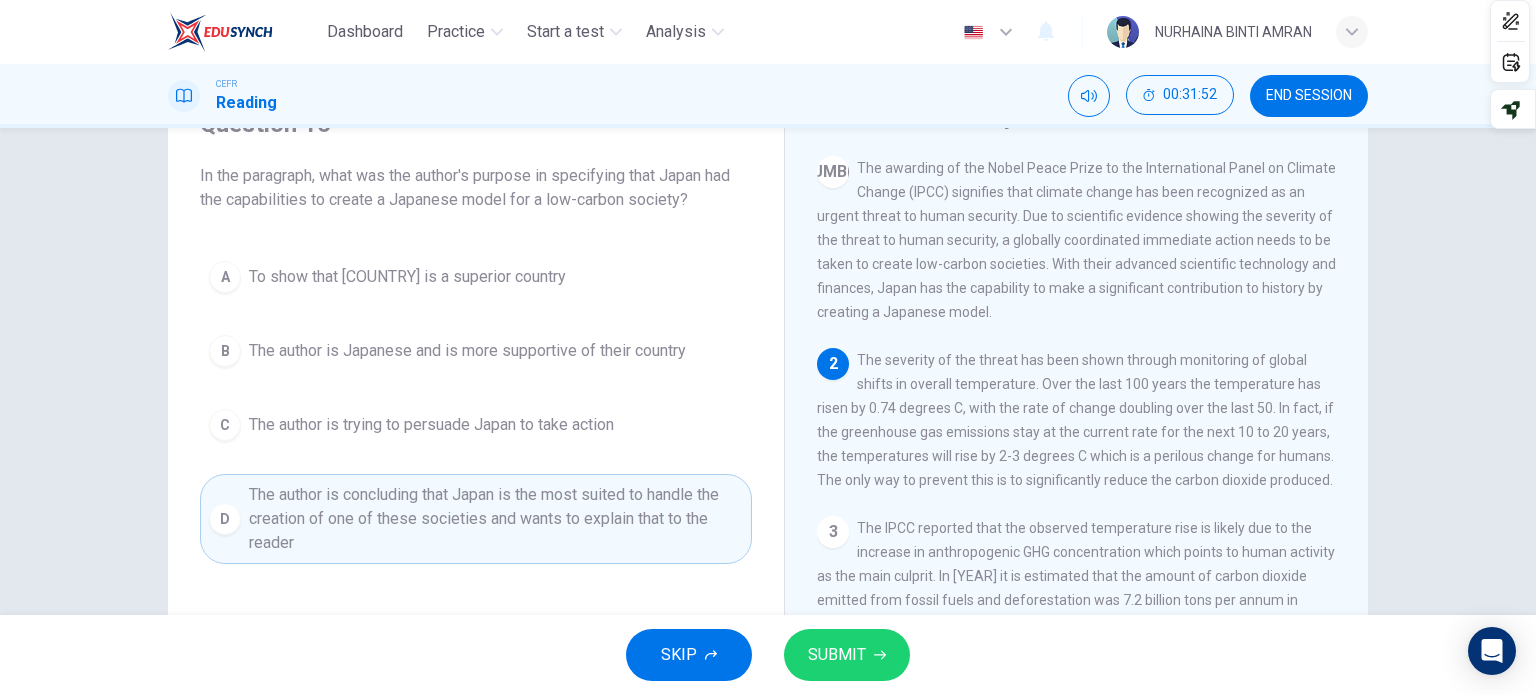 click on "SUBMIT" at bounding box center (837, 655) 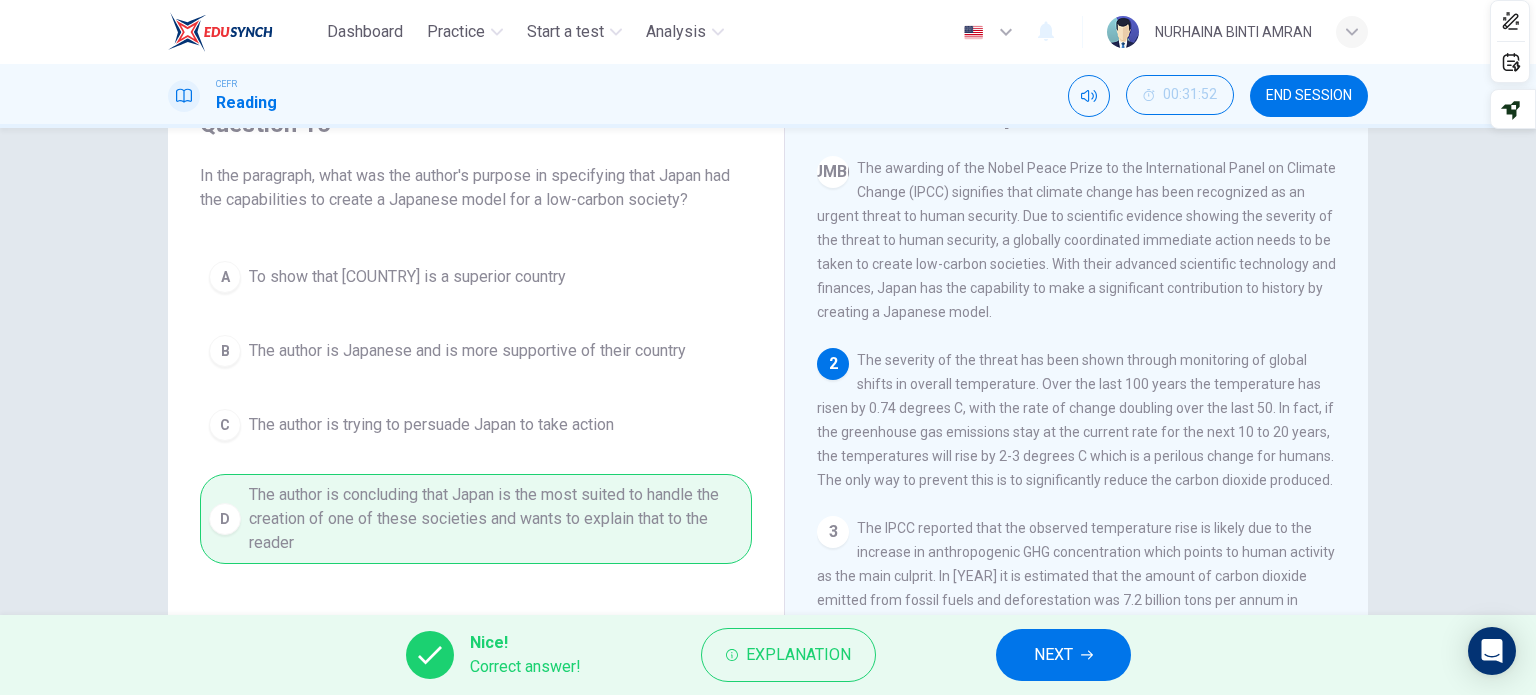 click on "NEXT" at bounding box center [1053, 655] 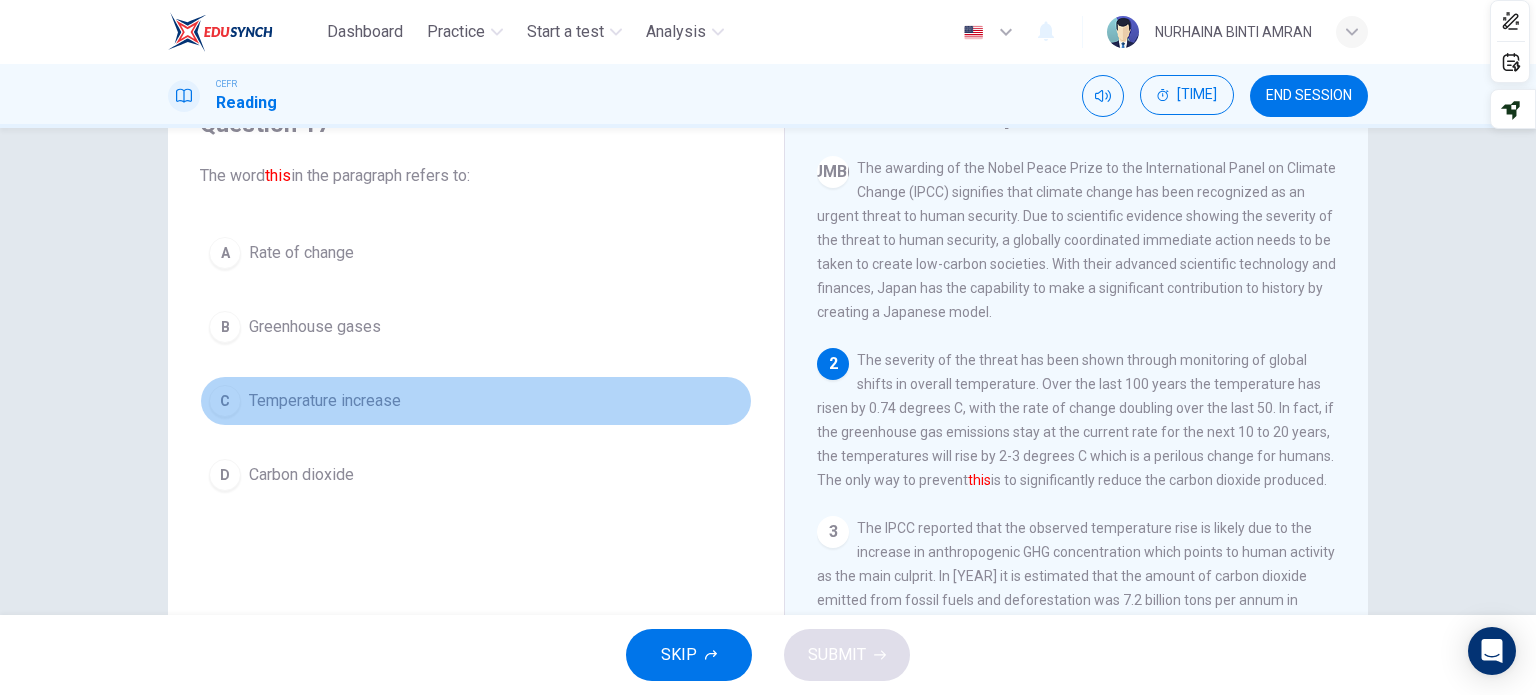 click on "Temperature increase" at bounding box center [301, 253] 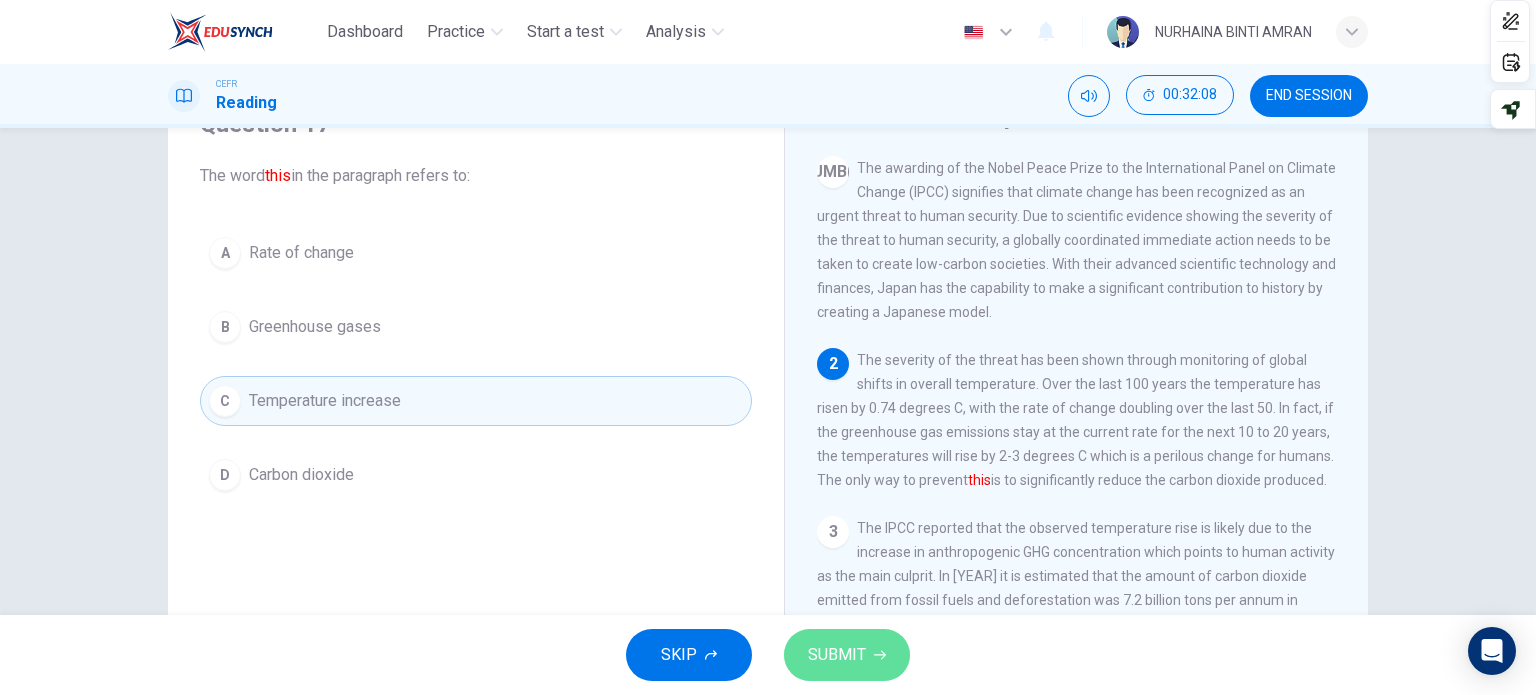 click on "SUBMIT" at bounding box center (847, 655) 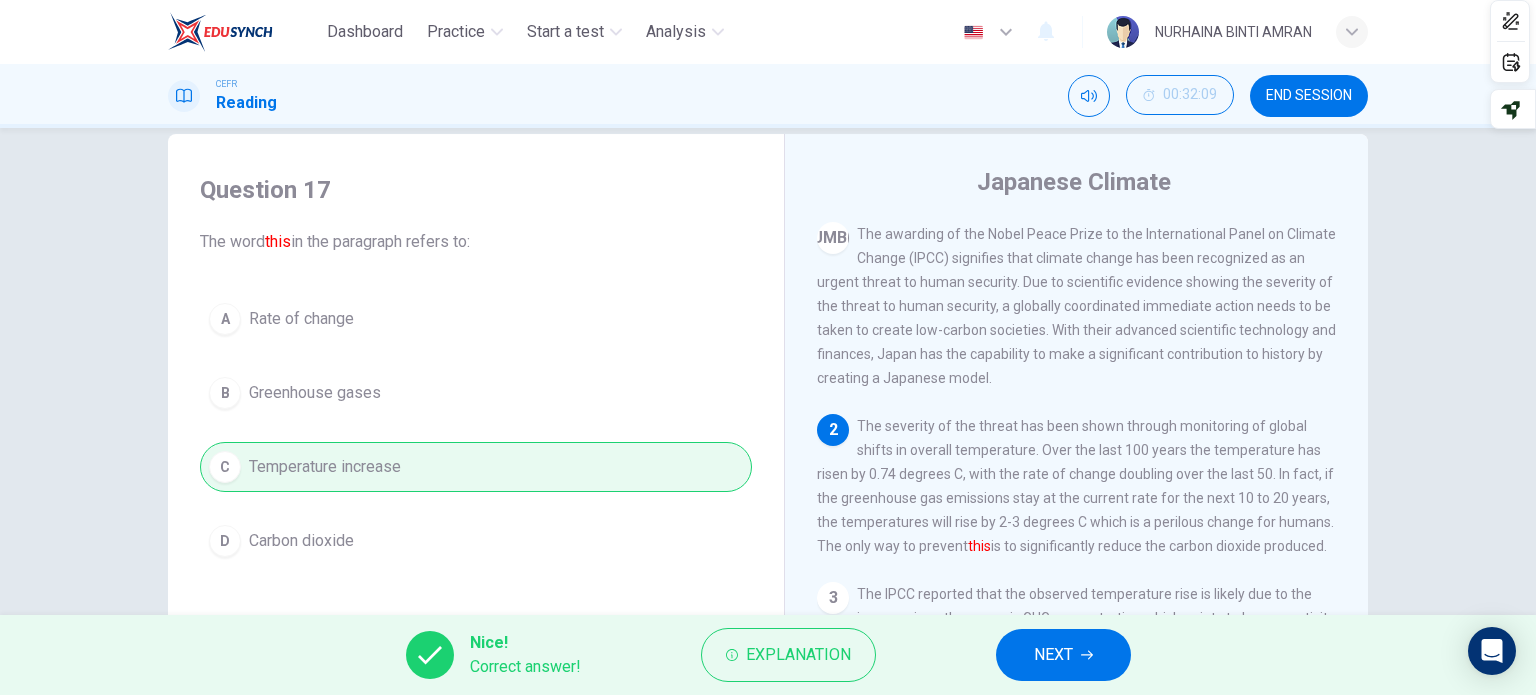 scroll, scrollTop: 0, scrollLeft: 0, axis: both 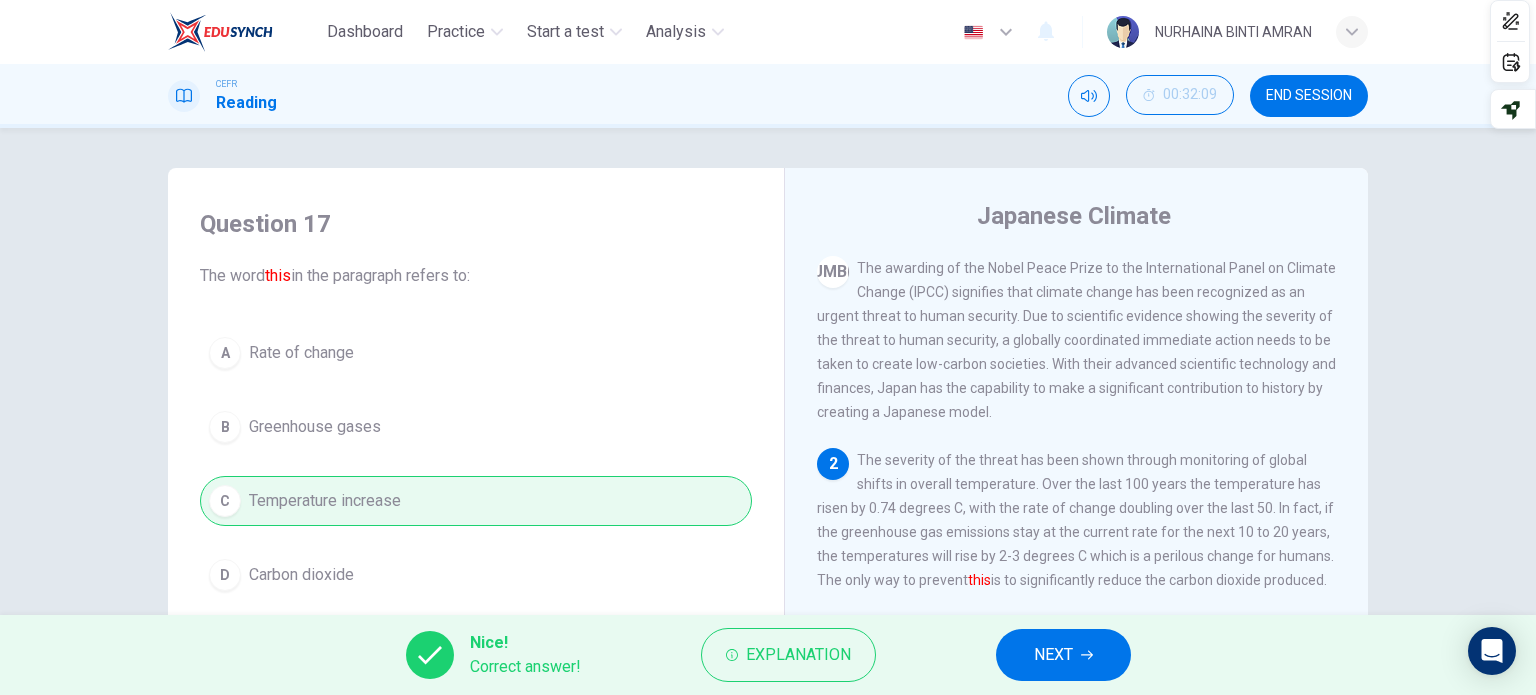 click on "NEXT" at bounding box center (1053, 655) 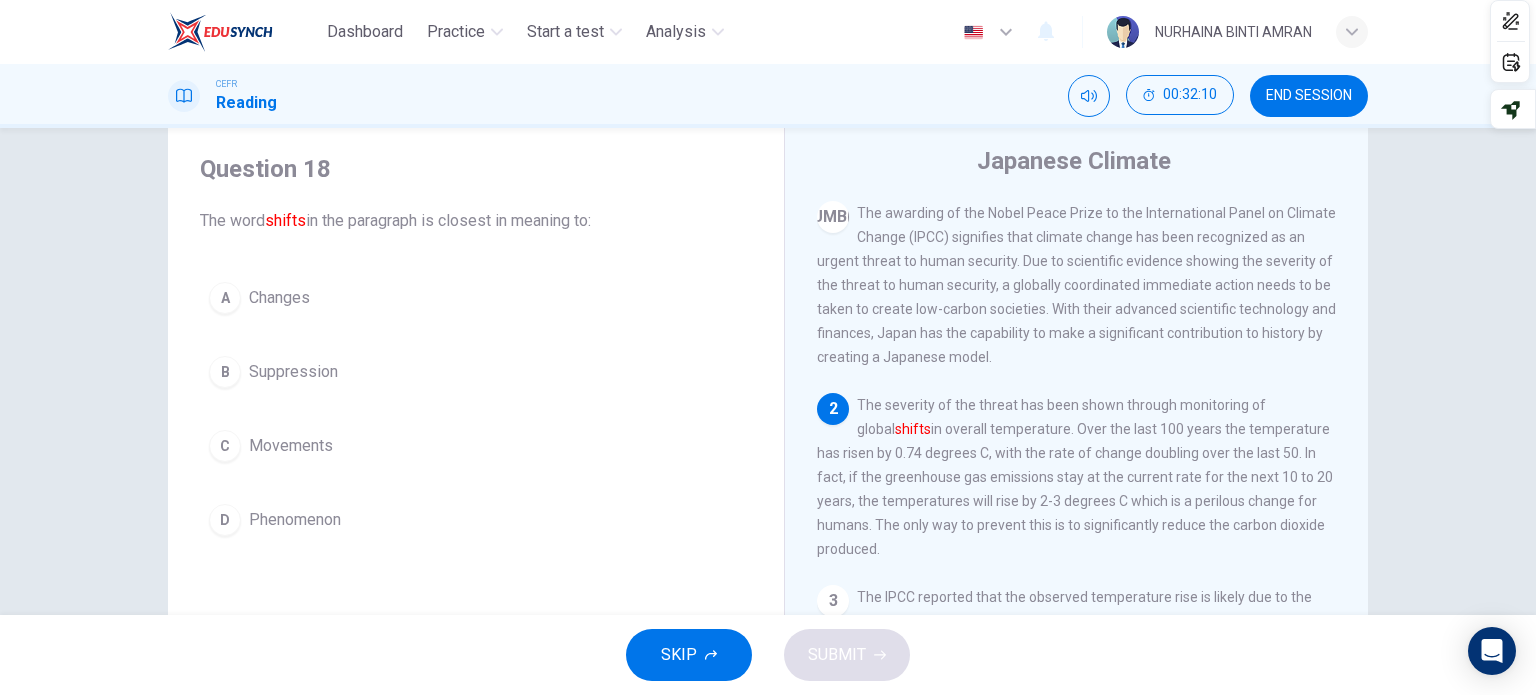 scroll, scrollTop: 100, scrollLeft: 0, axis: vertical 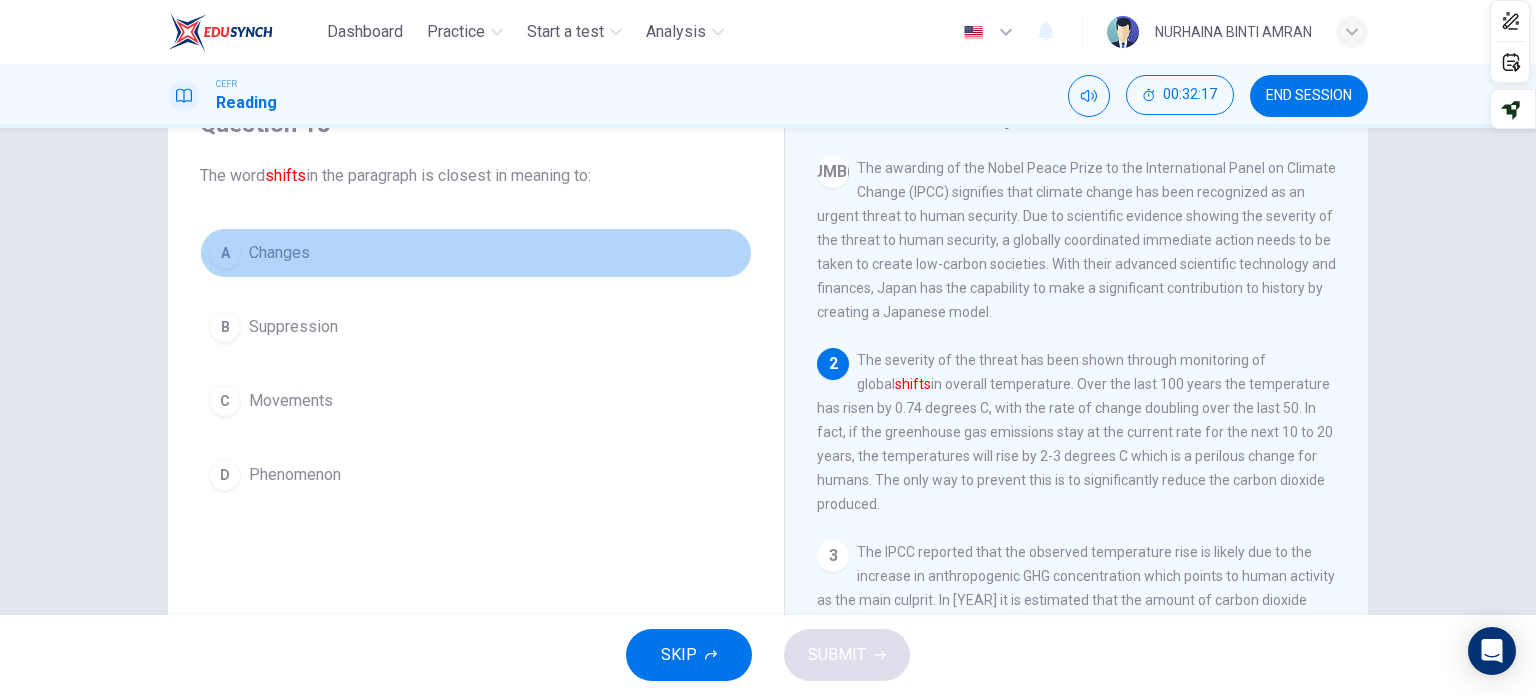 click on "Changes" at bounding box center (279, 253) 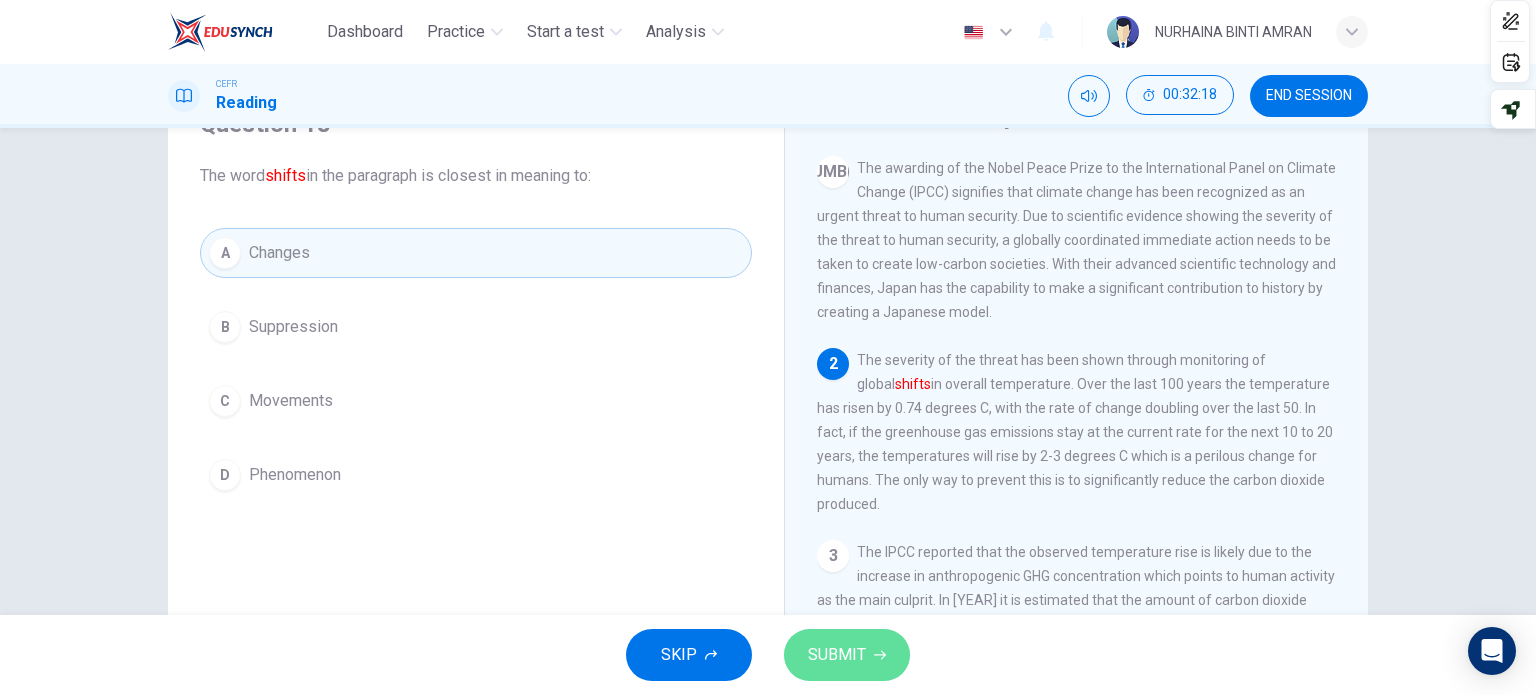 click on "SUBMIT" at bounding box center (847, 655) 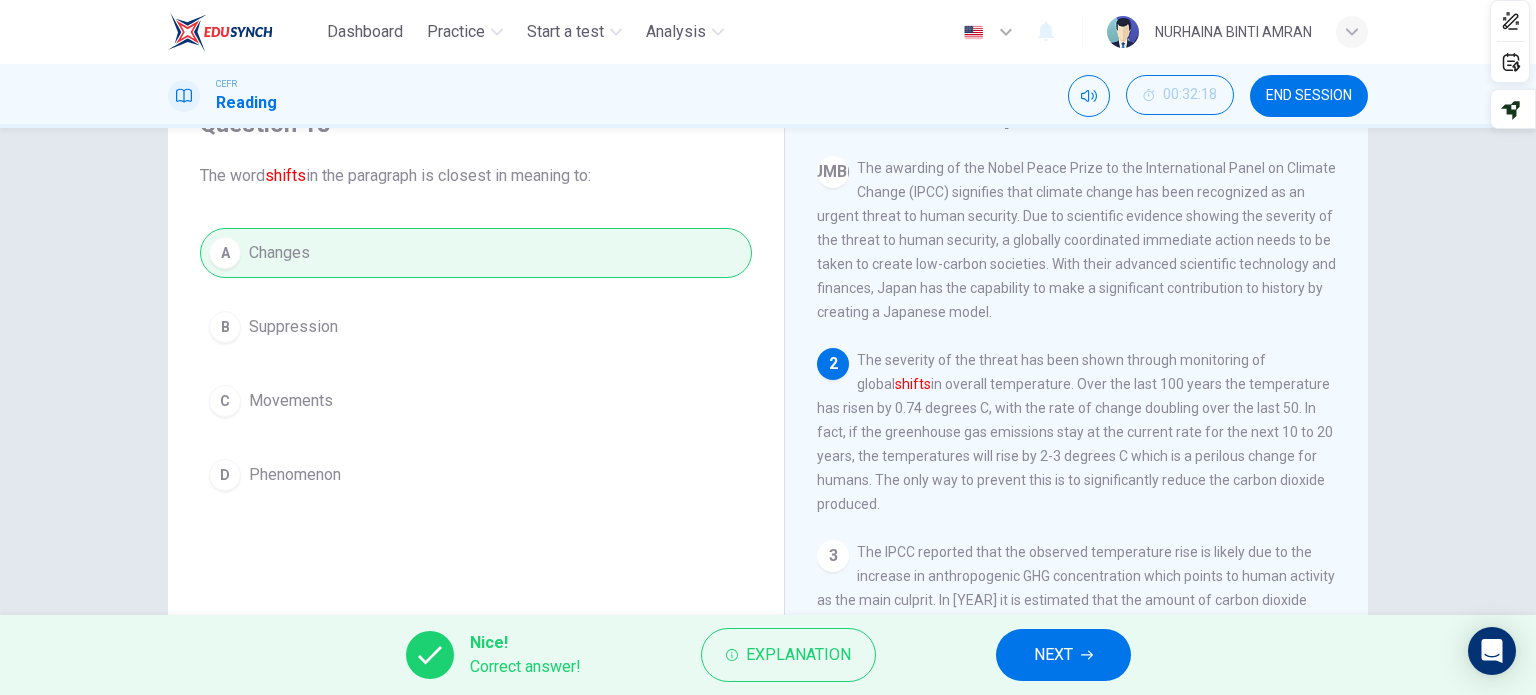 click on "NEXT" at bounding box center [1063, 655] 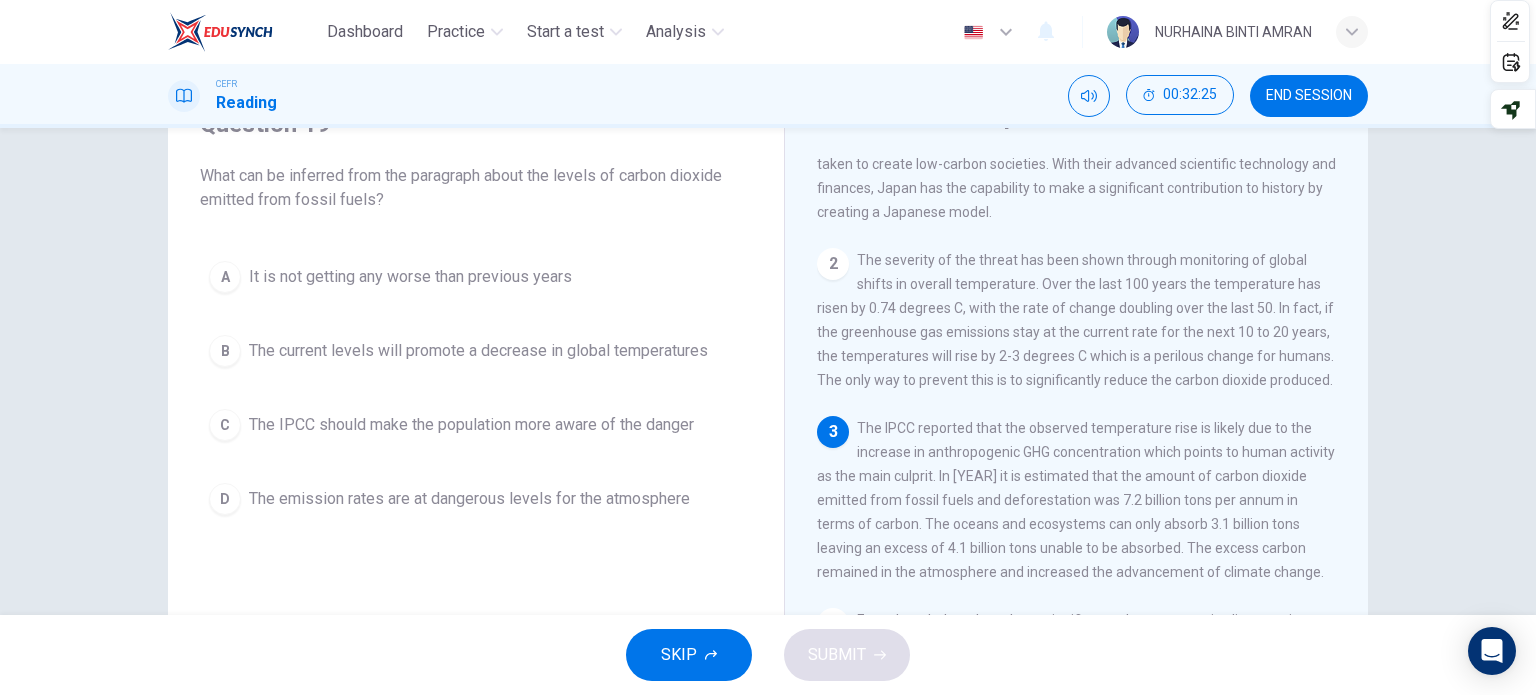 scroll, scrollTop: 200, scrollLeft: 0, axis: vertical 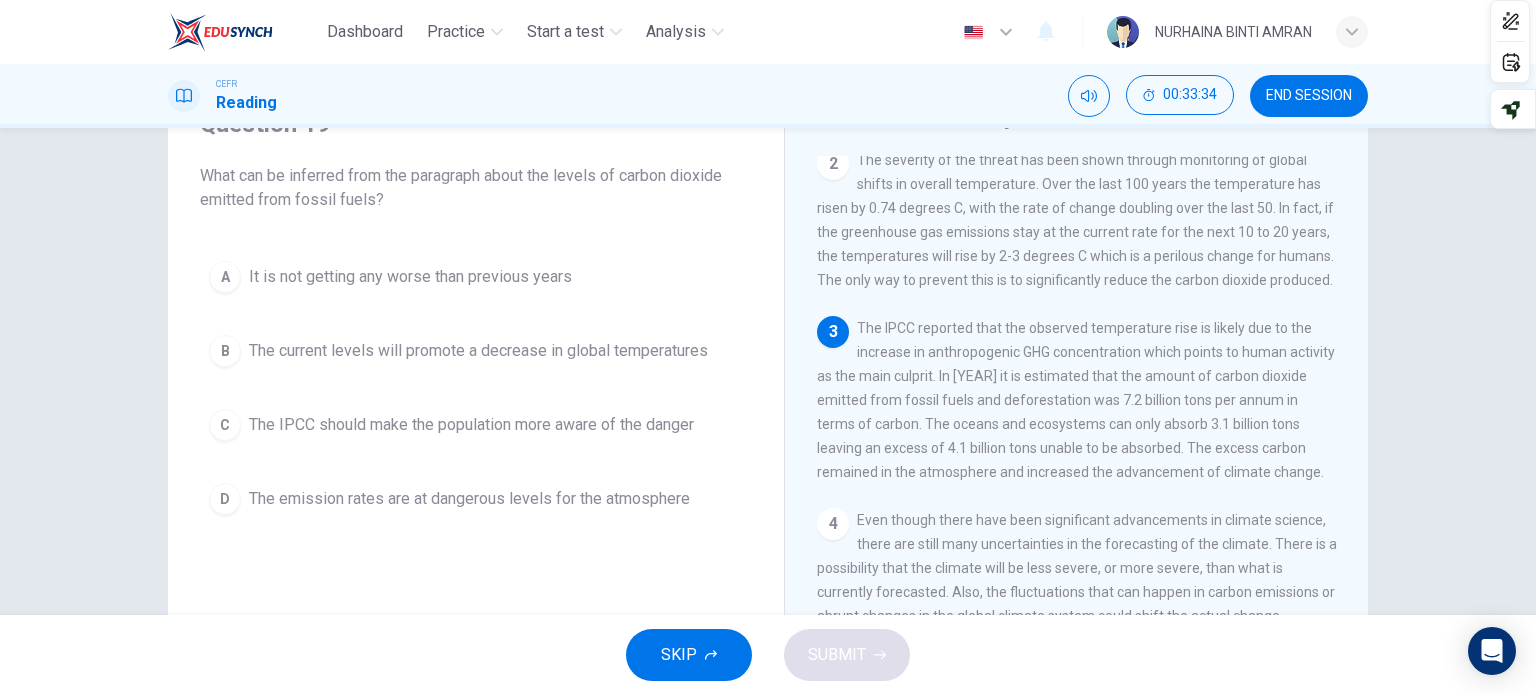 click on "The emission rates are at dangerous levels for the atmosphere" at bounding box center [410, 277] 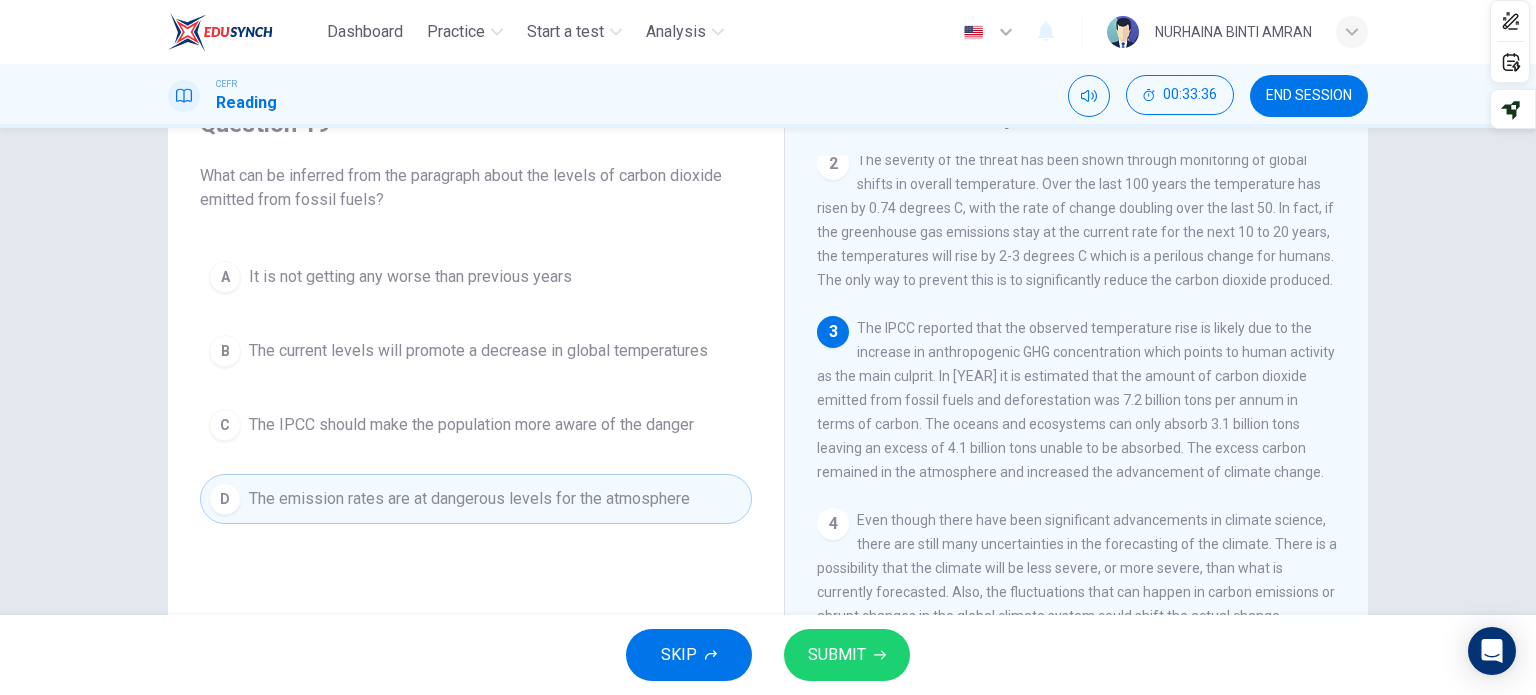 click at bounding box center [880, 655] 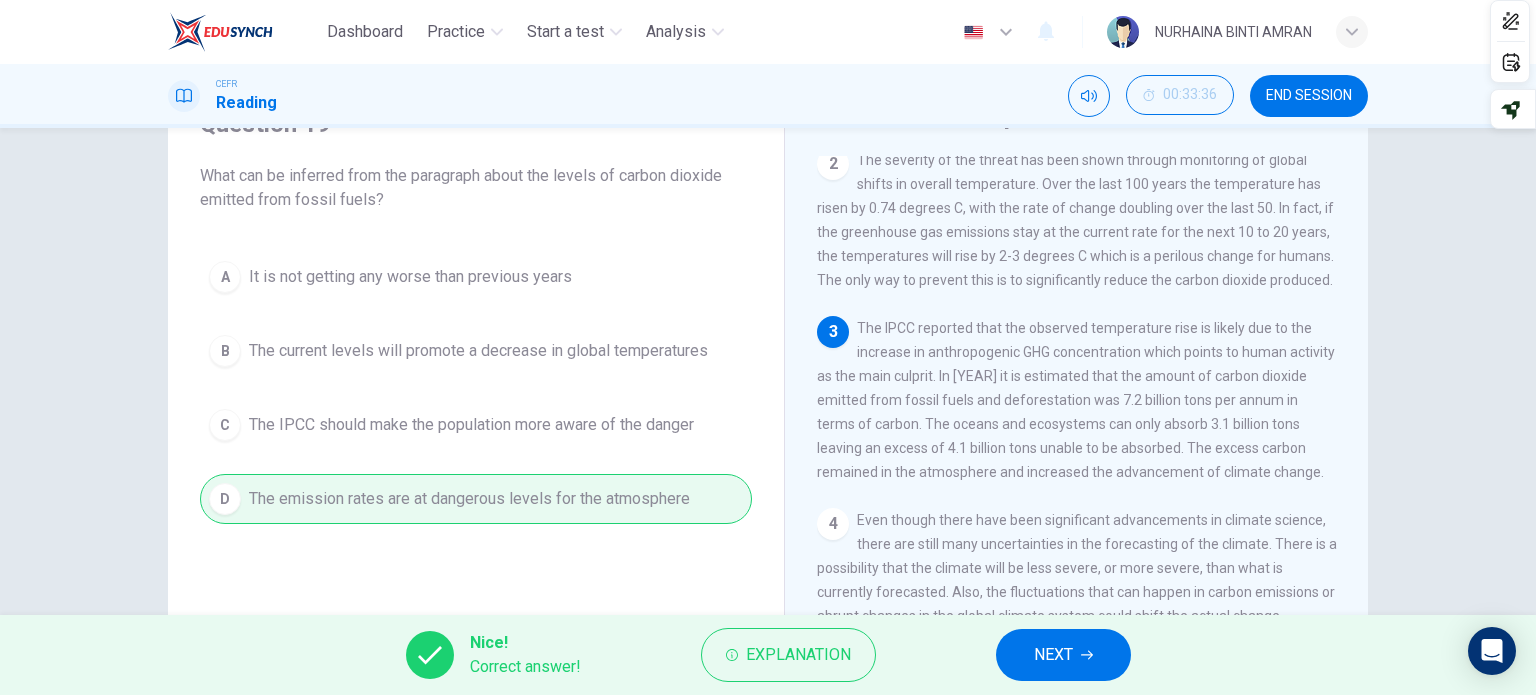 click on "NEXT" at bounding box center (1063, 655) 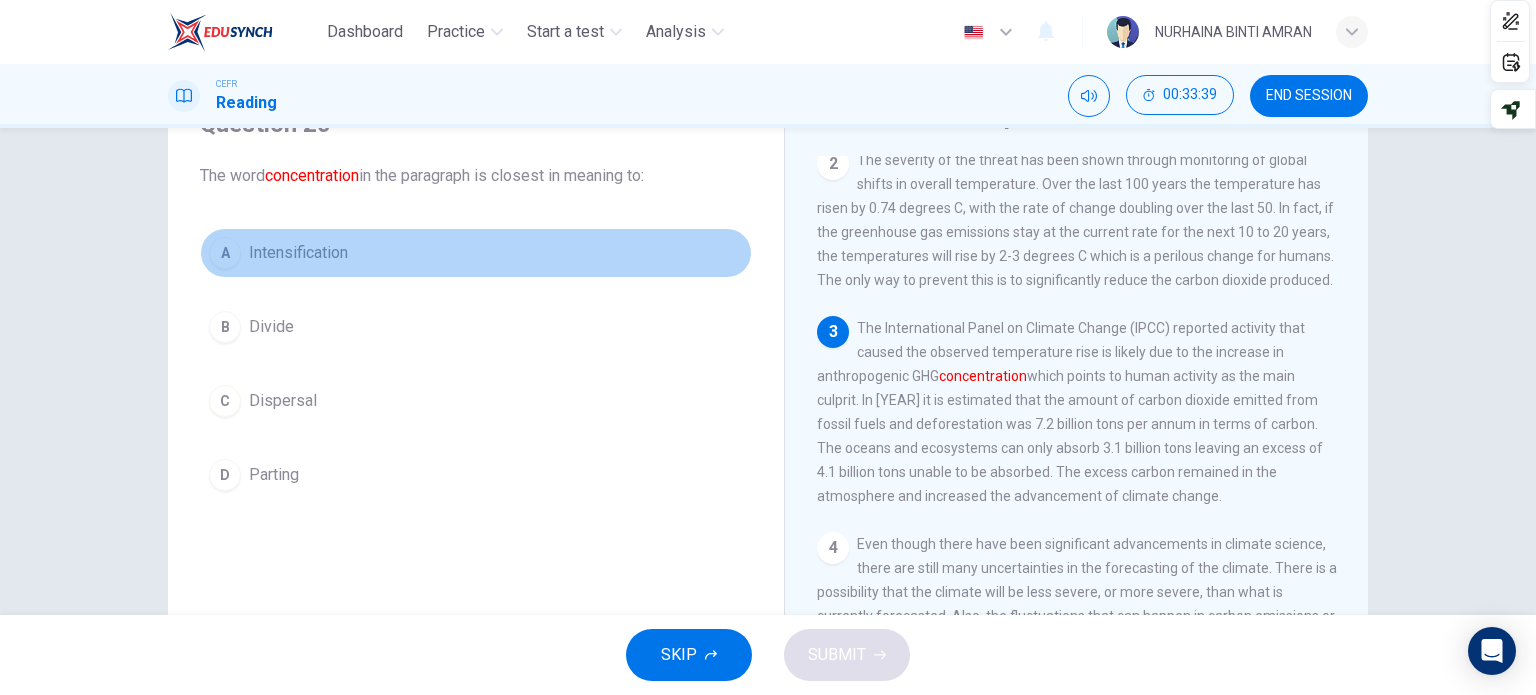 click on "Intensification" at bounding box center [298, 253] 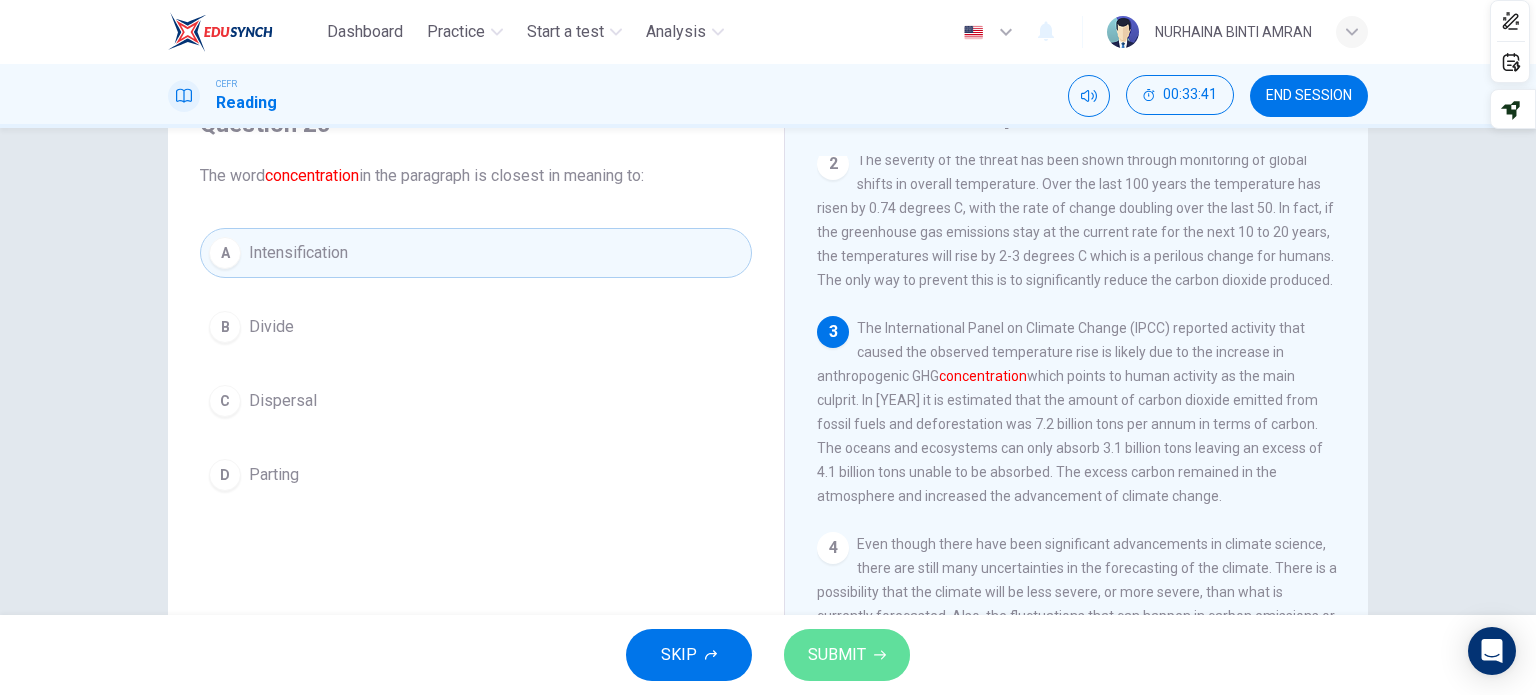click on "SUBMIT" at bounding box center [837, 655] 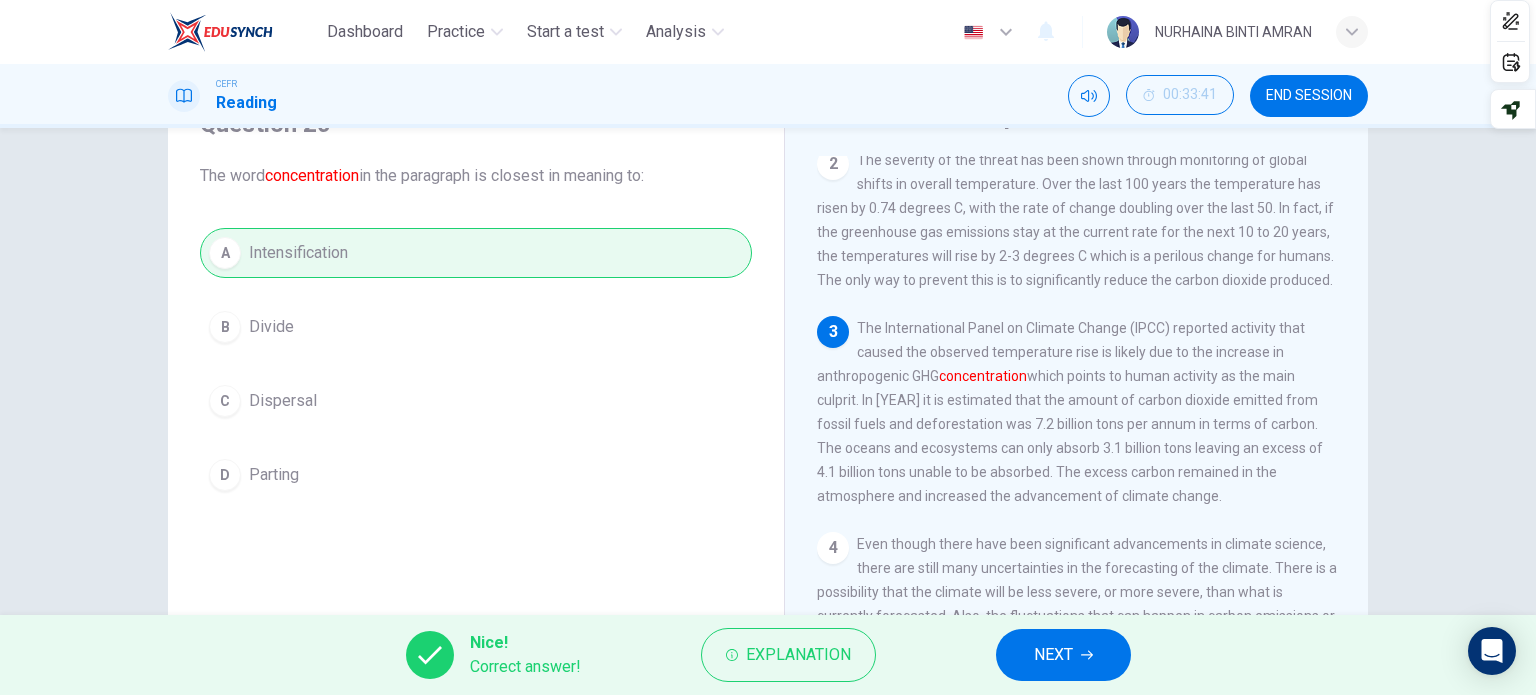 click on "Nice! Correct answer! Explanation NEXT" at bounding box center (768, 655) 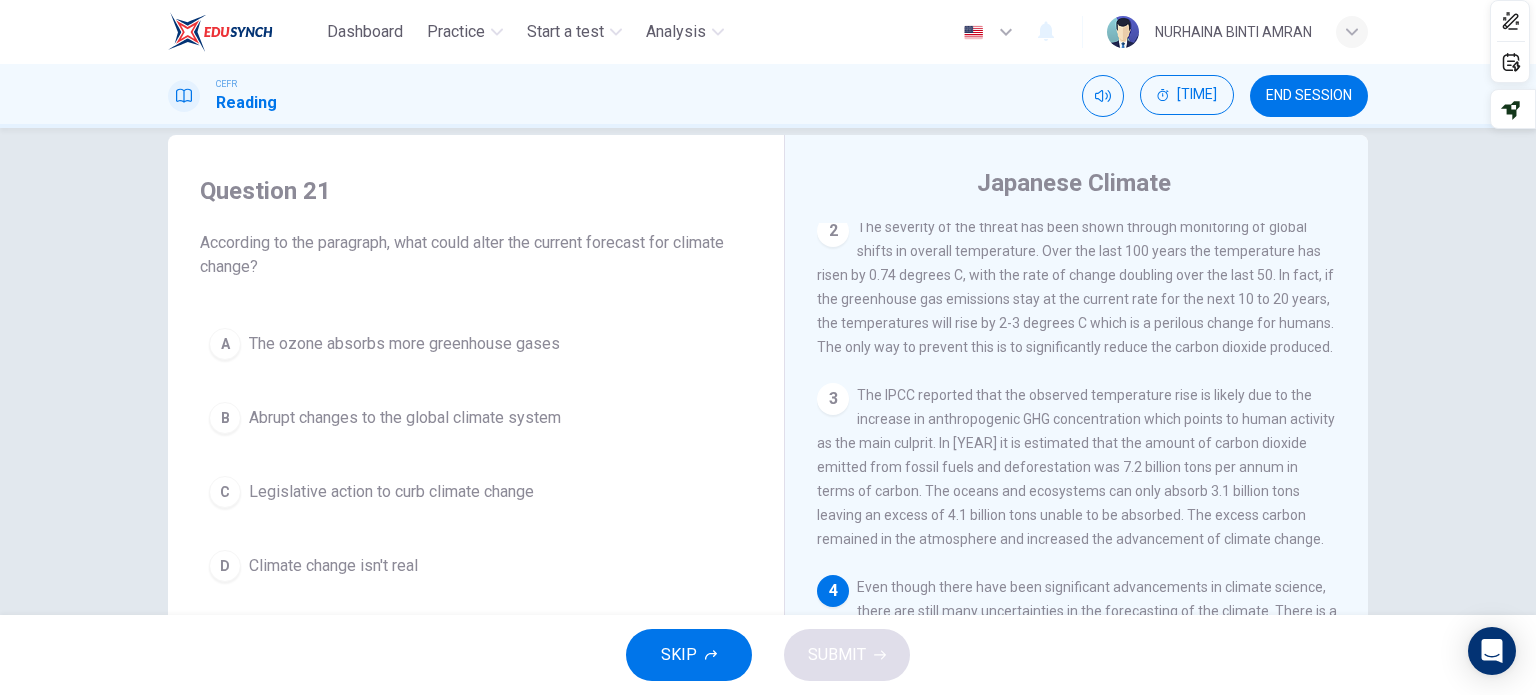 scroll, scrollTop: 0, scrollLeft: 0, axis: both 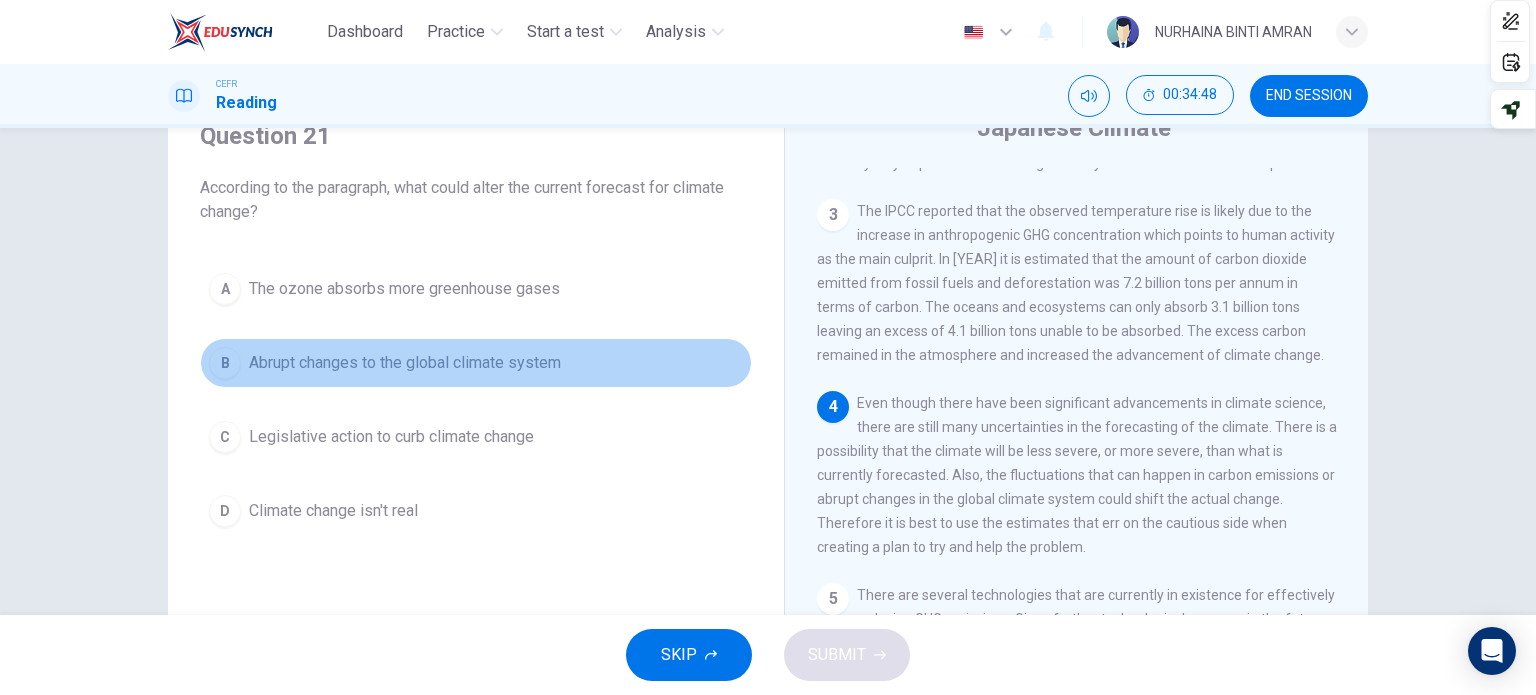 click on "B" at bounding box center [225, 289] 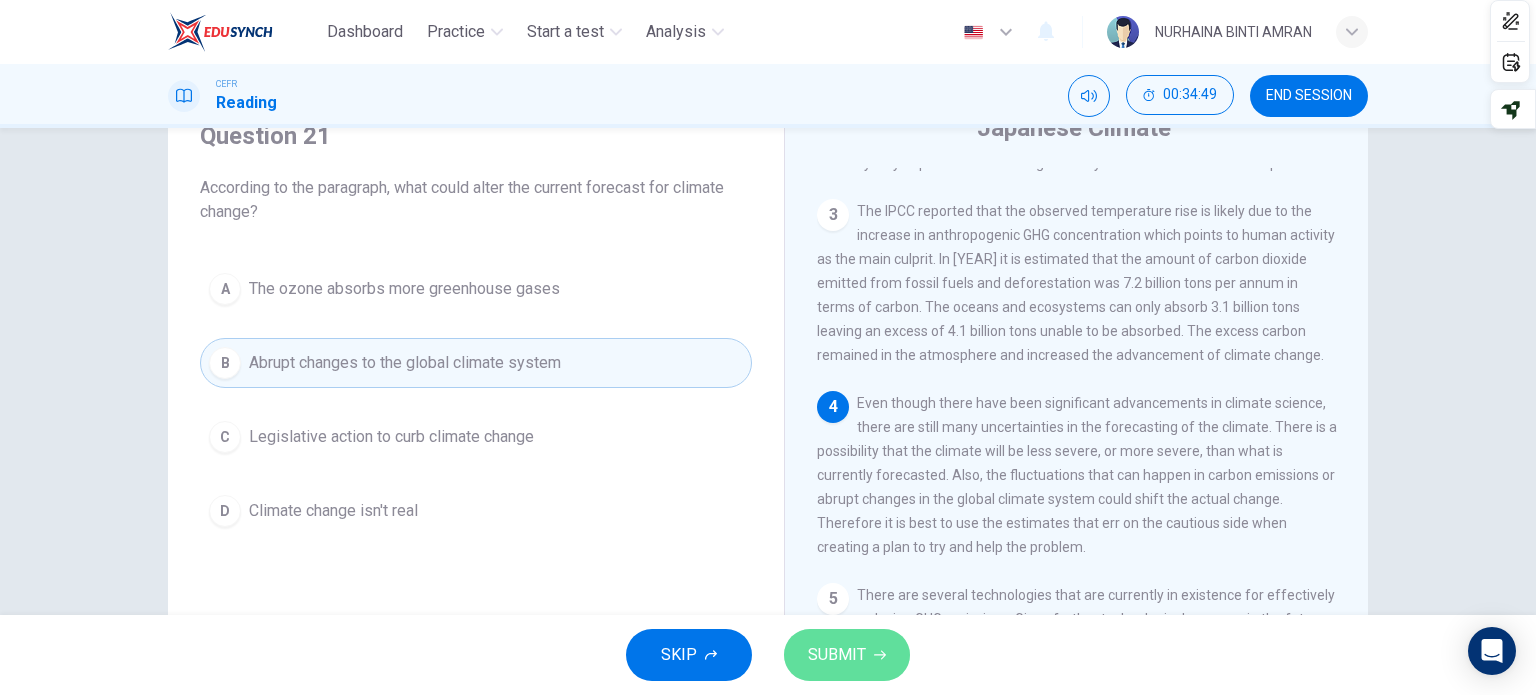 drag, startPoint x: 865, startPoint y: 660, endPoint x: 853, endPoint y: 634, distance: 28.635643 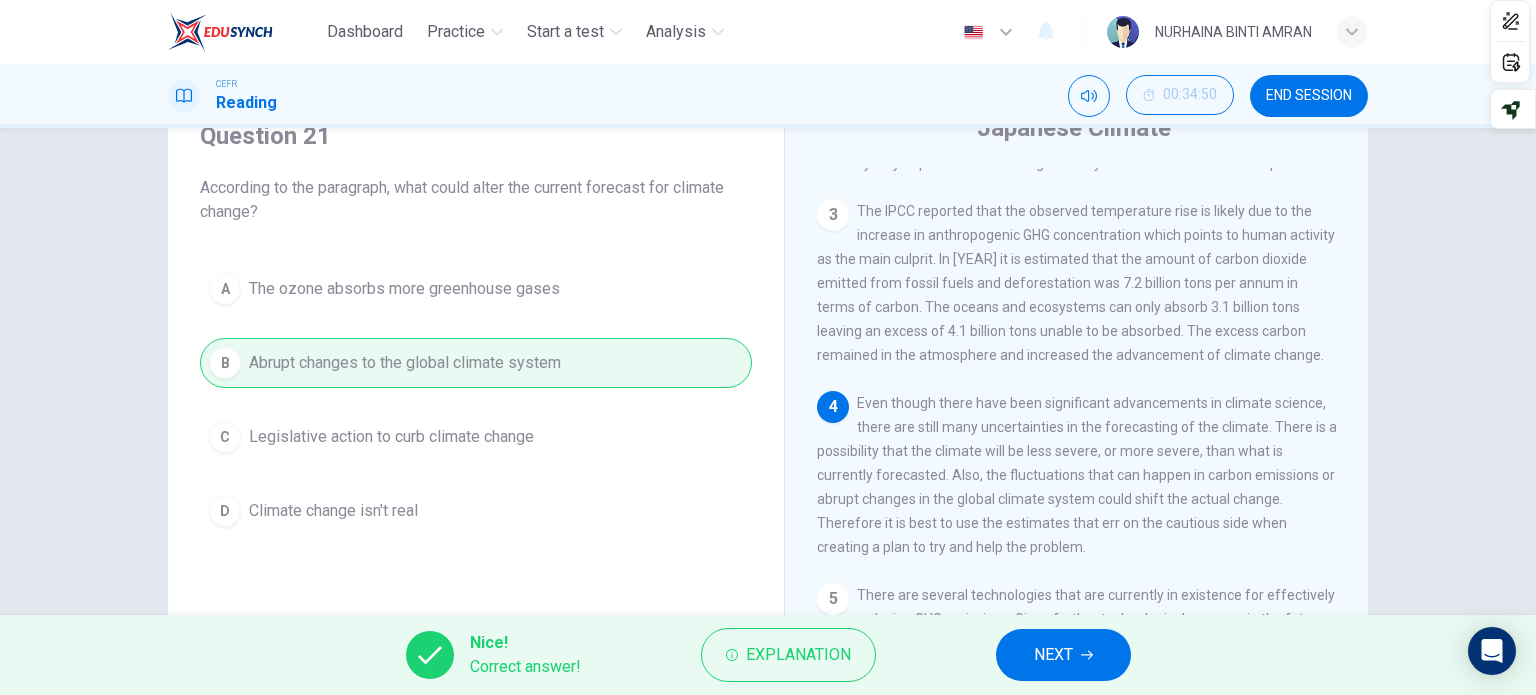 click on "NEXT" at bounding box center [1053, 655] 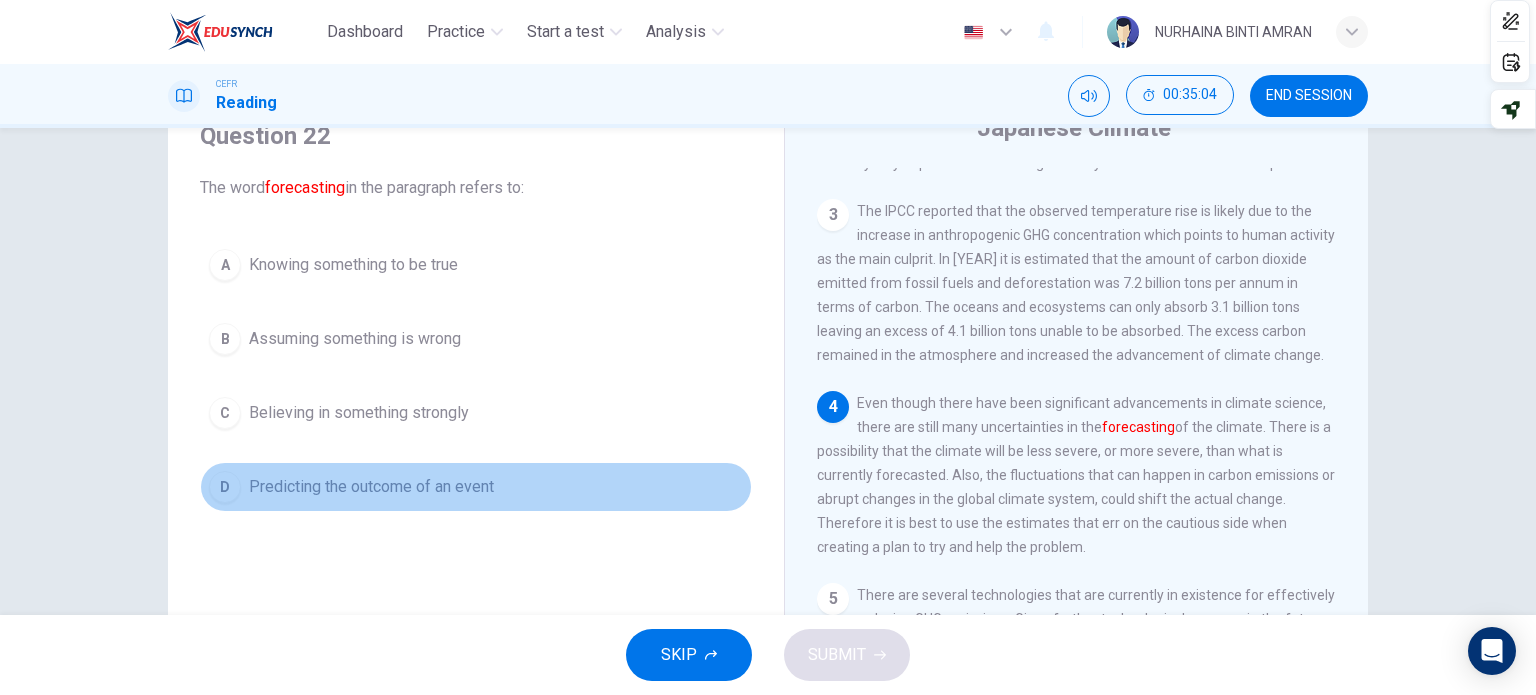 click on "Predicting the outcome of an event" at bounding box center [353, 265] 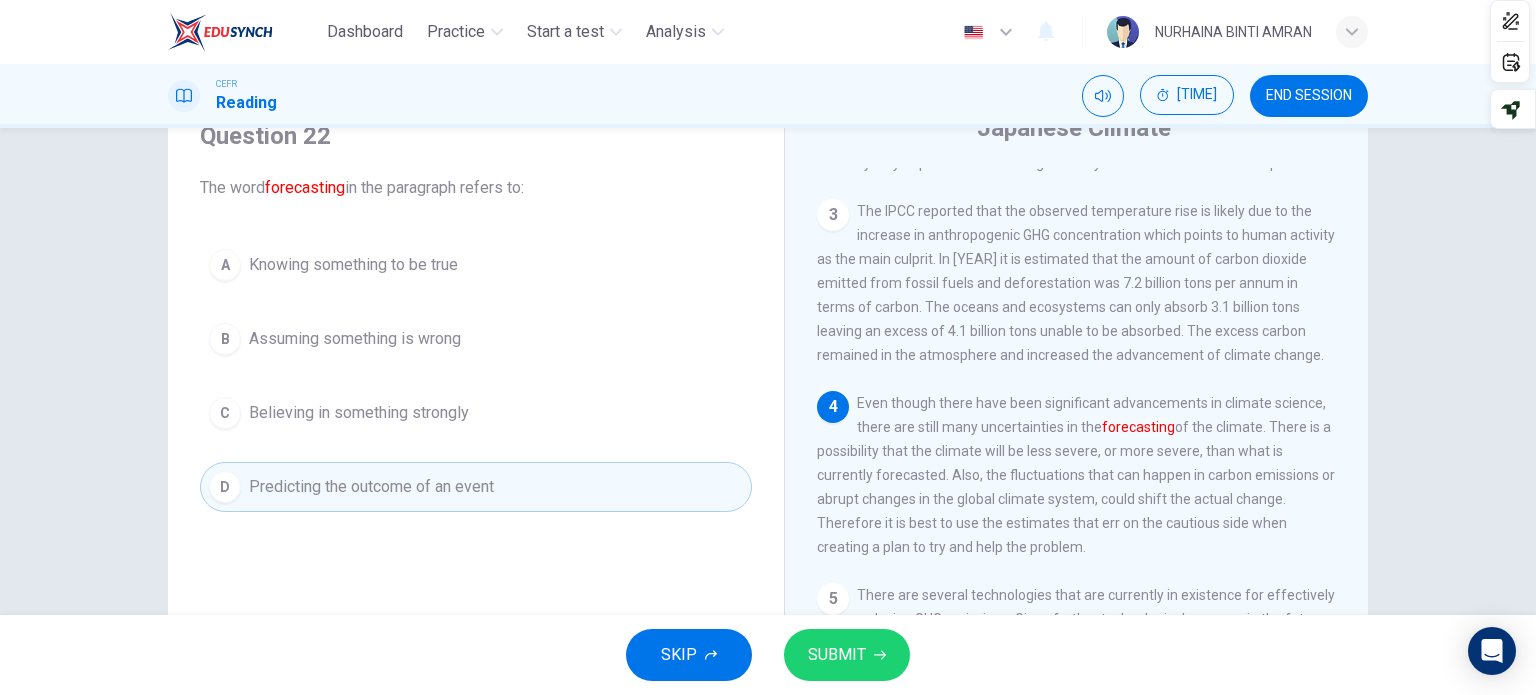 click on "SUBMIT" at bounding box center [847, 655] 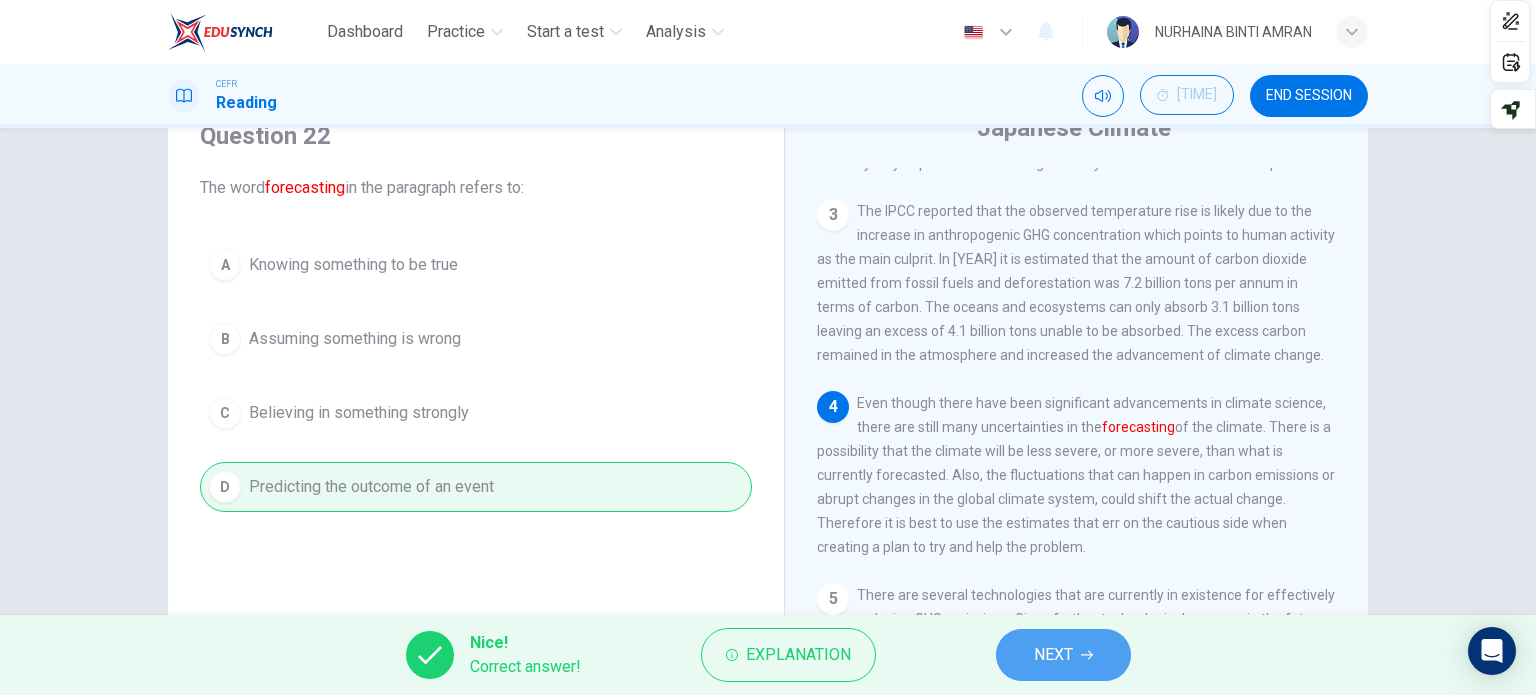 click on "NEXT" at bounding box center [1053, 655] 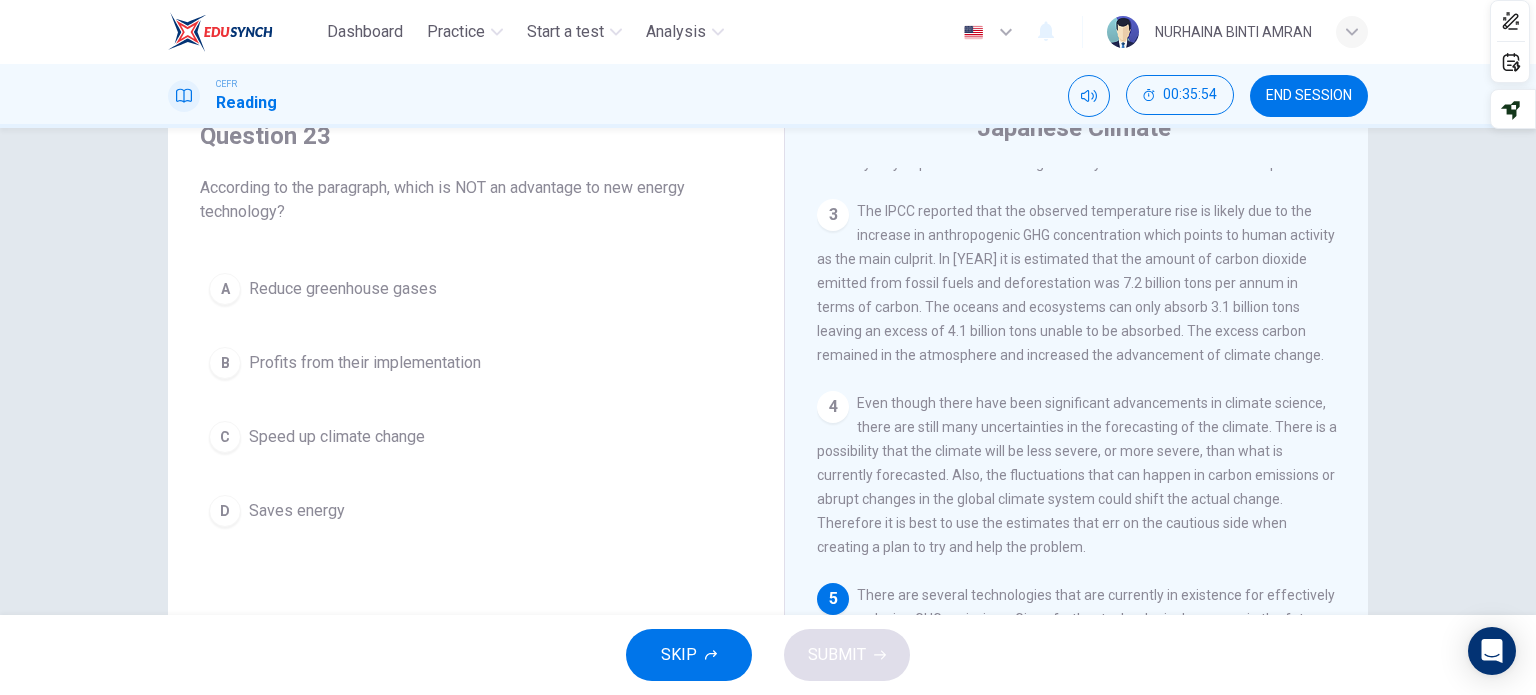 click on "C" at bounding box center (225, 289) 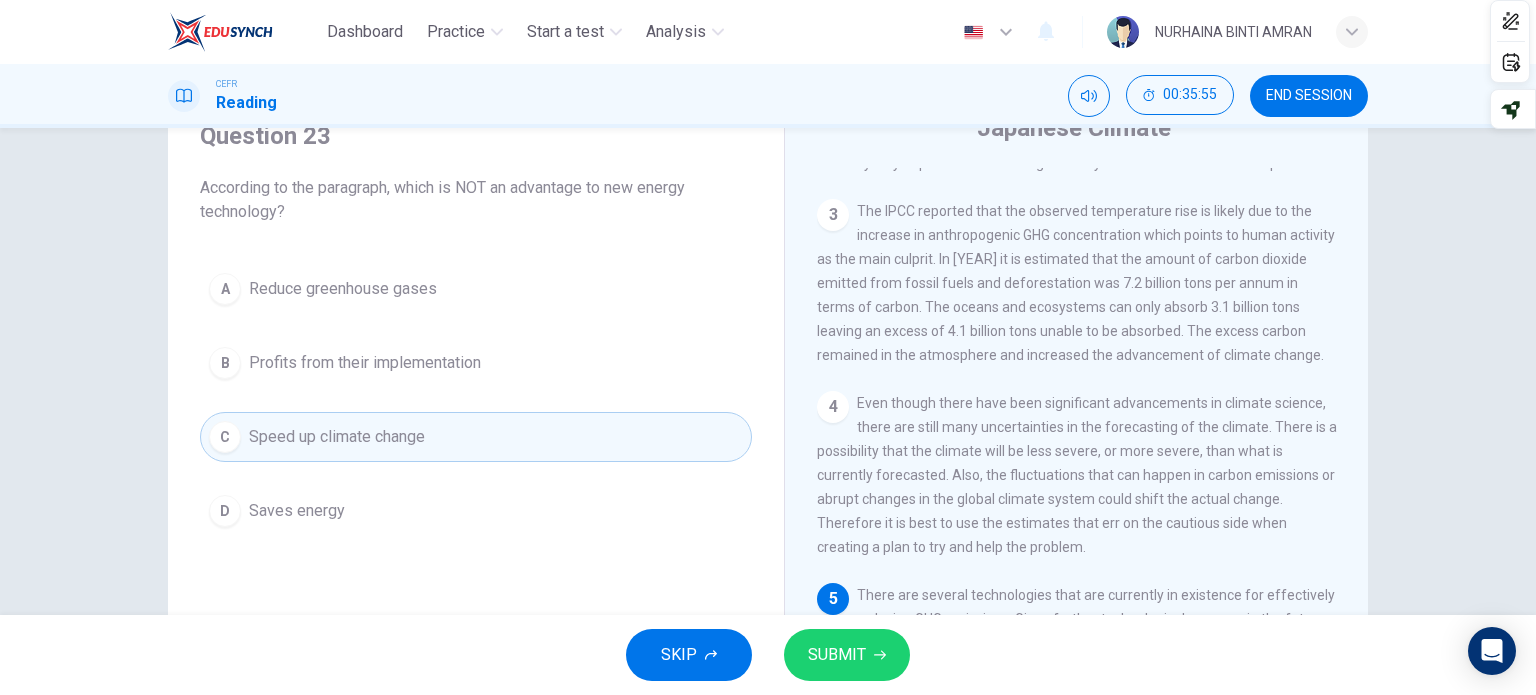 click on "SUBMIT" at bounding box center (837, 655) 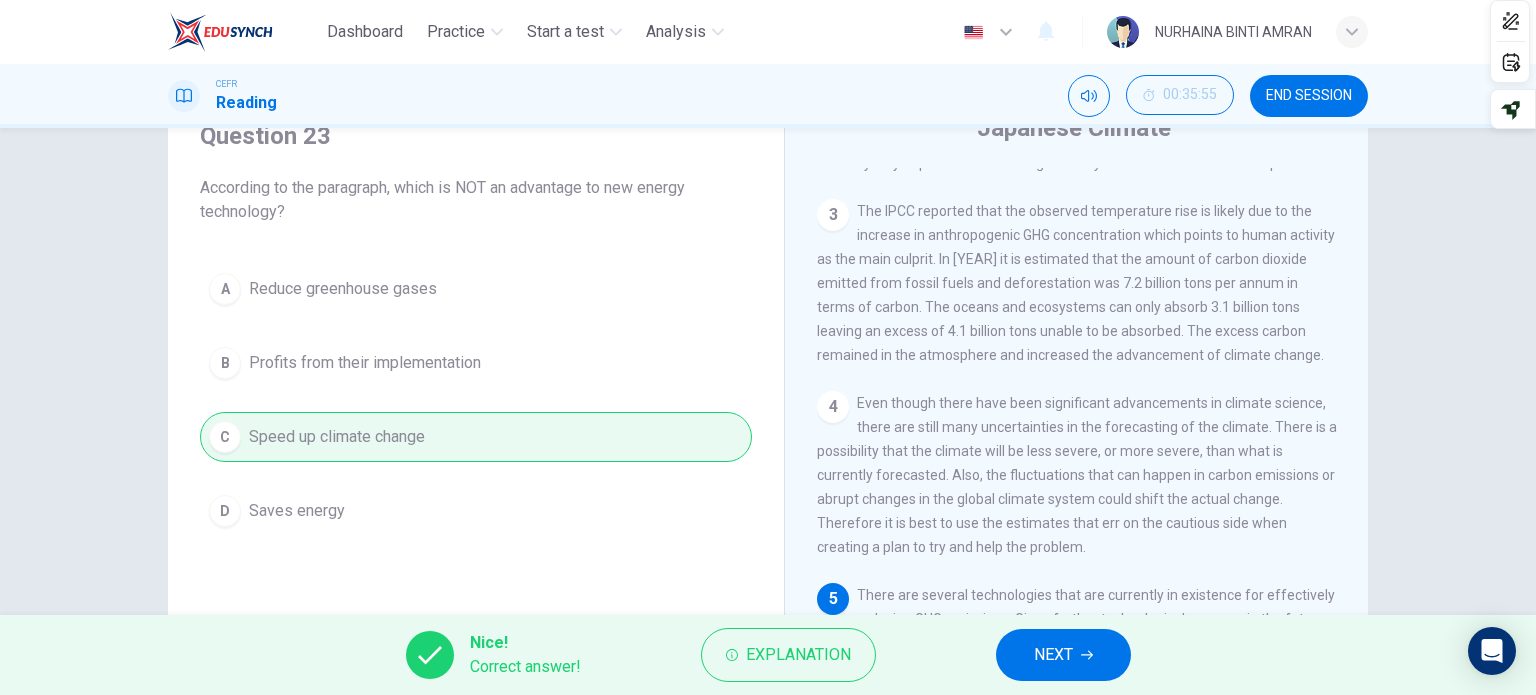 click on "NEXT" at bounding box center (1053, 655) 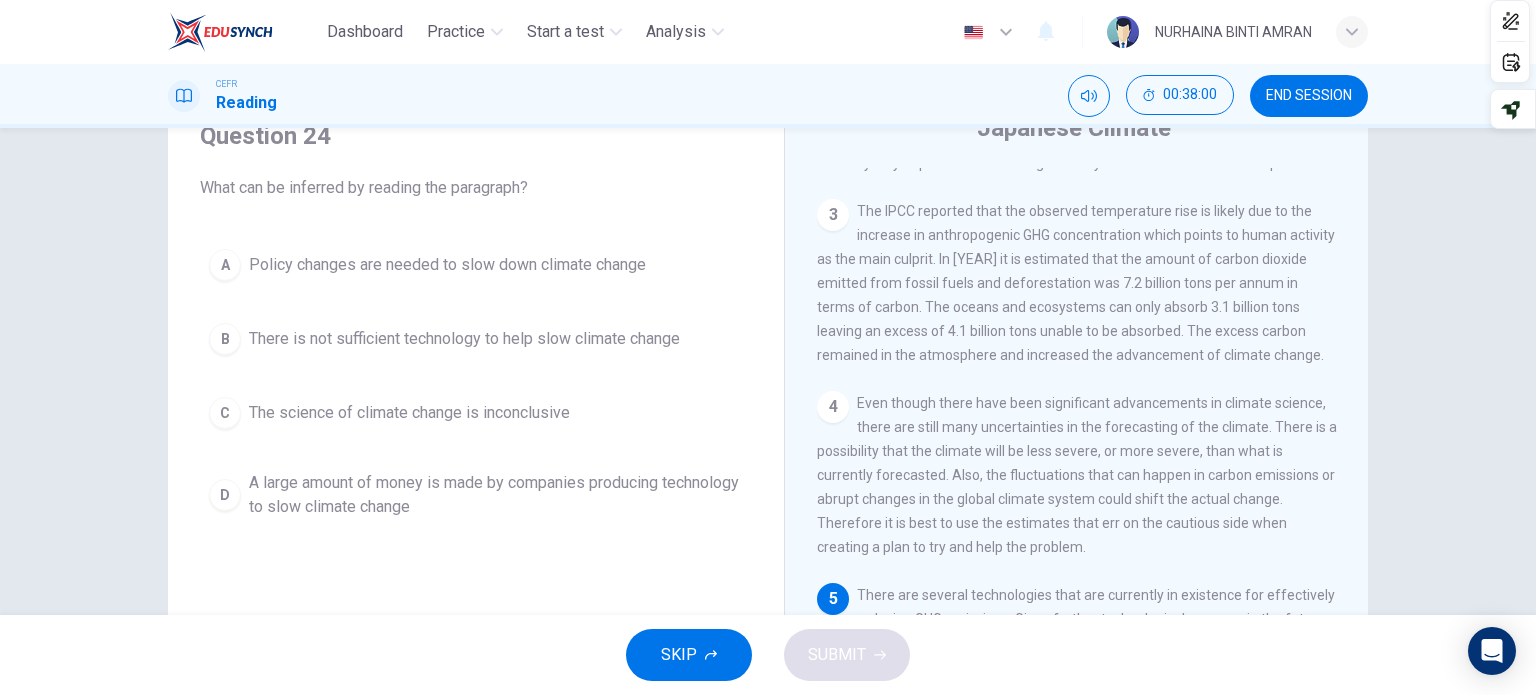 scroll, scrollTop: 88, scrollLeft: 0, axis: vertical 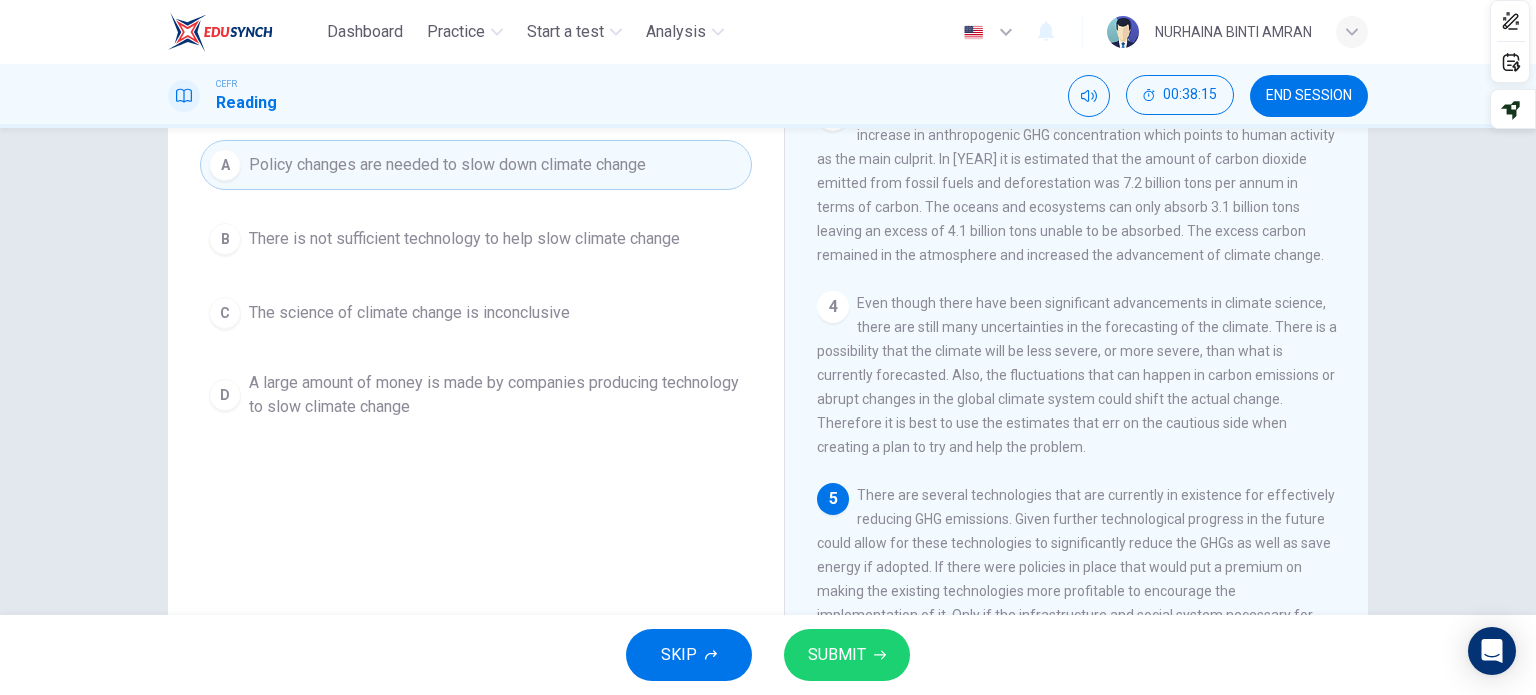 click on "SUBMIT" at bounding box center (847, 655) 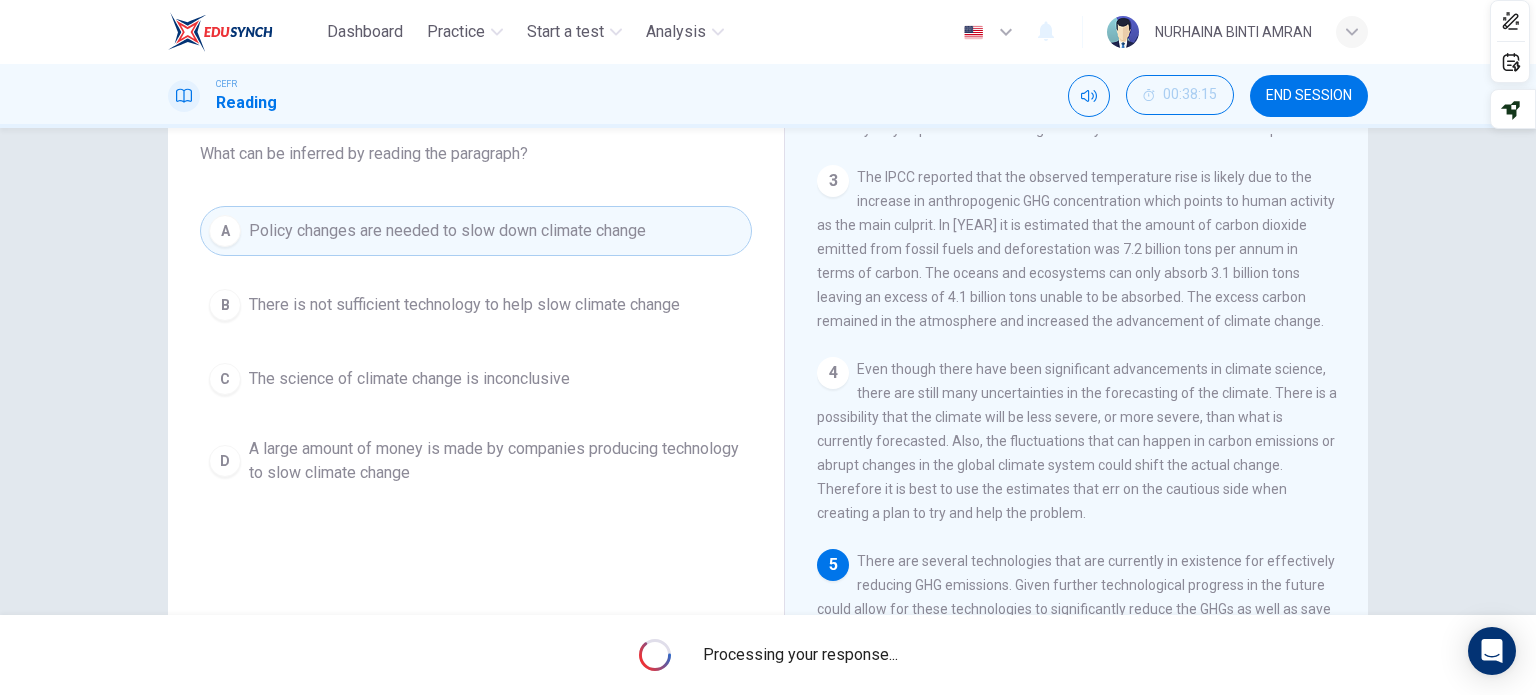 scroll, scrollTop: 88, scrollLeft: 0, axis: vertical 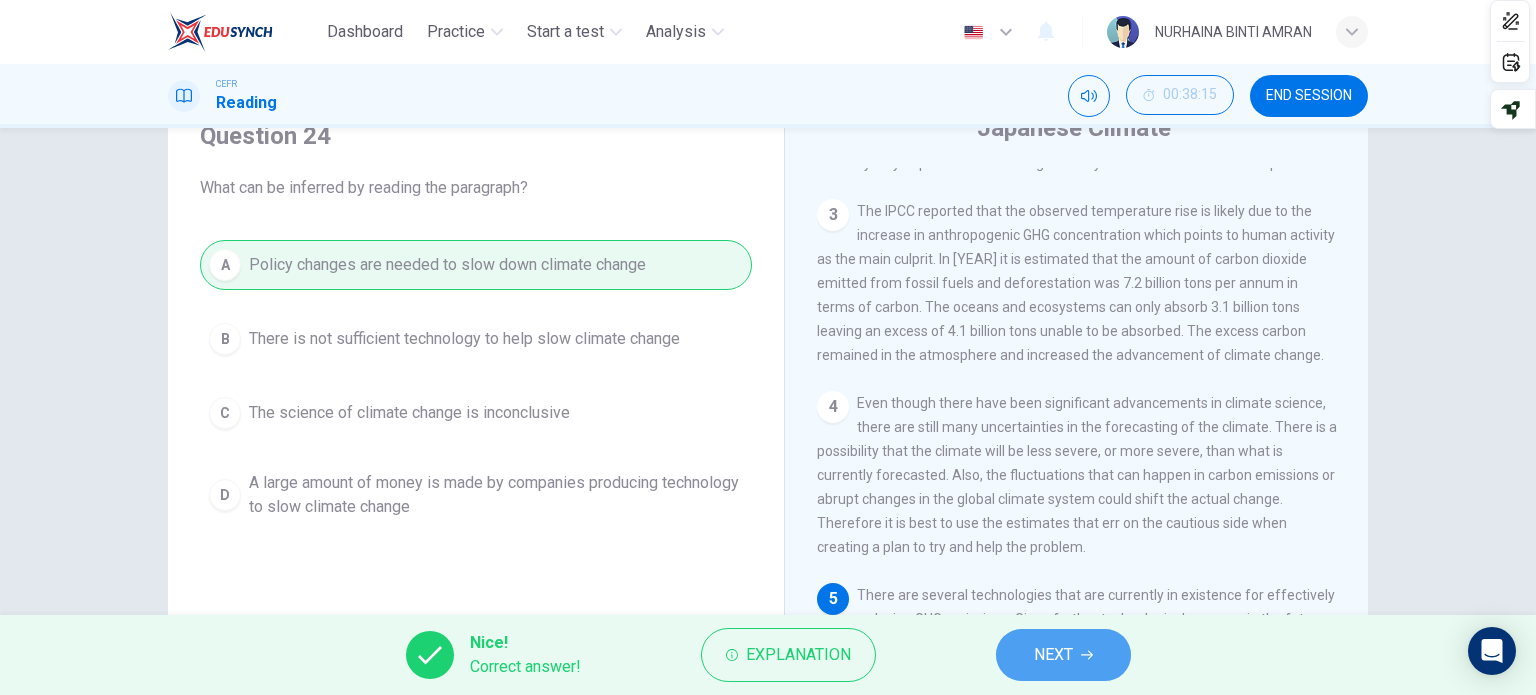 click on "NEXT" at bounding box center (1053, 655) 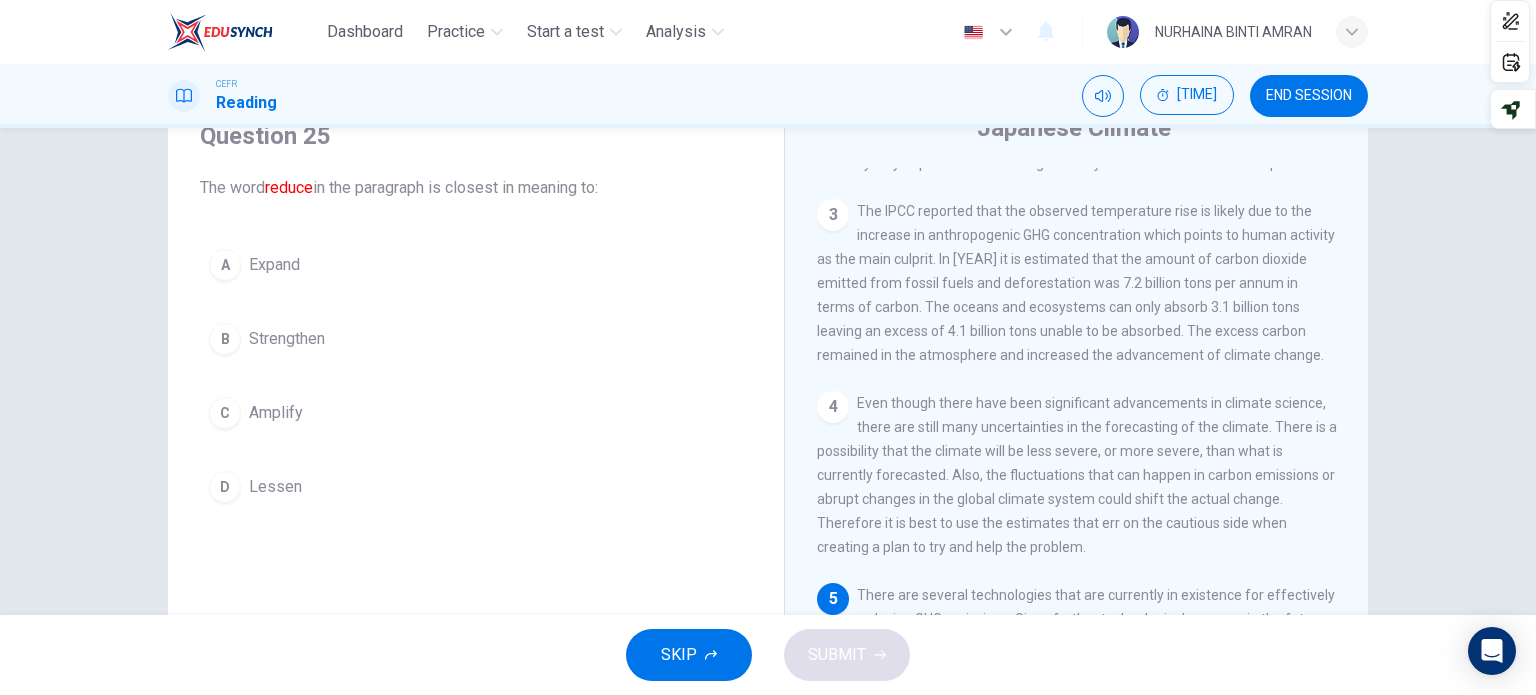 click on "D Lessen" at bounding box center (476, 487) 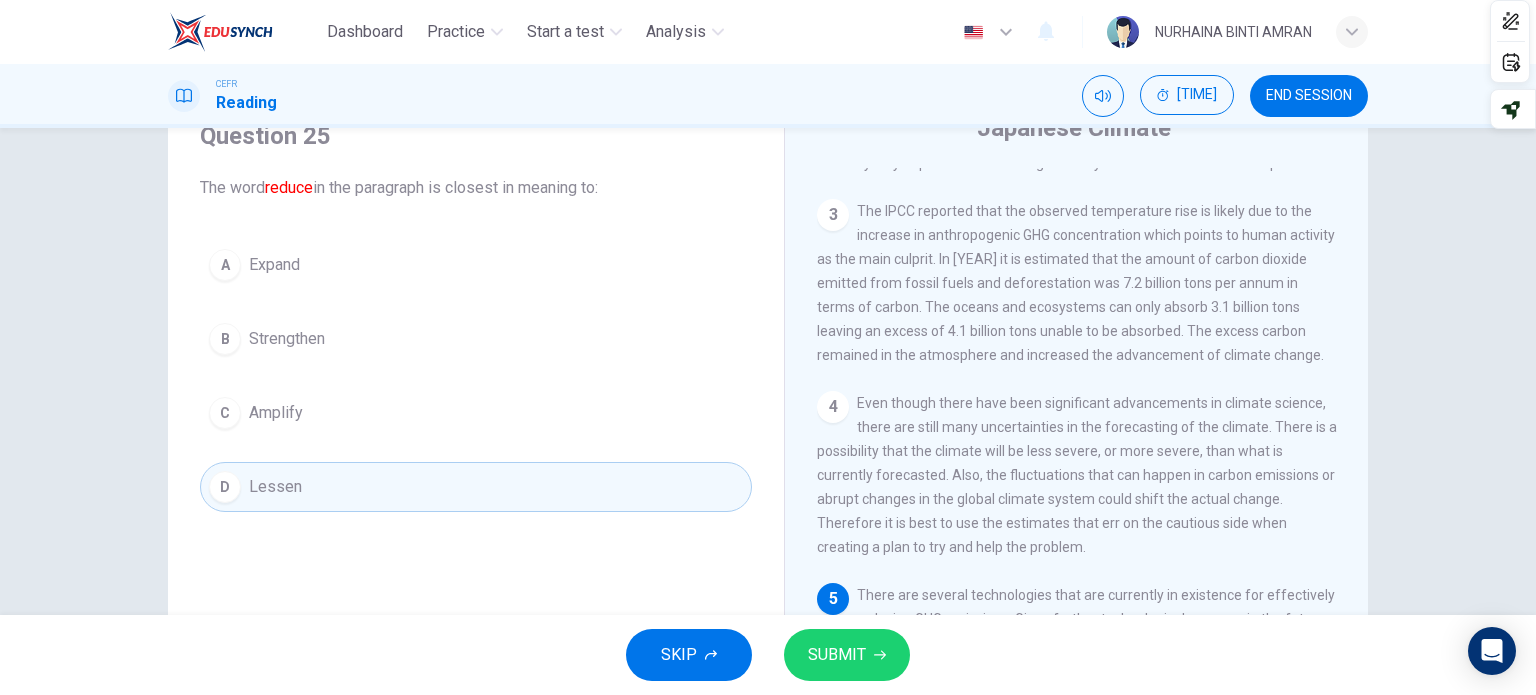 click on "SUBMIT" at bounding box center [837, 655] 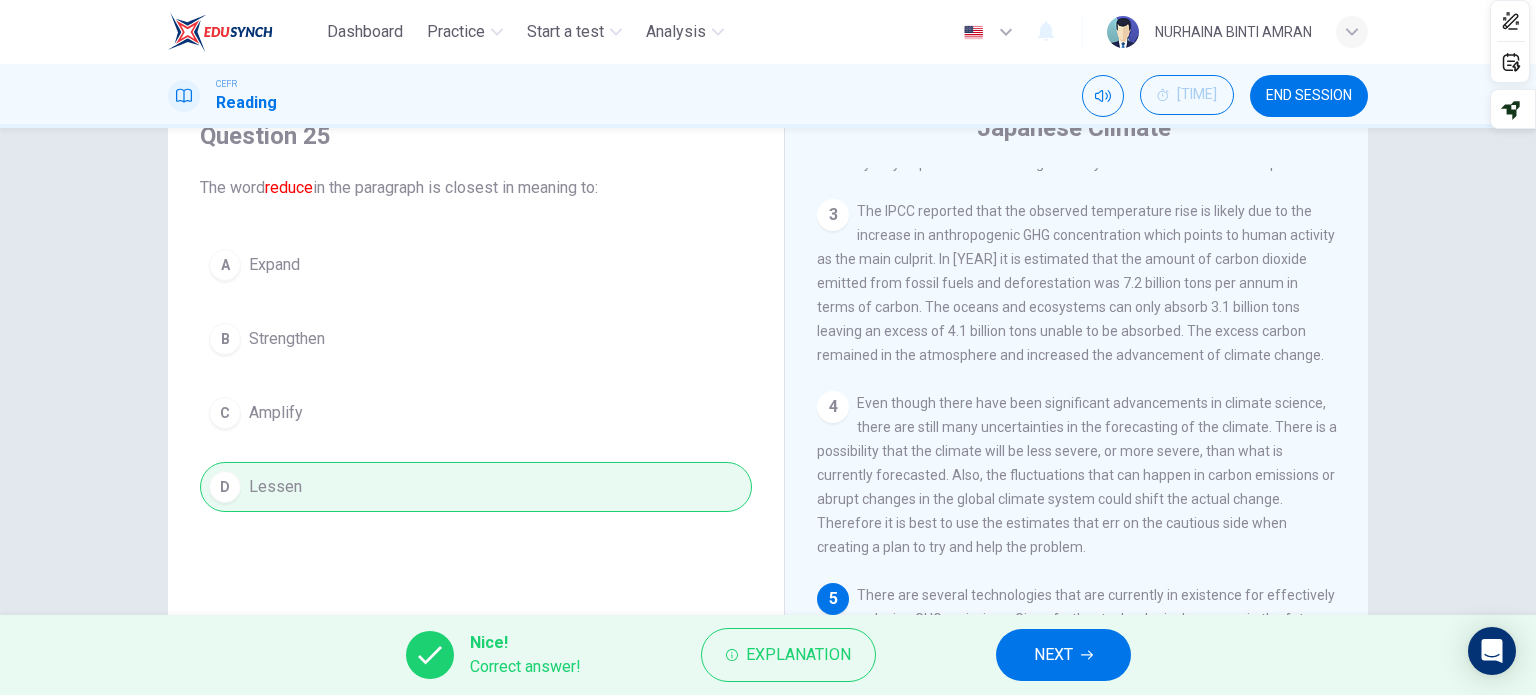 click on "NEXT" at bounding box center (1053, 655) 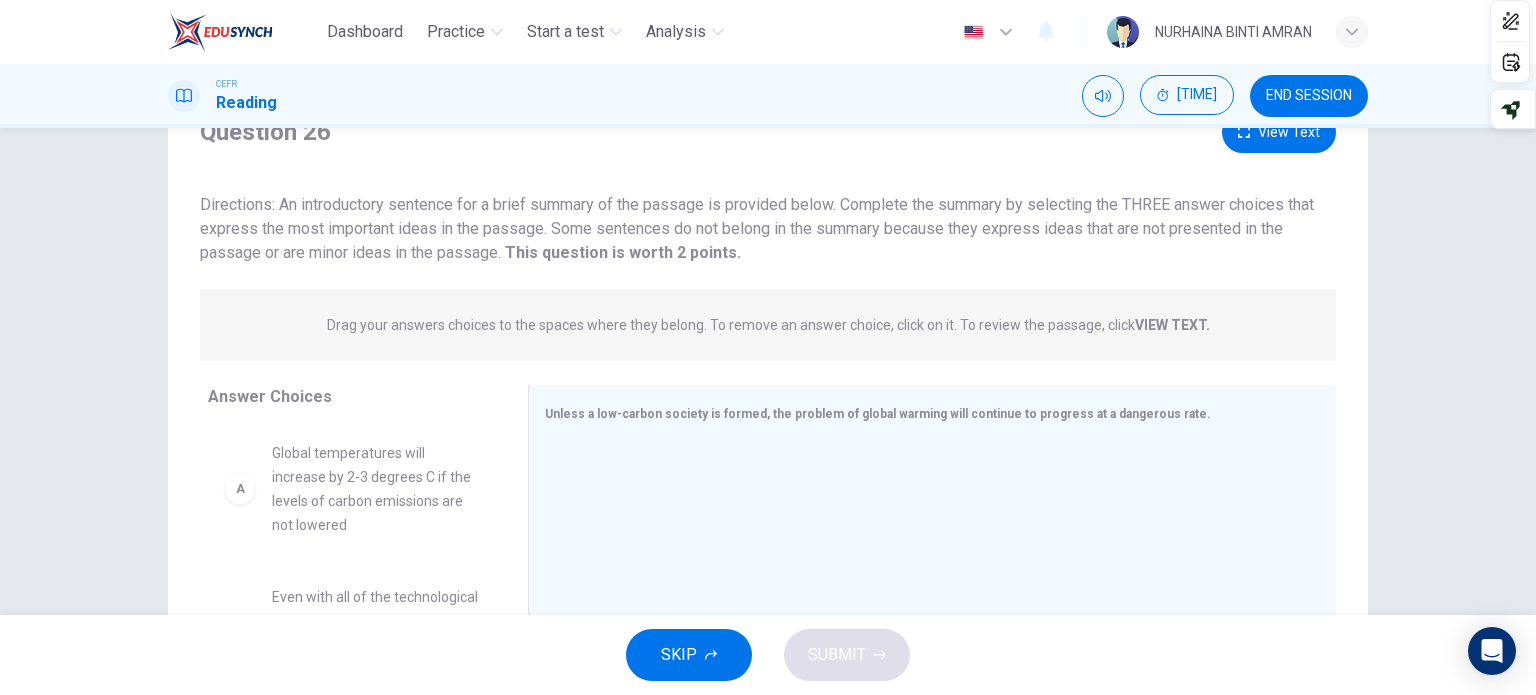 scroll, scrollTop: 188, scrollLeft: 0, axis: vertical 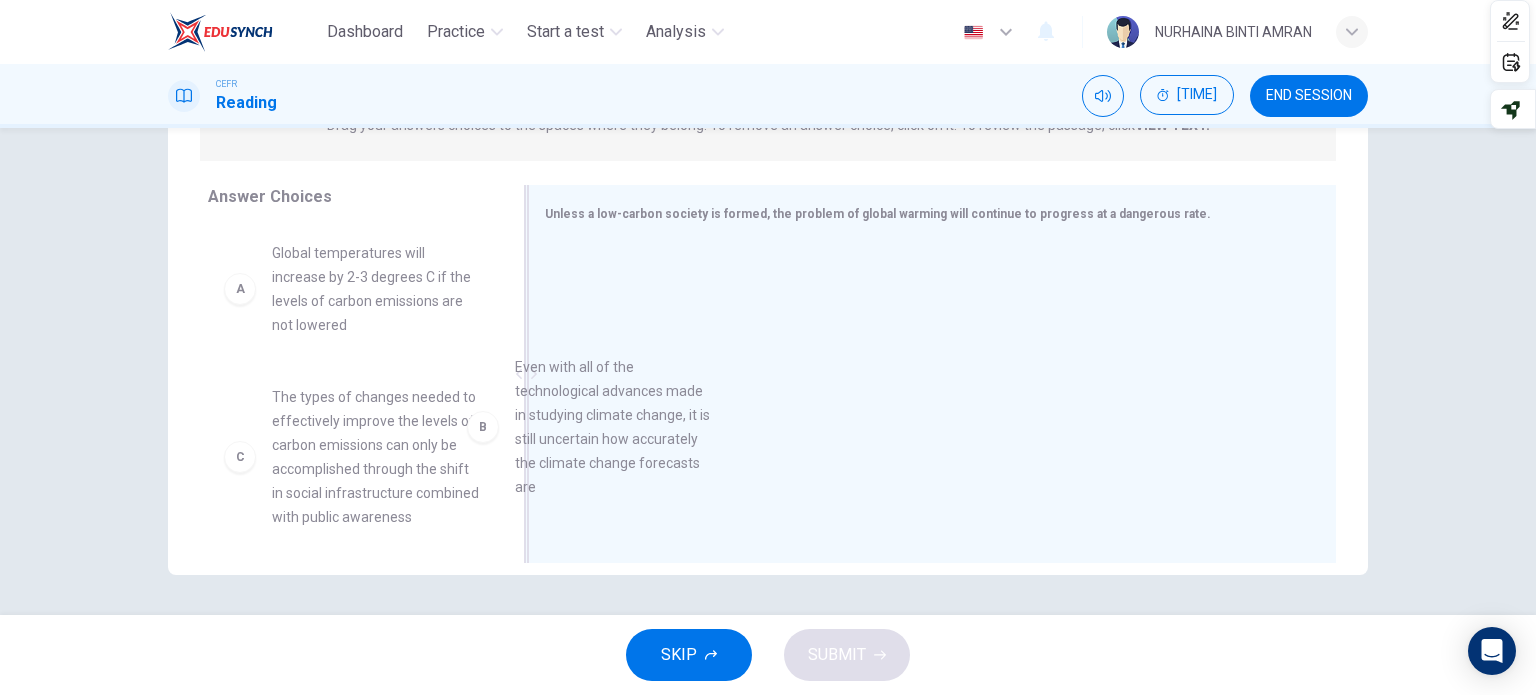 drag, startPoint x: 377, startPoint y: 507, endPoint x: 641, endPoint y: 471, distance: 266.44324 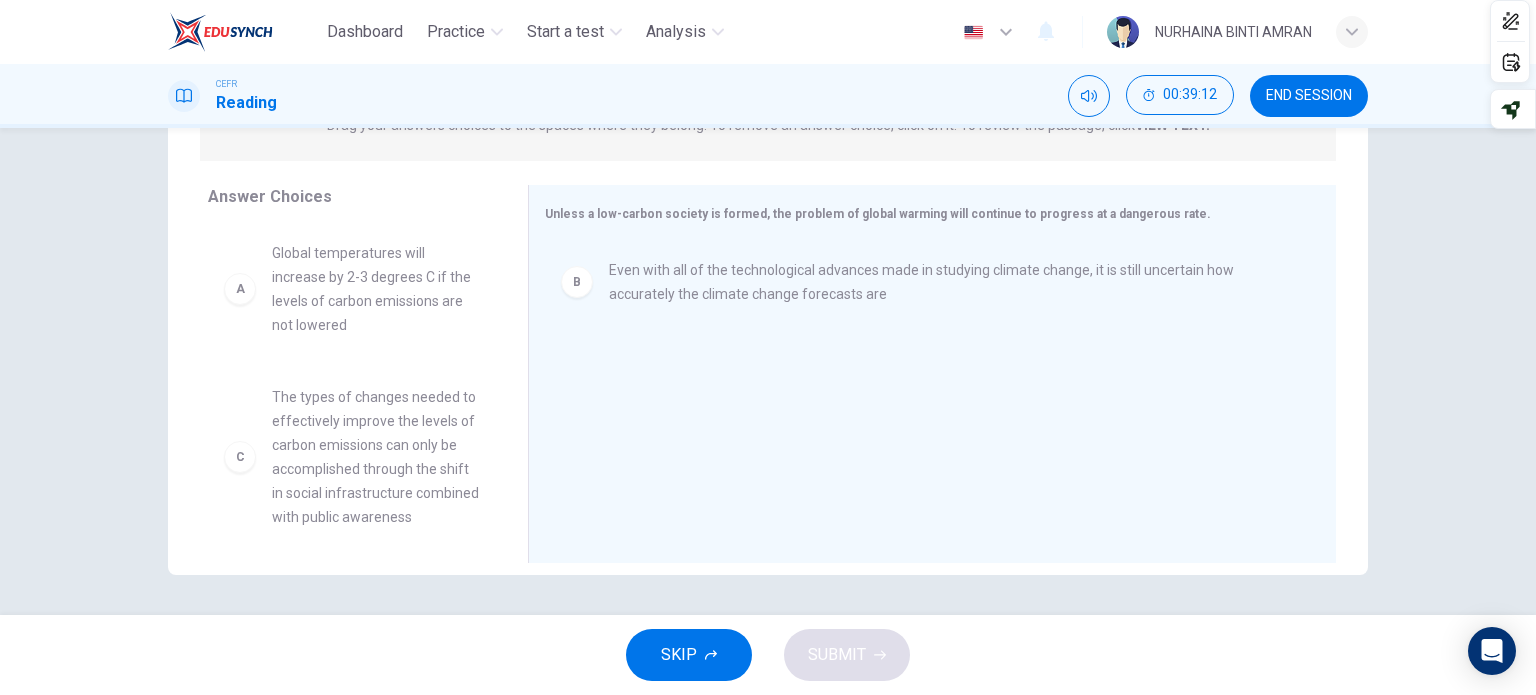 scroll, scrollTop: 0, scrollLeft: 0, axis: both 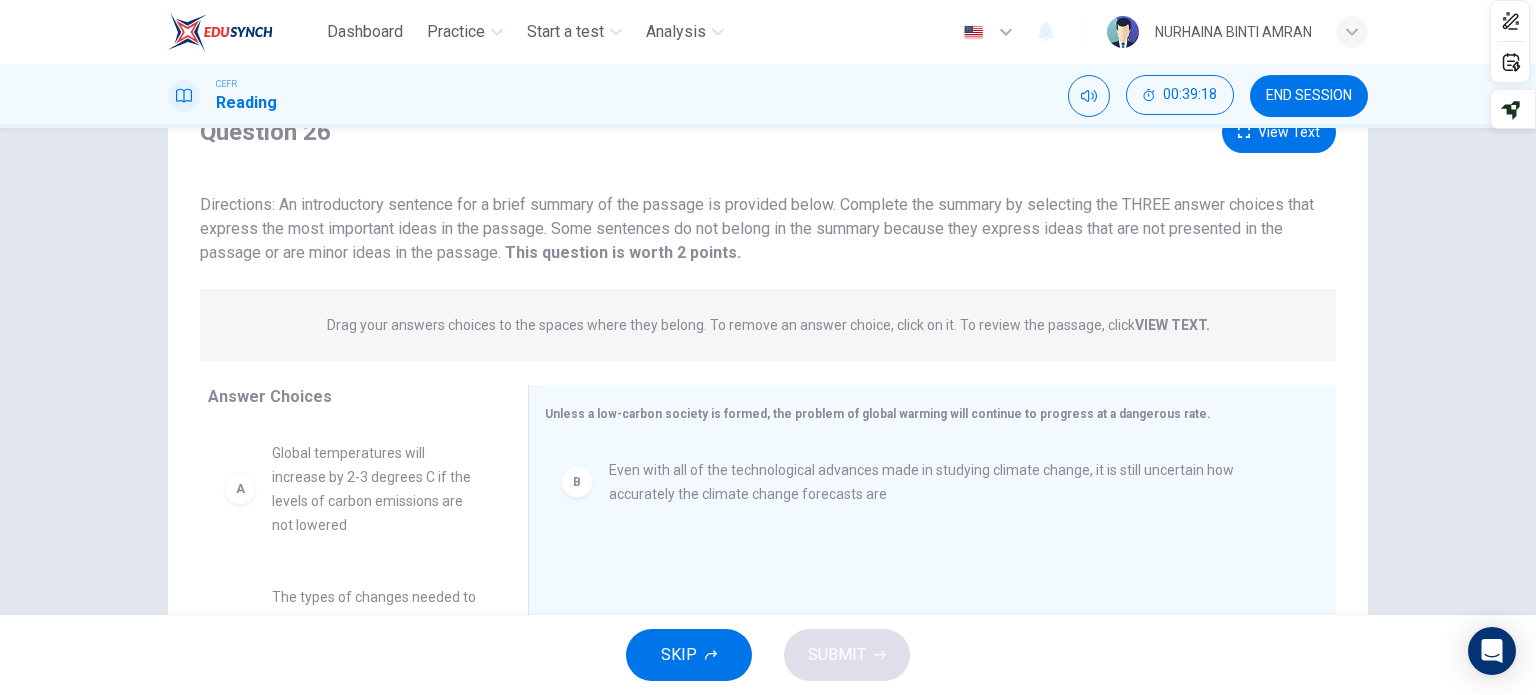 click on "View Text" at bounding box center [1279, 132] 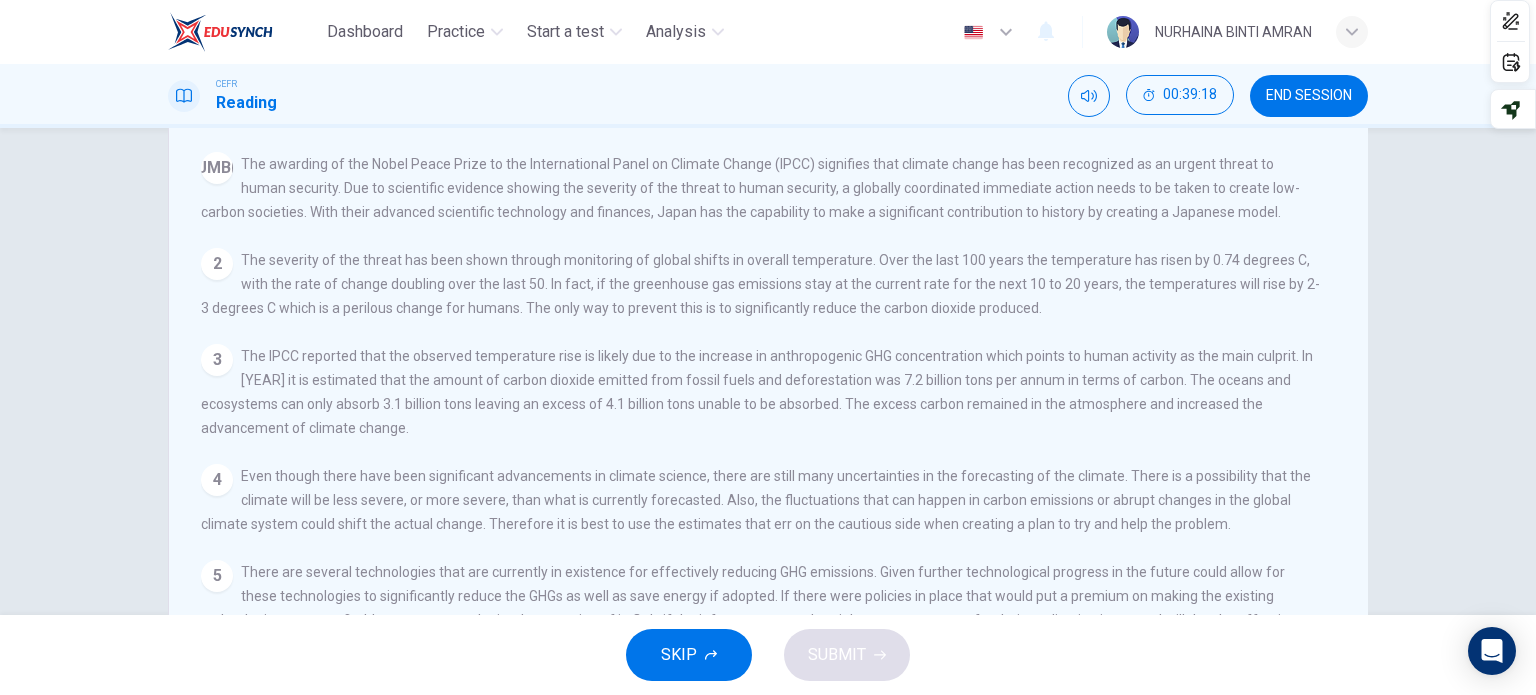 scroll, scrollTop: 0, scrollLeft: 0, axis: both 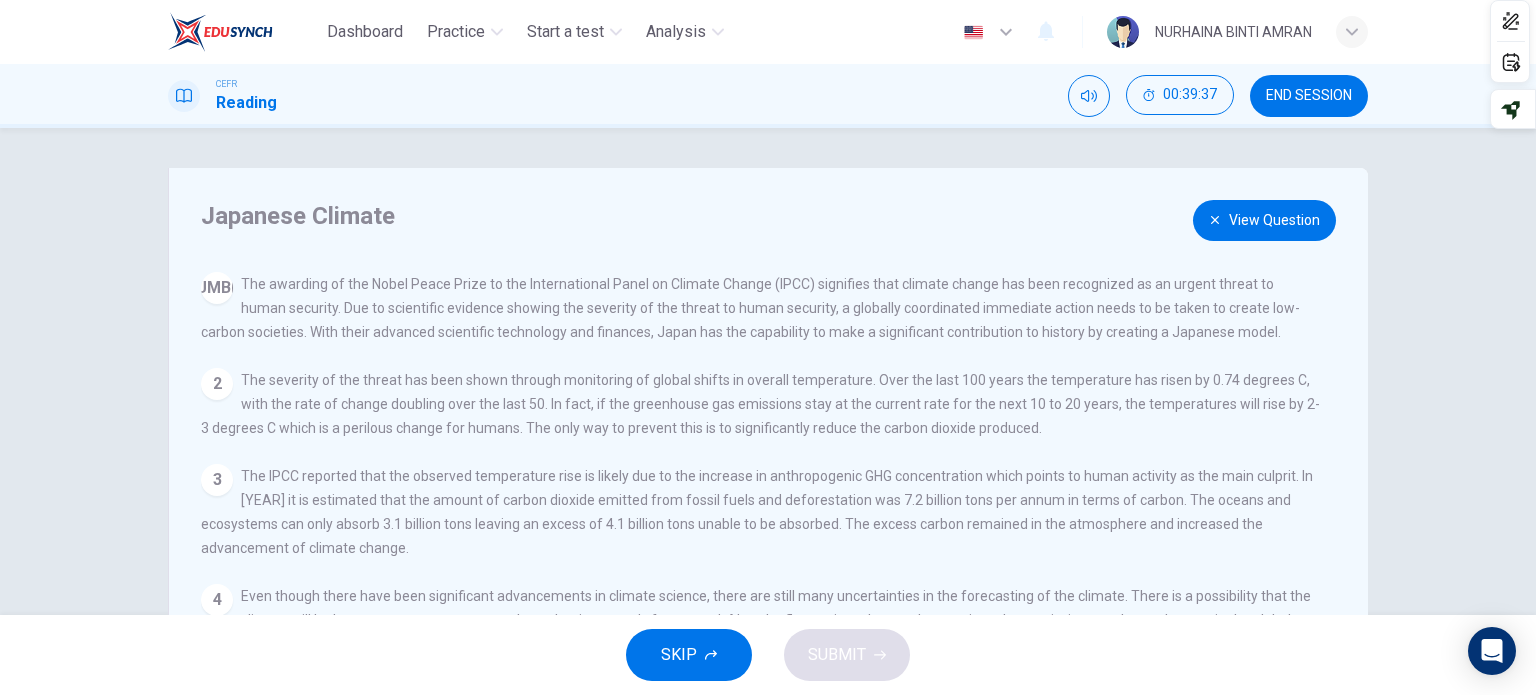 click on "View Question" at bounding box center (1264, 220) 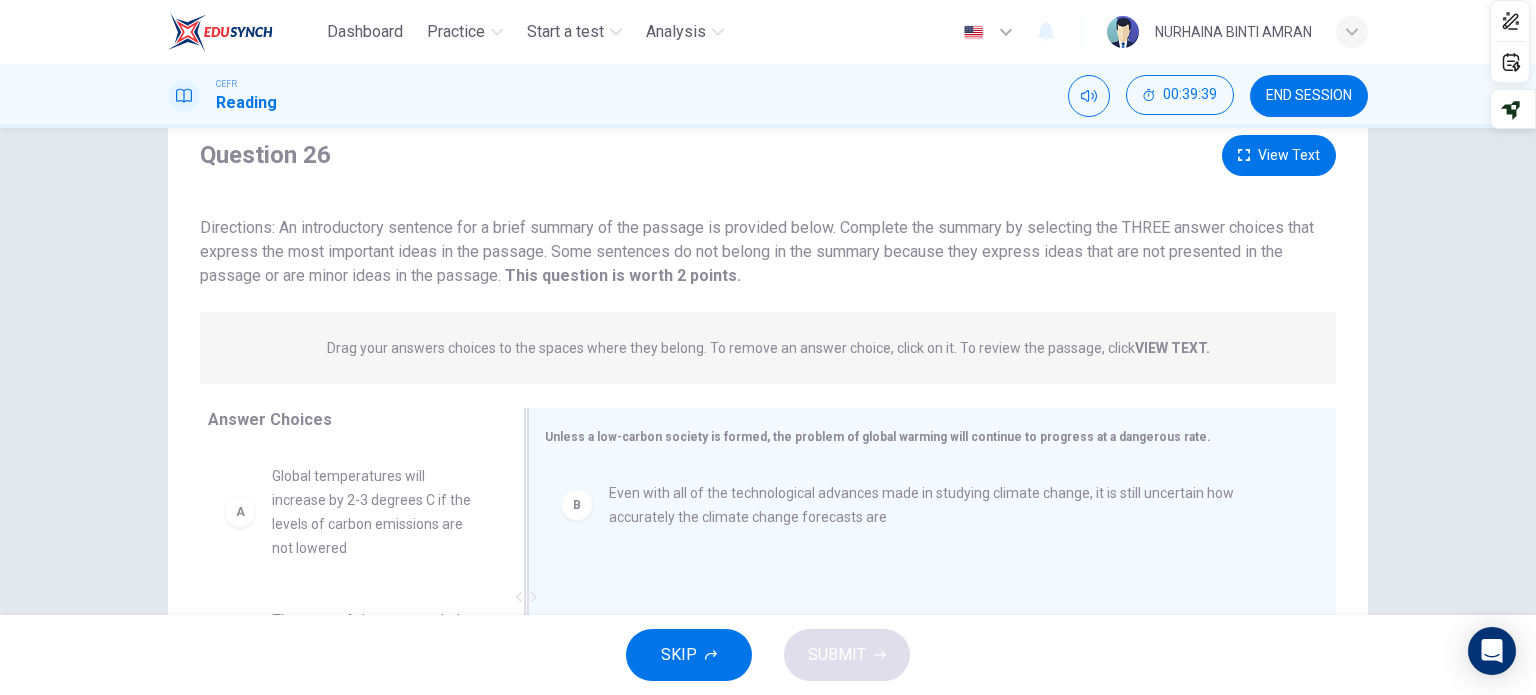 scroll, scrollTop: 100, scrollLeft: 0, axis: vertical 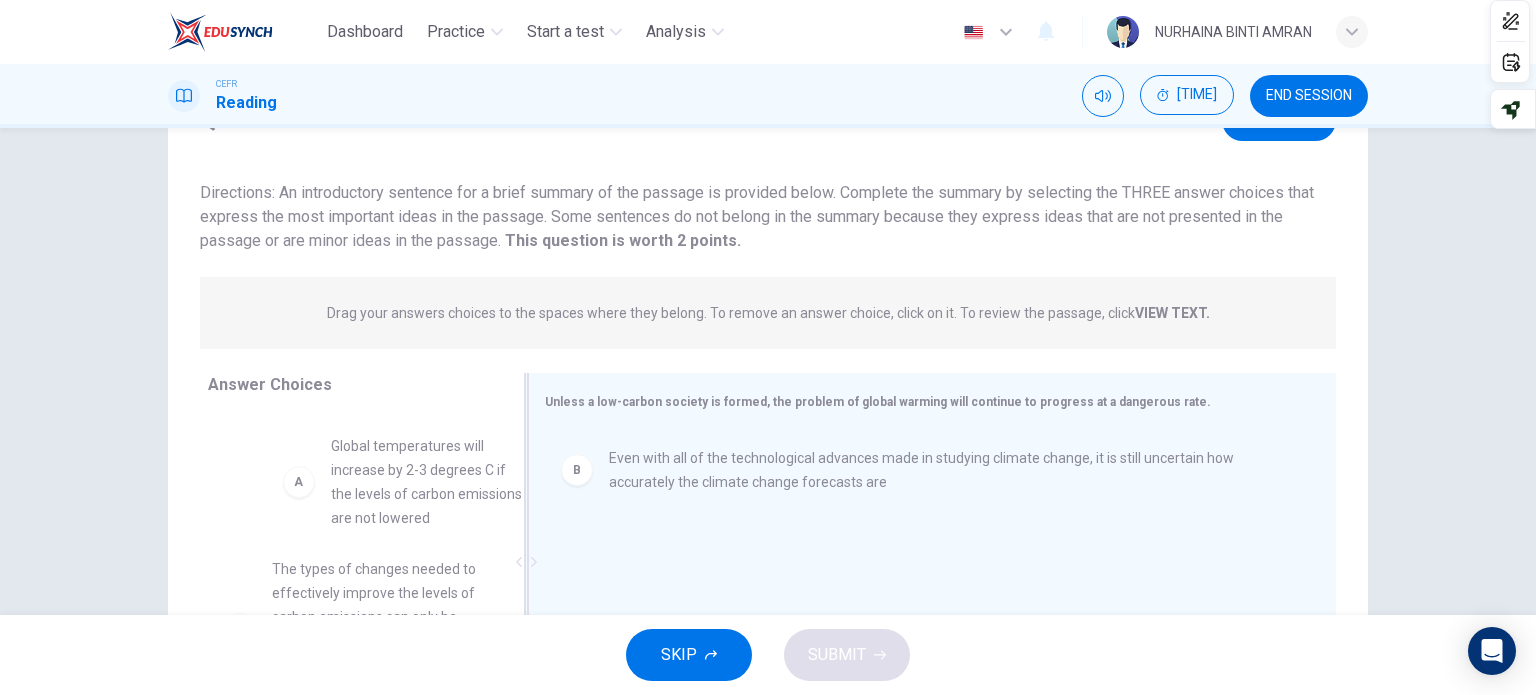 drag, startPoint x: 396, startPoint y: 479, endPoint x: 672, endPoint y: 476, distance: 276.0163 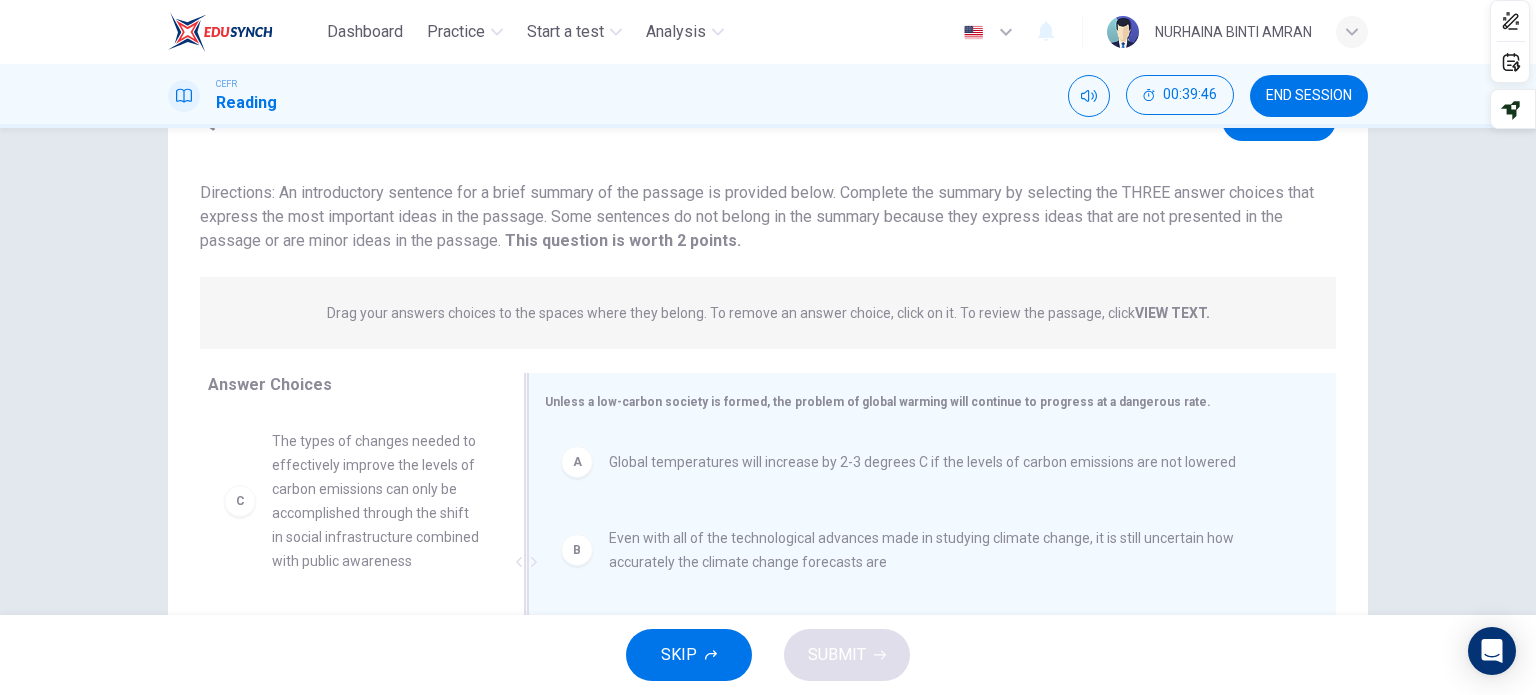 scroll, scrollTop: 200, scrollLeft: 0, axis: vertical 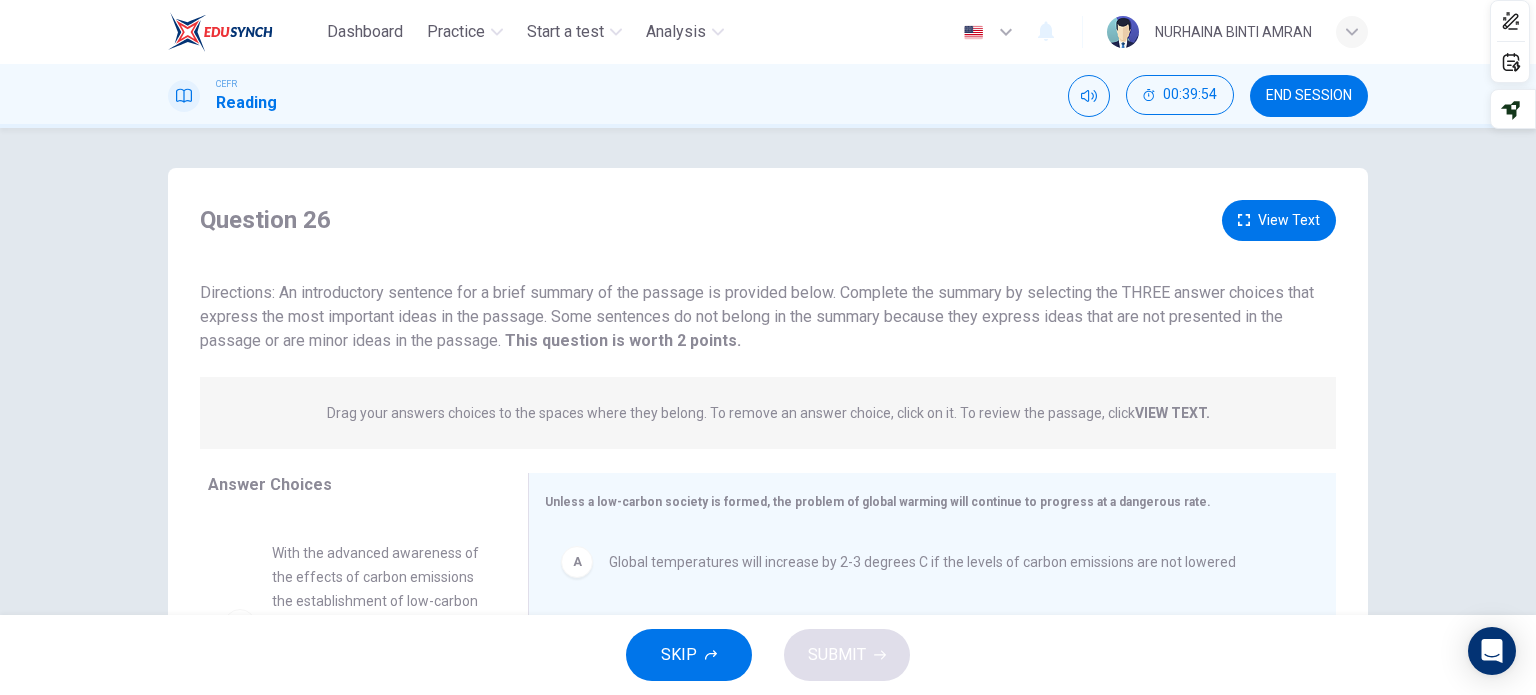 click on "View Text" at bounding box center [1279, 220] 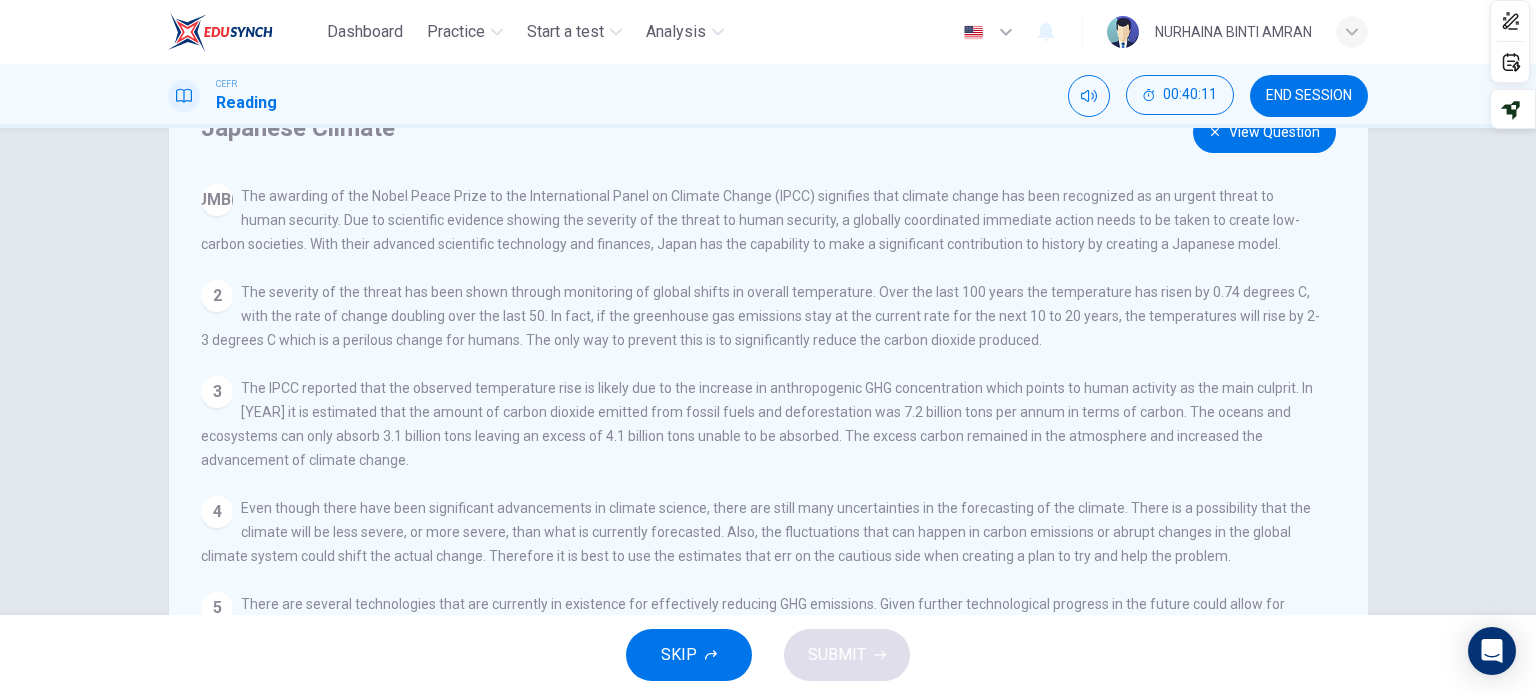 scroll, scrollTop: 88, scrollLeft: 0, axis: vertical 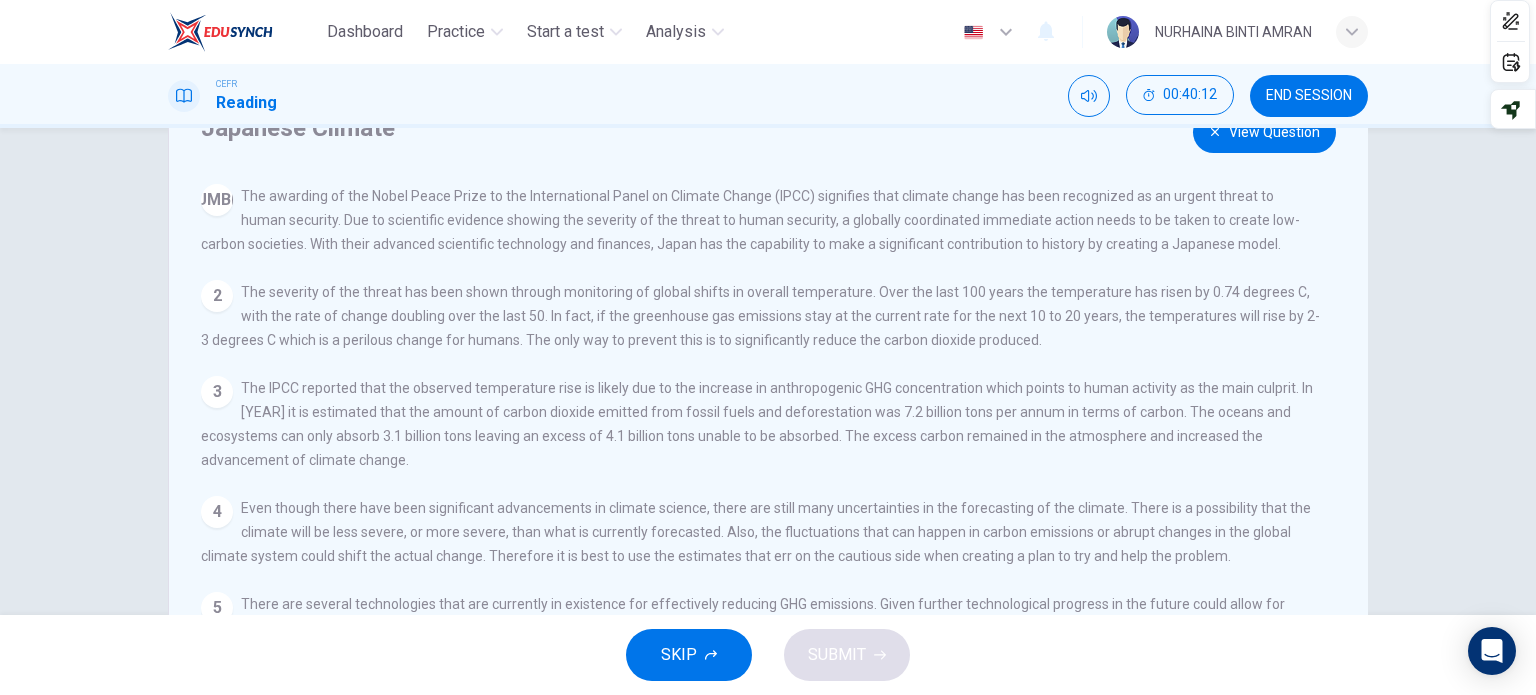 click on "View Question" at bounding box center [1264, 132] 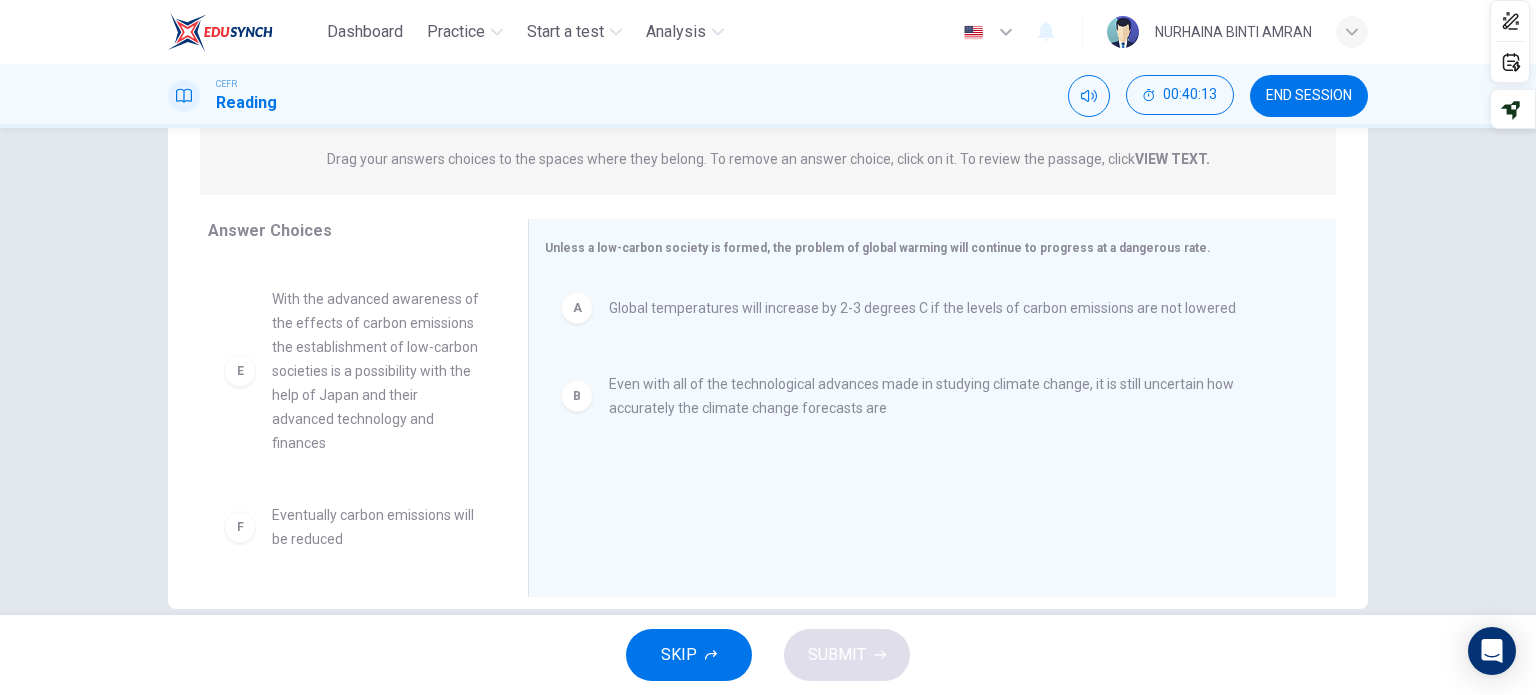 scroll, scrollTop: 288, scrollLeft: 0, axis: vertical 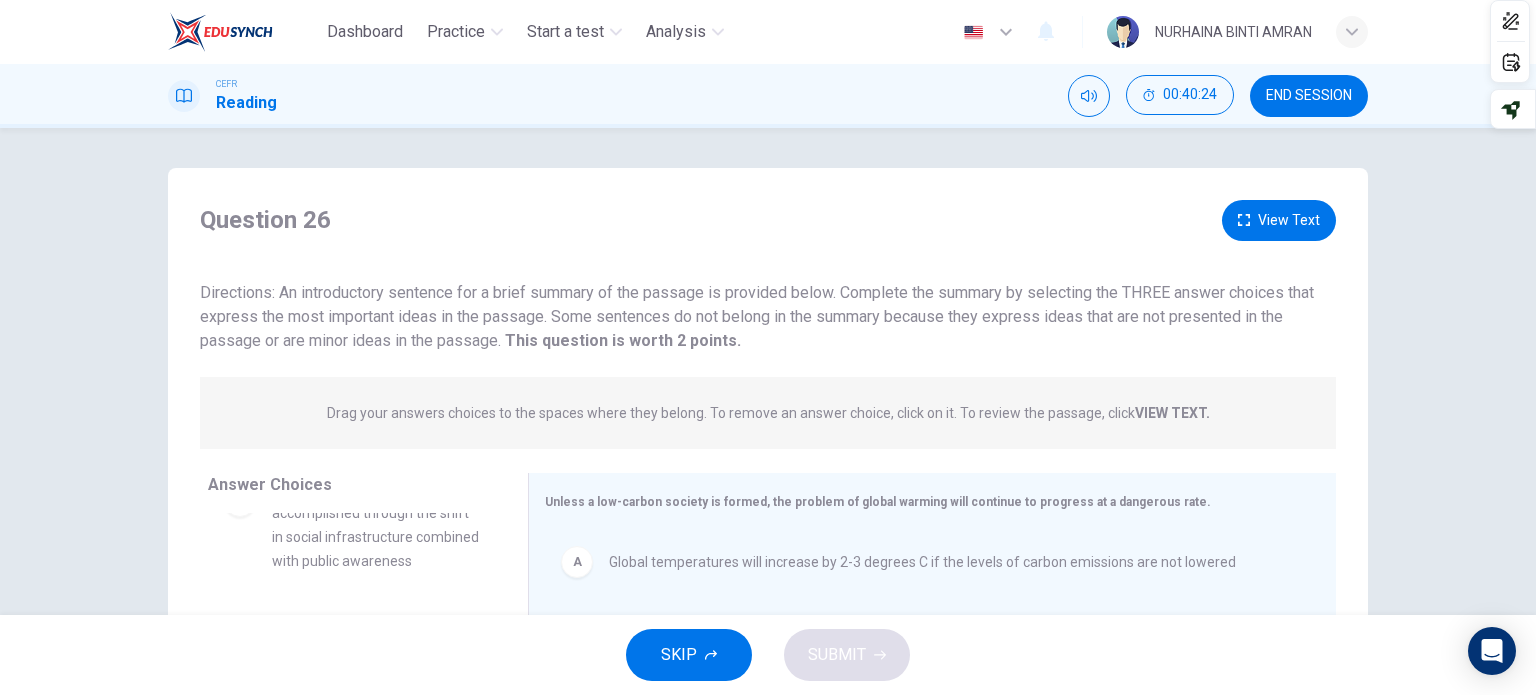 click on "View Text" at bounding box center [1279, 220] 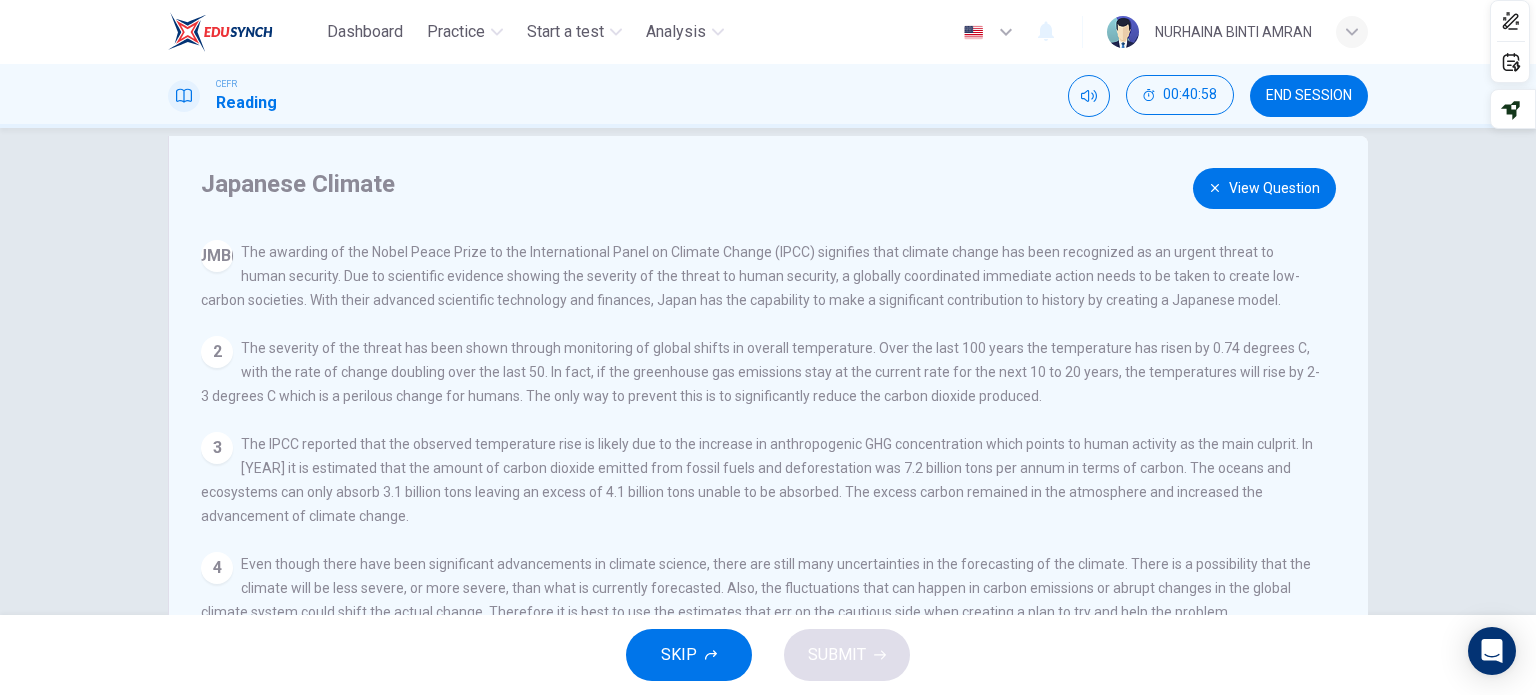 scroll, scrollTop: 0, scrollLeft: 0, axis: both 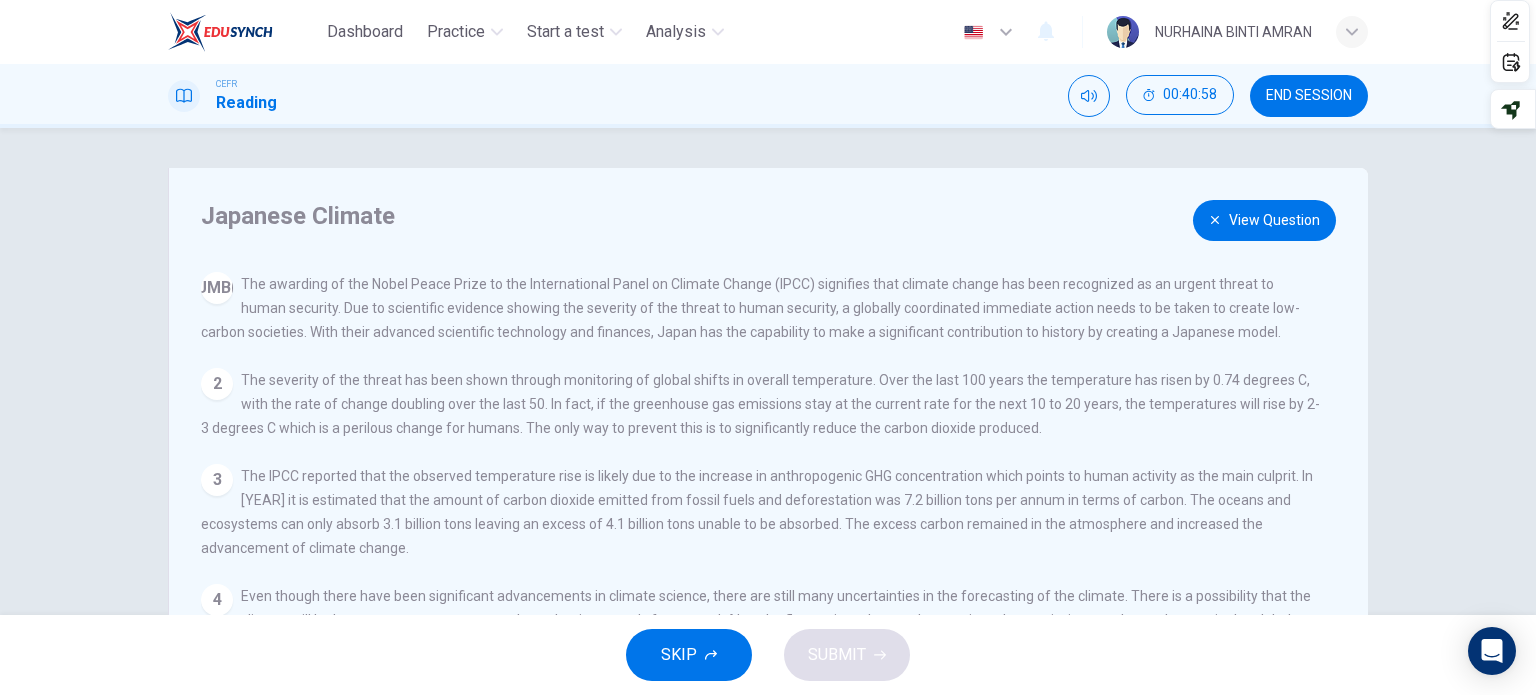 click on "View Question" at bounding box center [1264, 220] 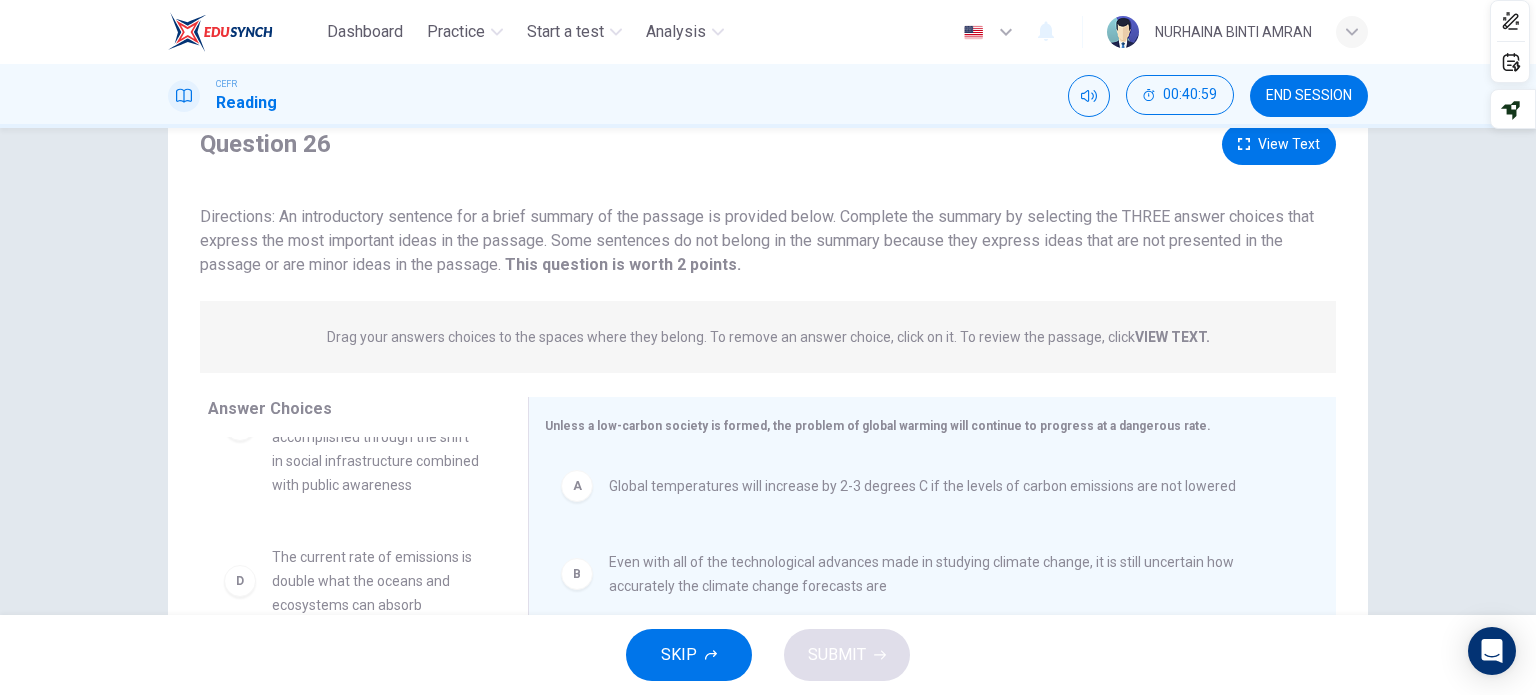 scroll, scrollTop: 288, scrollLeft: 0, axis: vertical 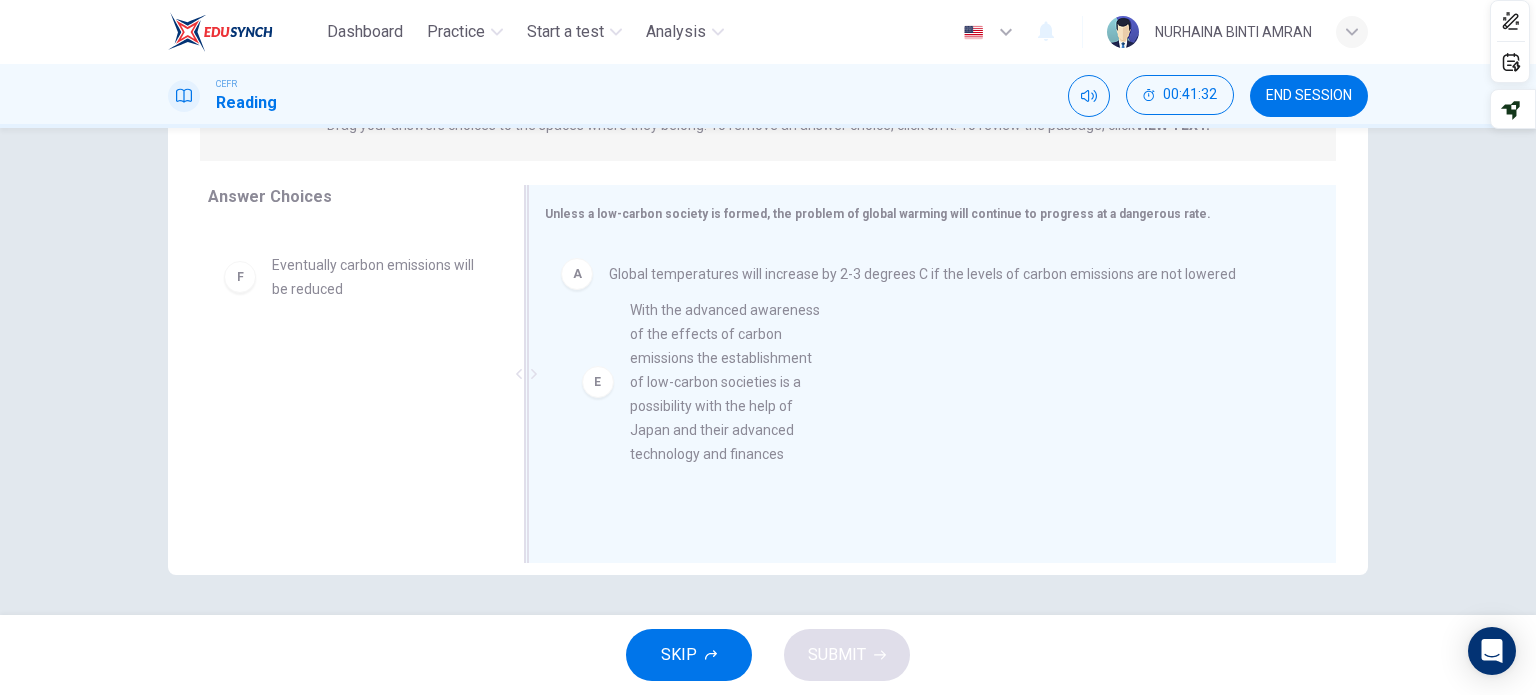 drag, startPoint x: 375, startPoint y: 367, endPoint x: 757, endPoint y: 422, distance: 385.93912 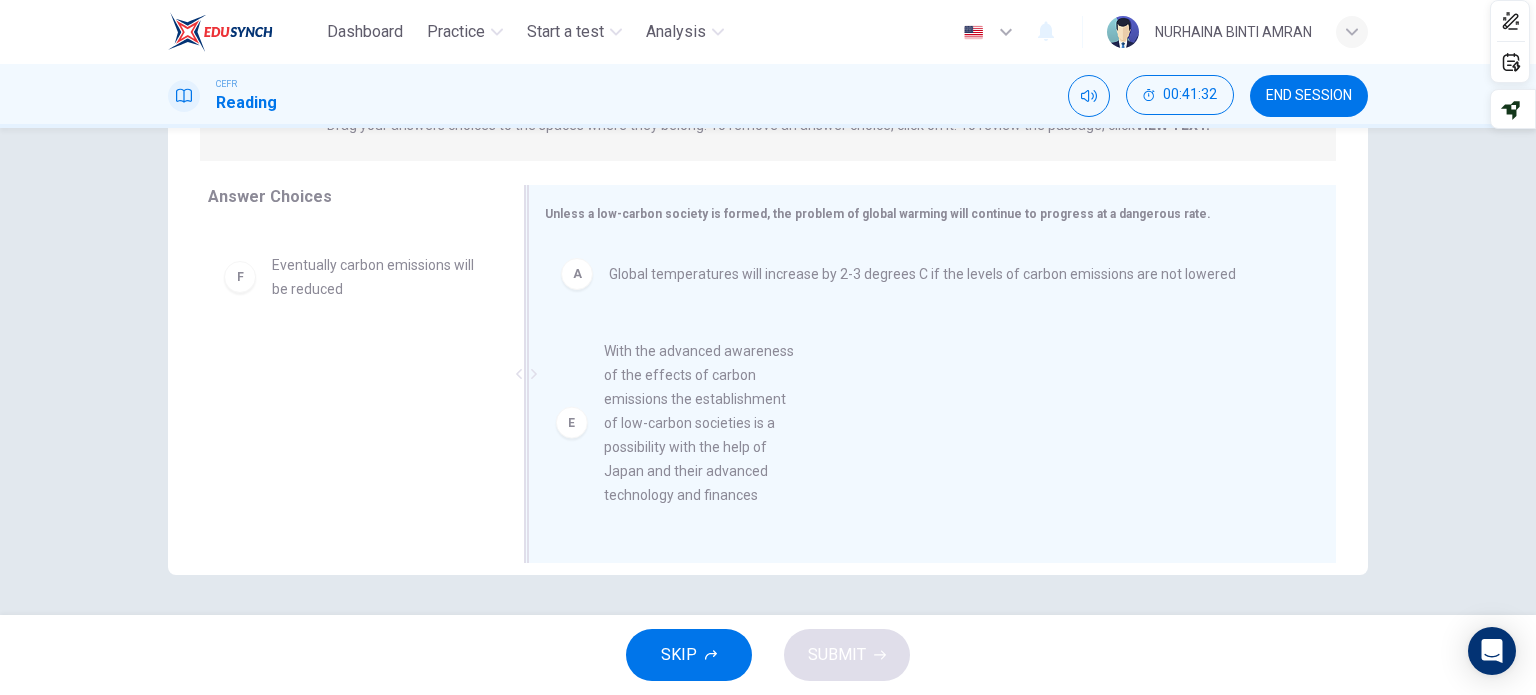 scroll, scrollTop: 108, scrollLeft: 0, axis: vertical 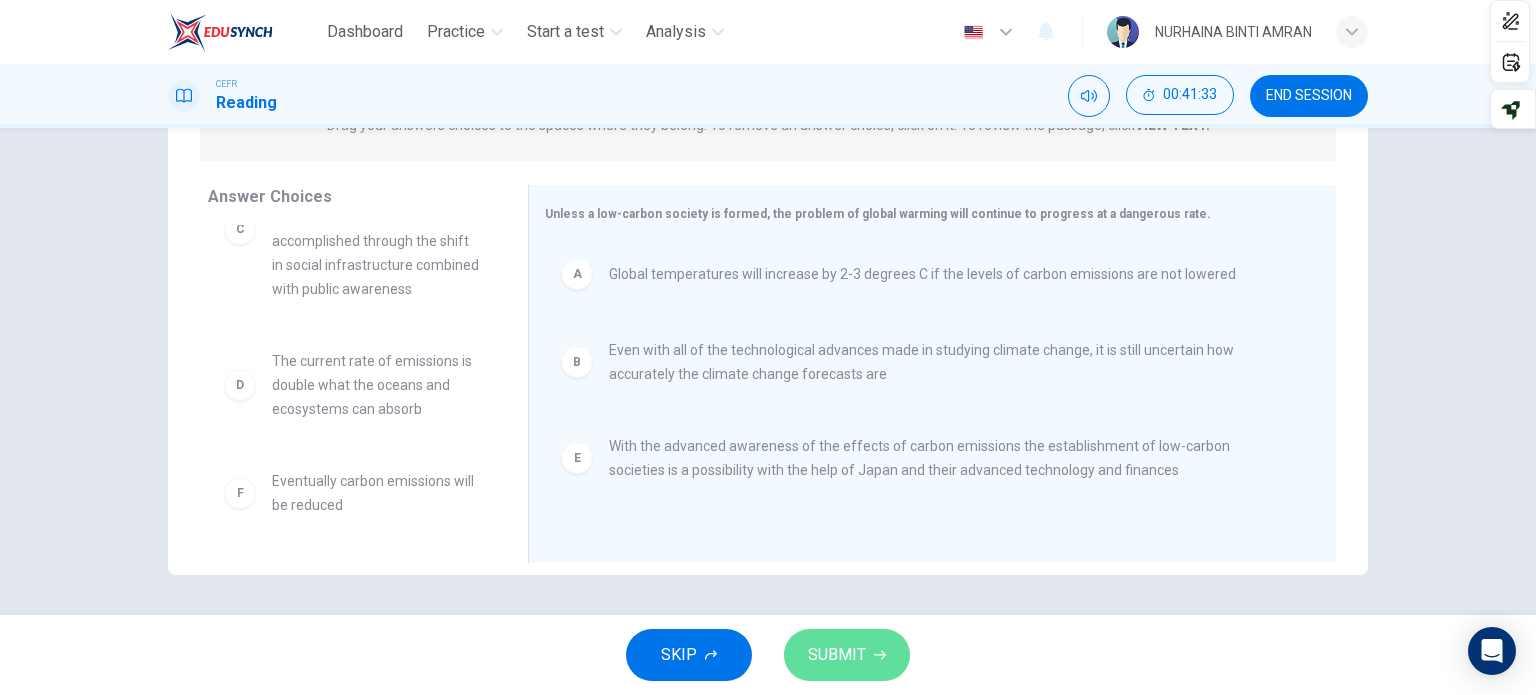 click on "SUBMIT" at bounding box center (847, 655) 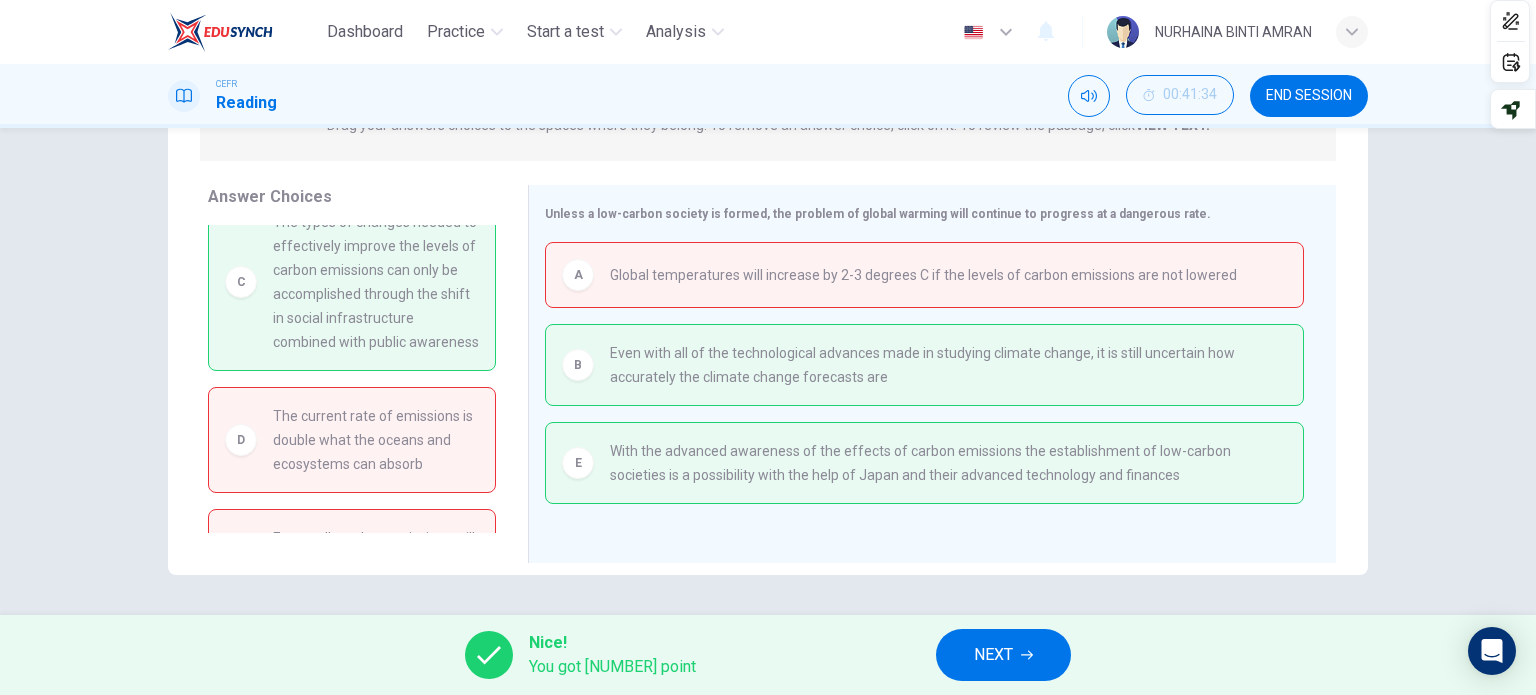 scroll, scrollTop: 0, scrollLeft: 0, axis: both 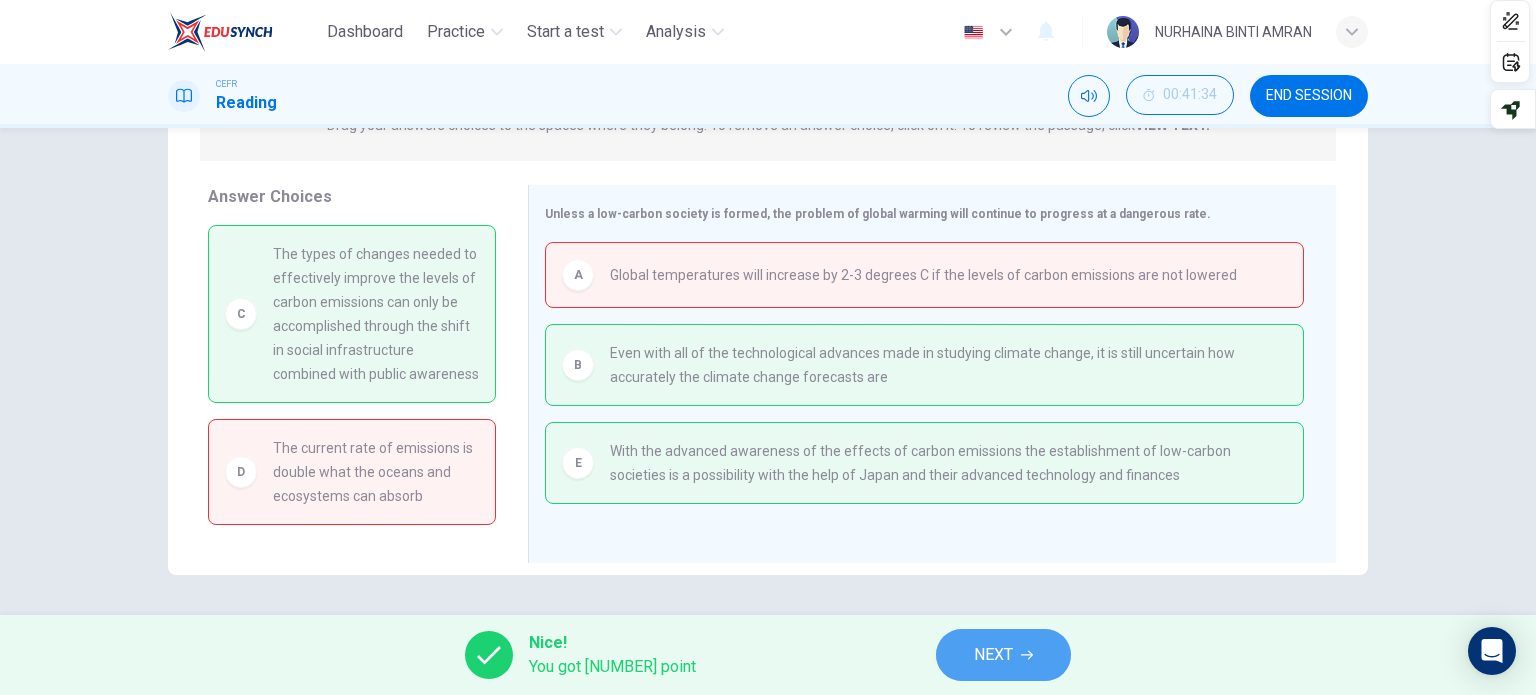 click on "NEXT" at bounding box center (1003, 655) 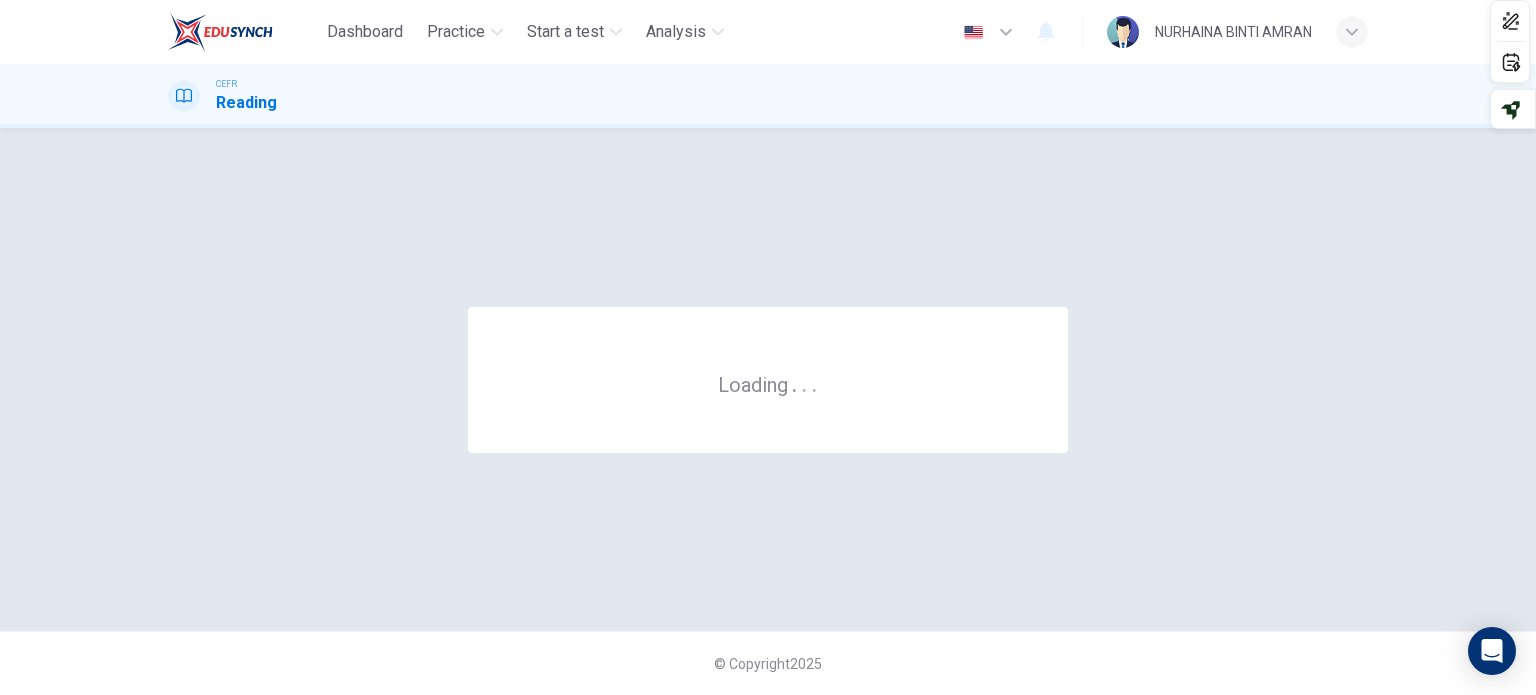scroll, scrollTop: 0, scrollLeft: 0, axis: both 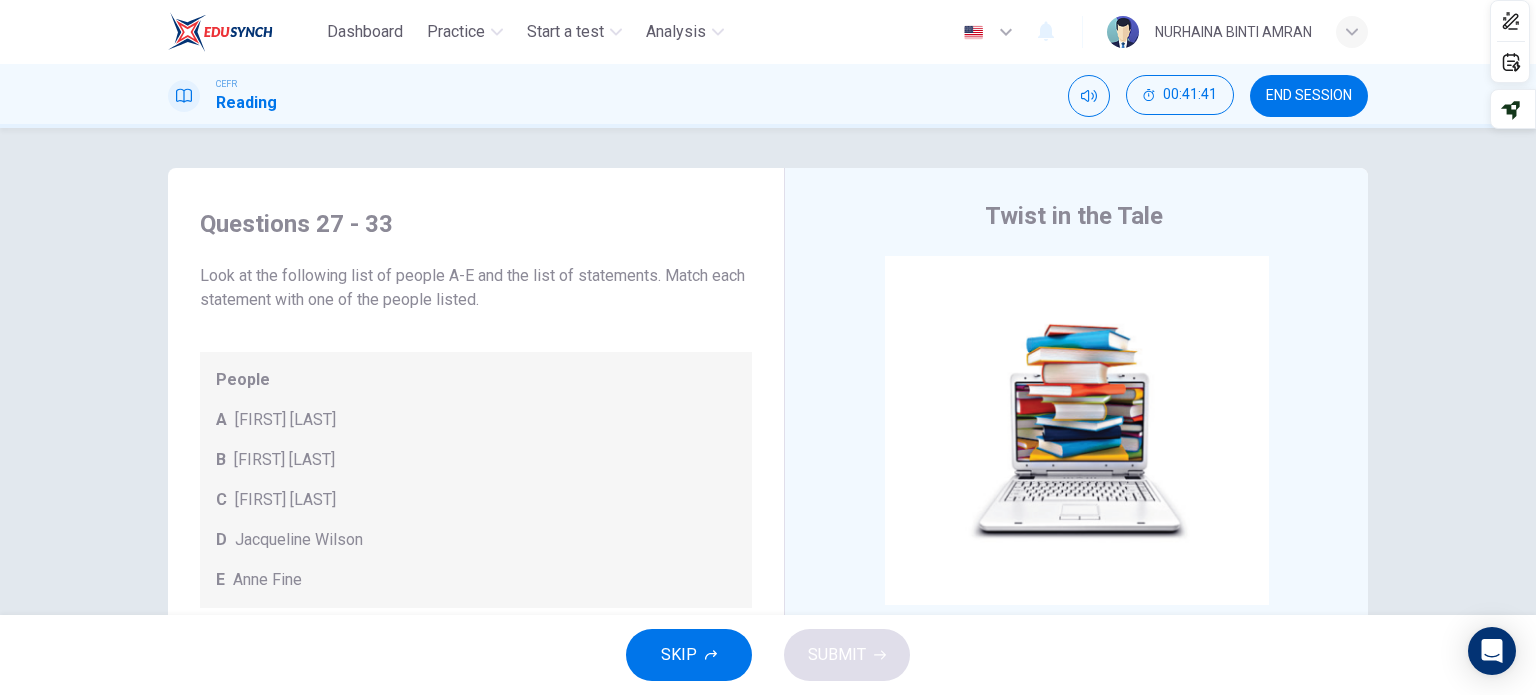 click on "END SESSION" at bounding box center (1309, 96) 